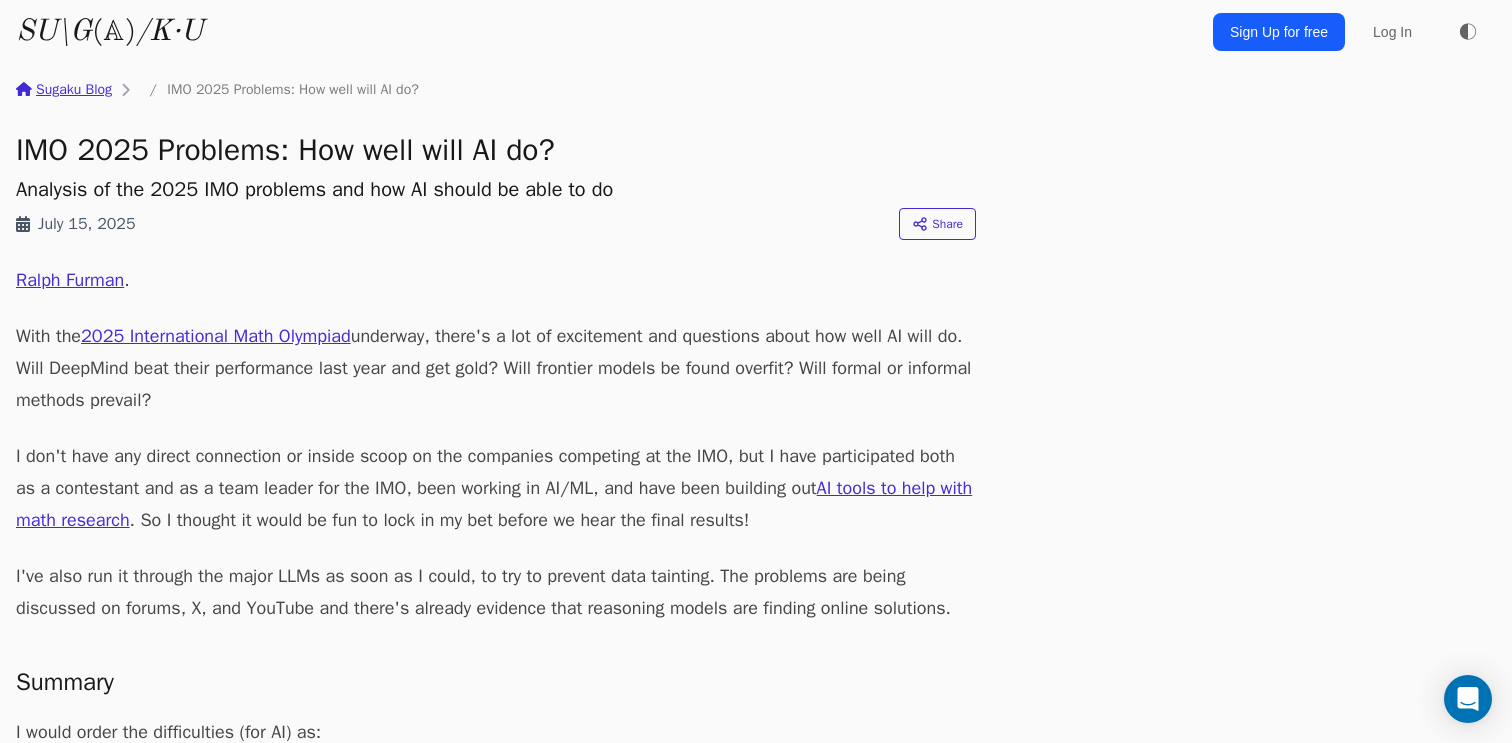 scroll, scrollTop: 4240, scrollLeft: 0, axis: vertical 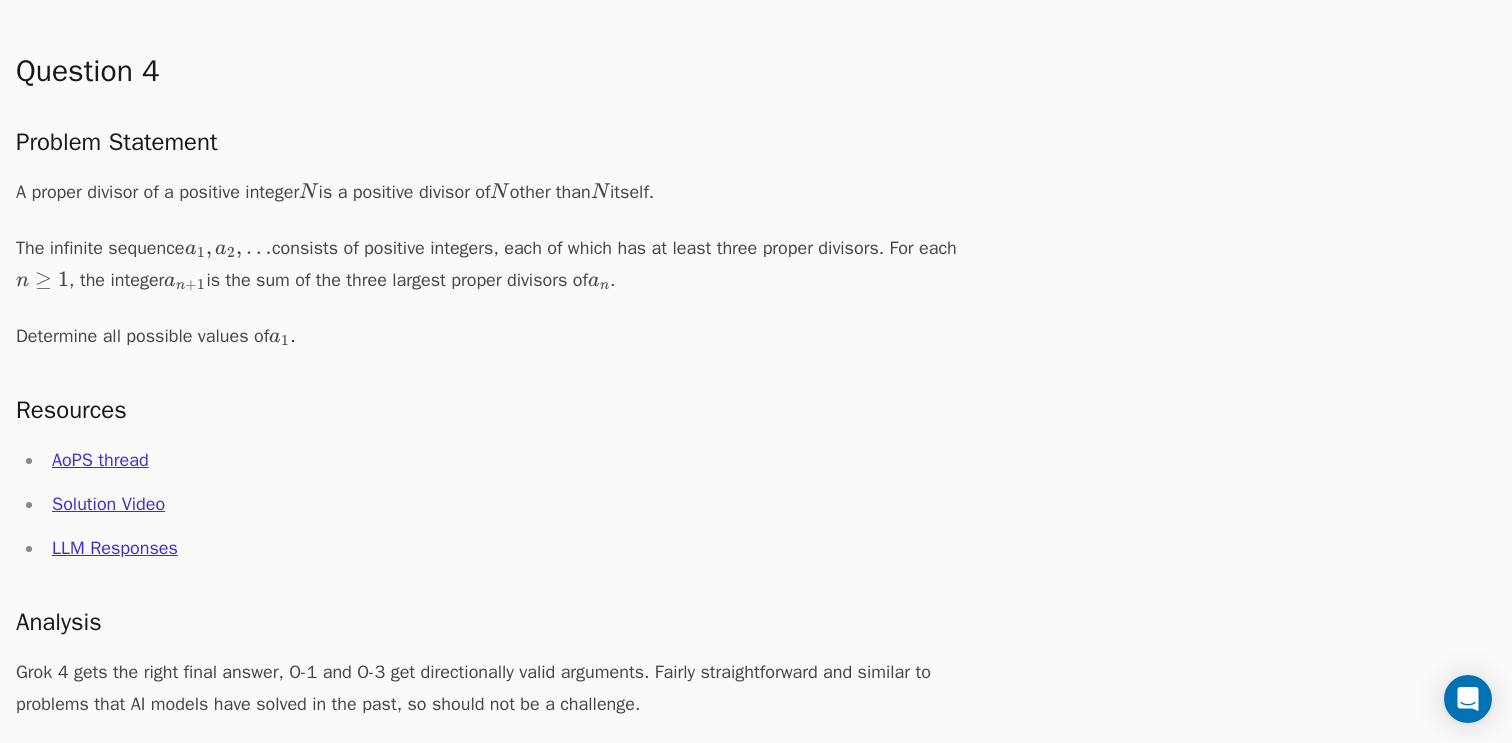 click on "Solution Video" at bounding box center [108, 504] 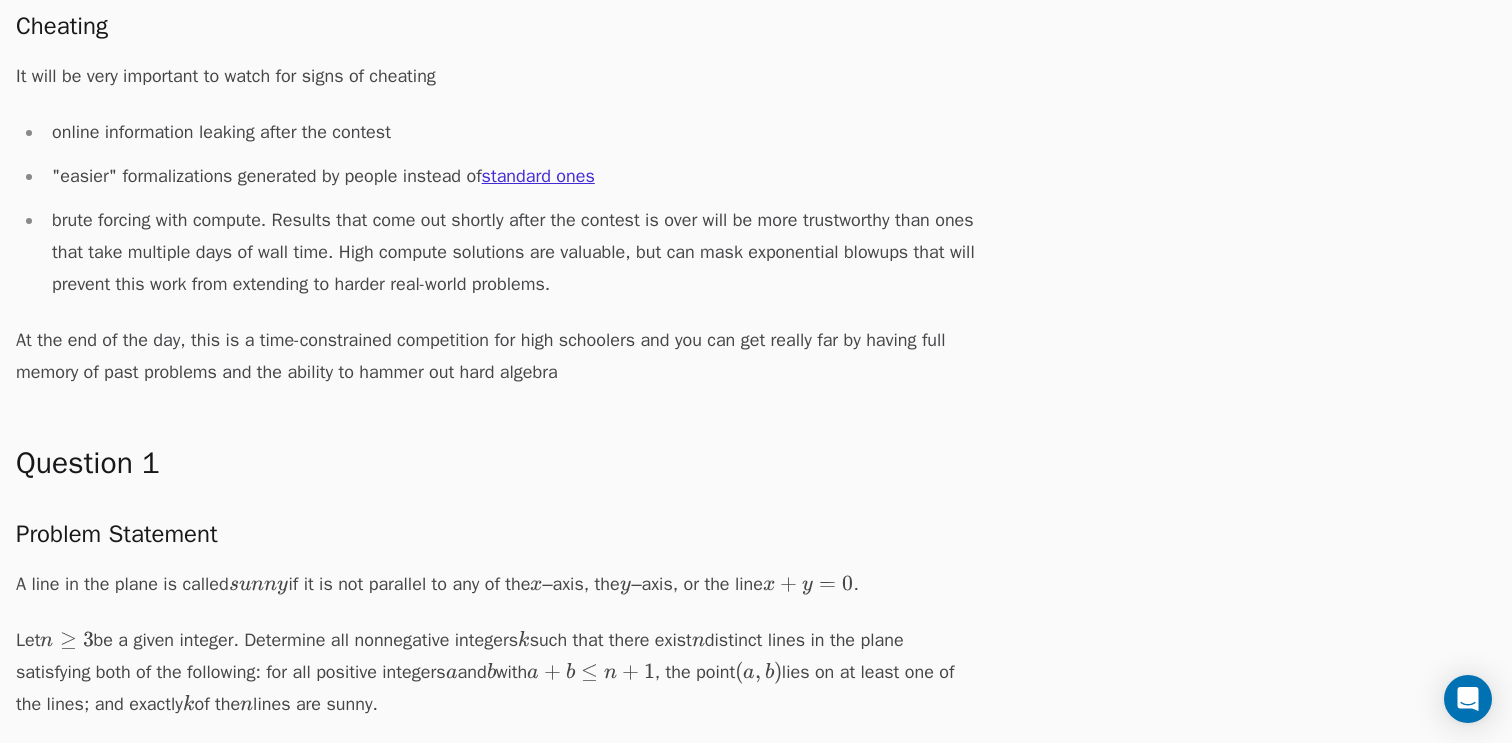 scroll, scrollTop: 993, scrollLeft: 0, axis: vertical 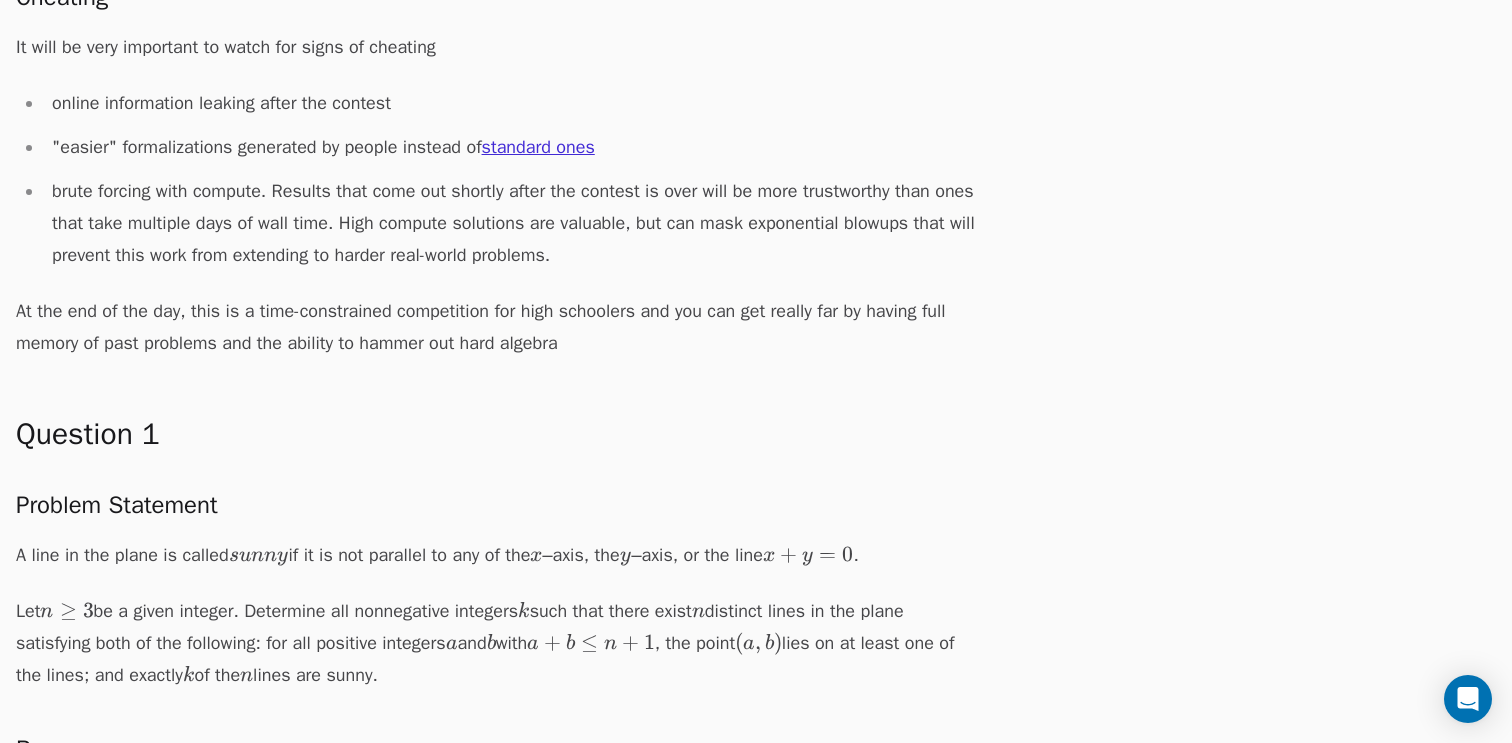 click on "brute forcing with compute.  Results that come out shortly after the contest is over will be more trustworthy than ones that take multiple days of wall time.  High compute solutions are valuable, but can mask exponential blowups that will prevent this work from extending to harder real-world problems." at bounding box center [510, 223] 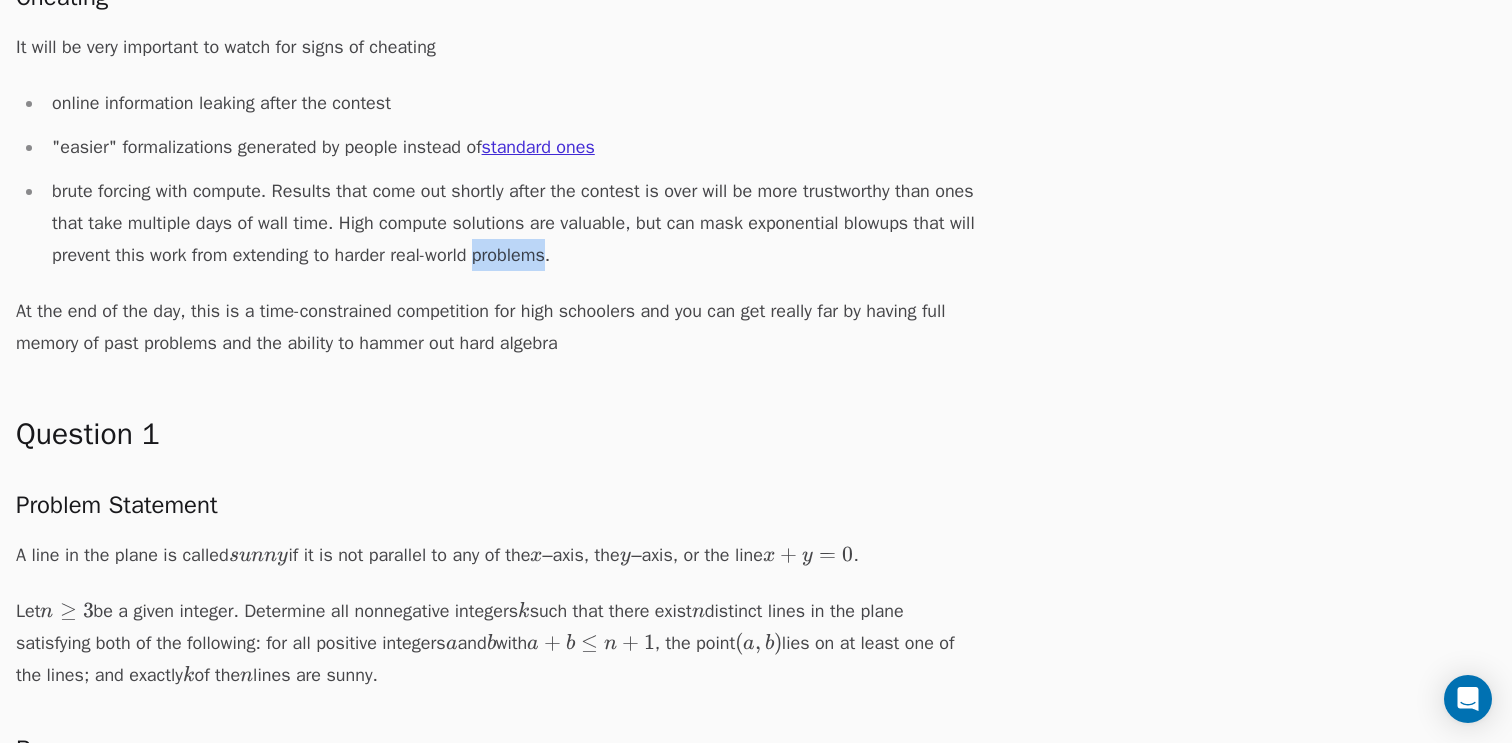 click on "brute forcing with compute.  Results that come out shortly after the contest is over will be more trustworthy than ones that take multiple days of wall time.  High compute solutions are valuable, but can mask exponential blowups that will prevent this work from extending to harder real-world problems." at bounding box center [510, 223] 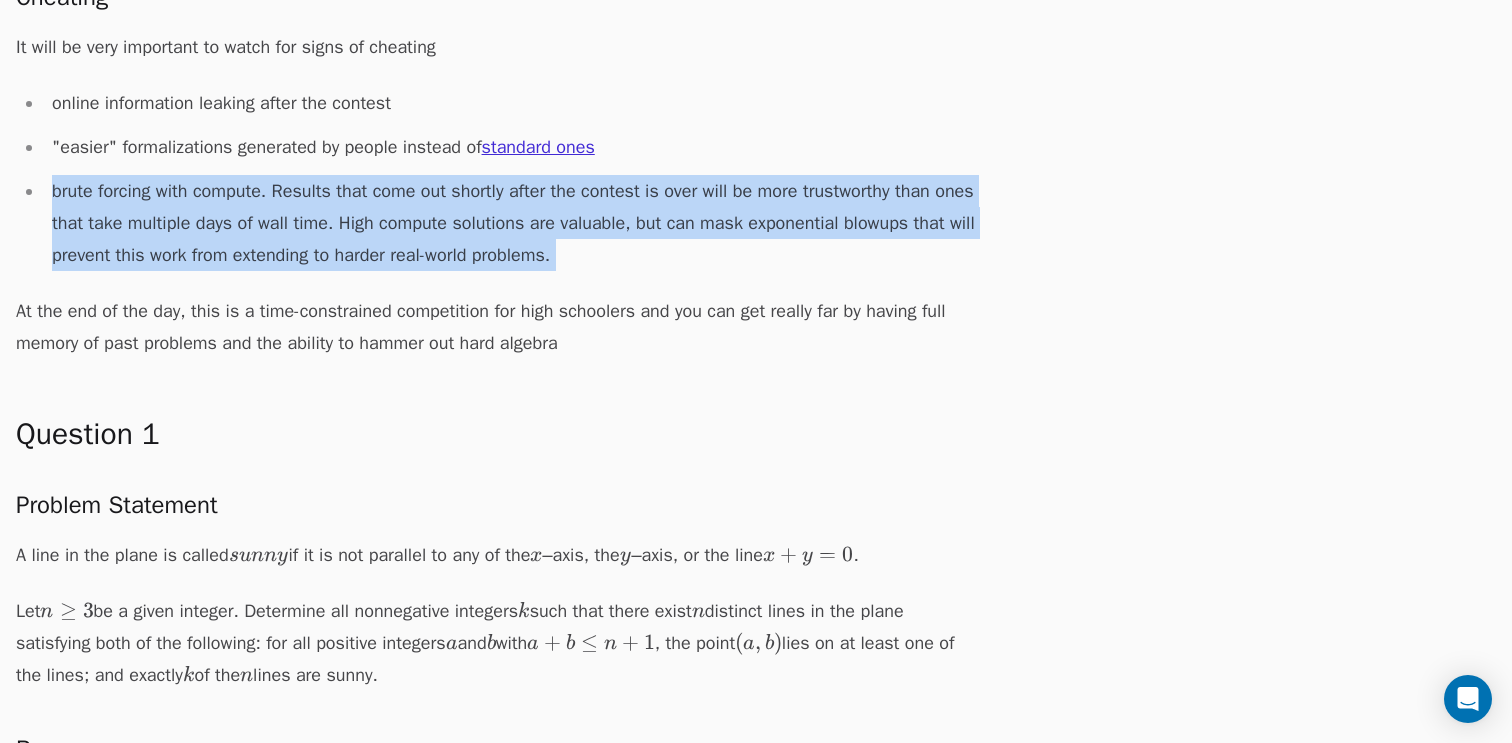 click on "brute forcing with compute.  Results that come out shortly after the contest is over will be more trustworthy than ones that take multiple days of wall time.  High compute solutions are valuable, but can mask exponential blowups that will prevent this work from extending to harder real-world problems." at bounding box center [510, 223] 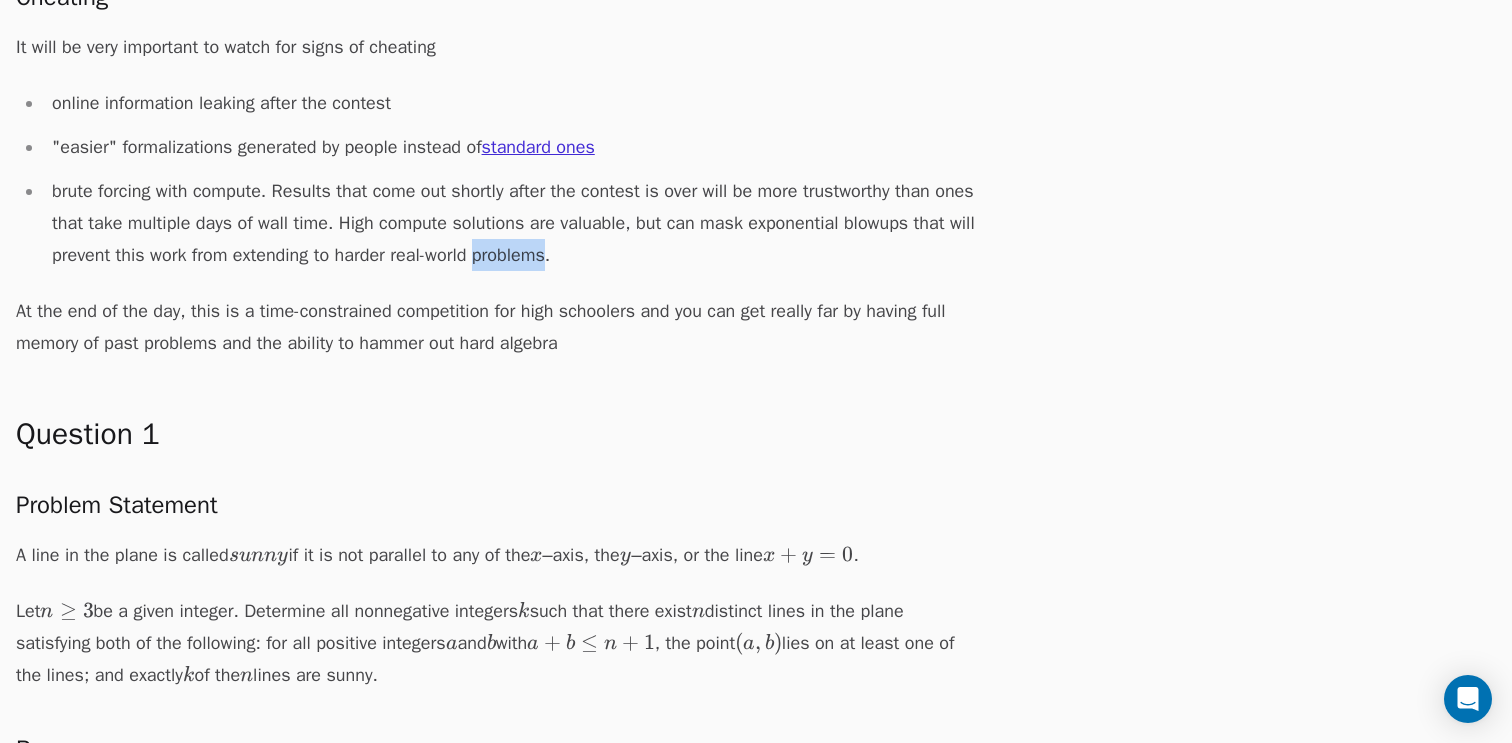 click on "brute forcing with compute.  Results that come out shortly after the contest is over will be more trustworthy than ones that take multiple days of wall time.  High compute solutions are valuable, but can mask exponential blowups that will prevent this work from extending to harder real-world problems." at bounding box center (510, 223) 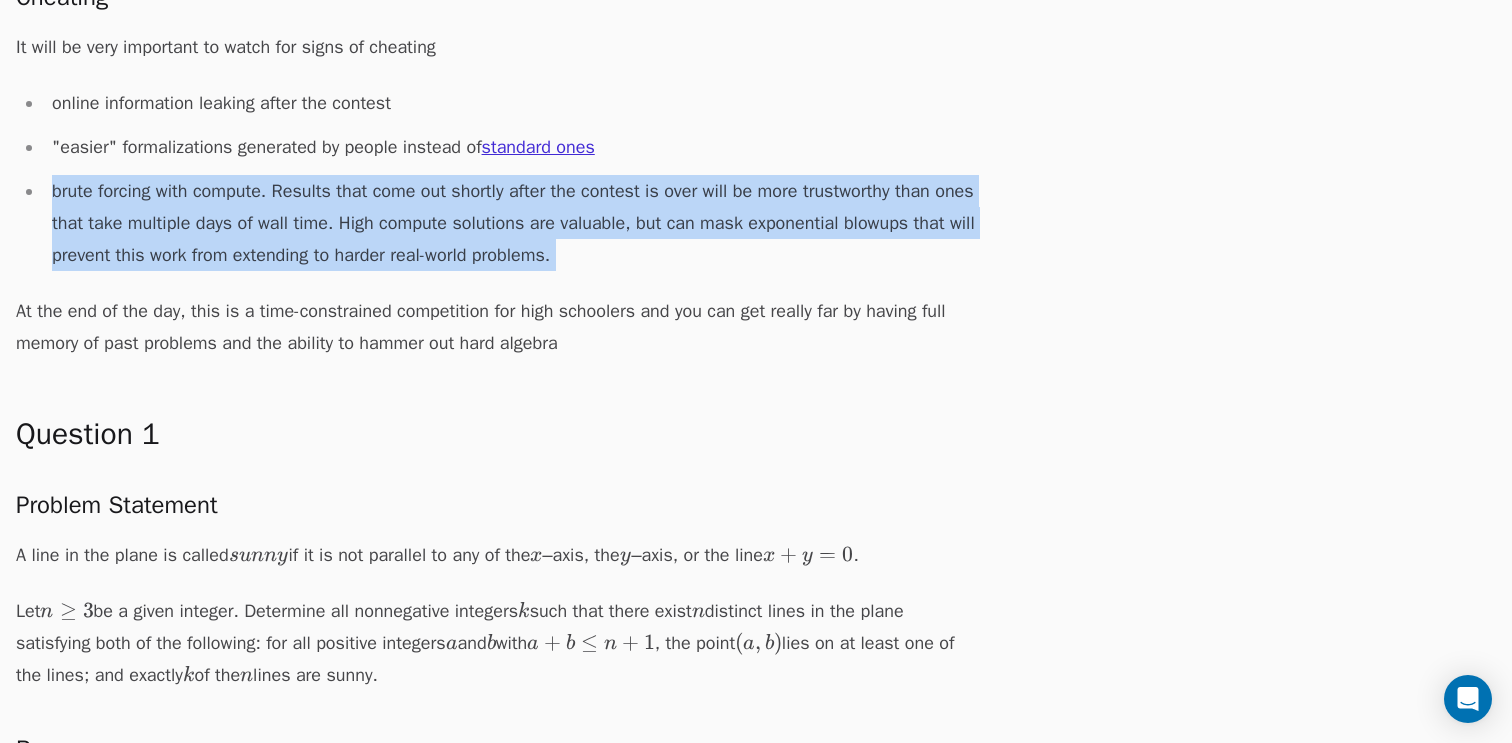 click on "brute forcing with compute.  Results that come out shortly after the contest is over will be more trustworthy than ones that take multiple days of wall time.  High compute solutions are valuable, but can mask exponential blowups that will prevent this work from extending to harder real-world problems." at bounding box center [510, 223] 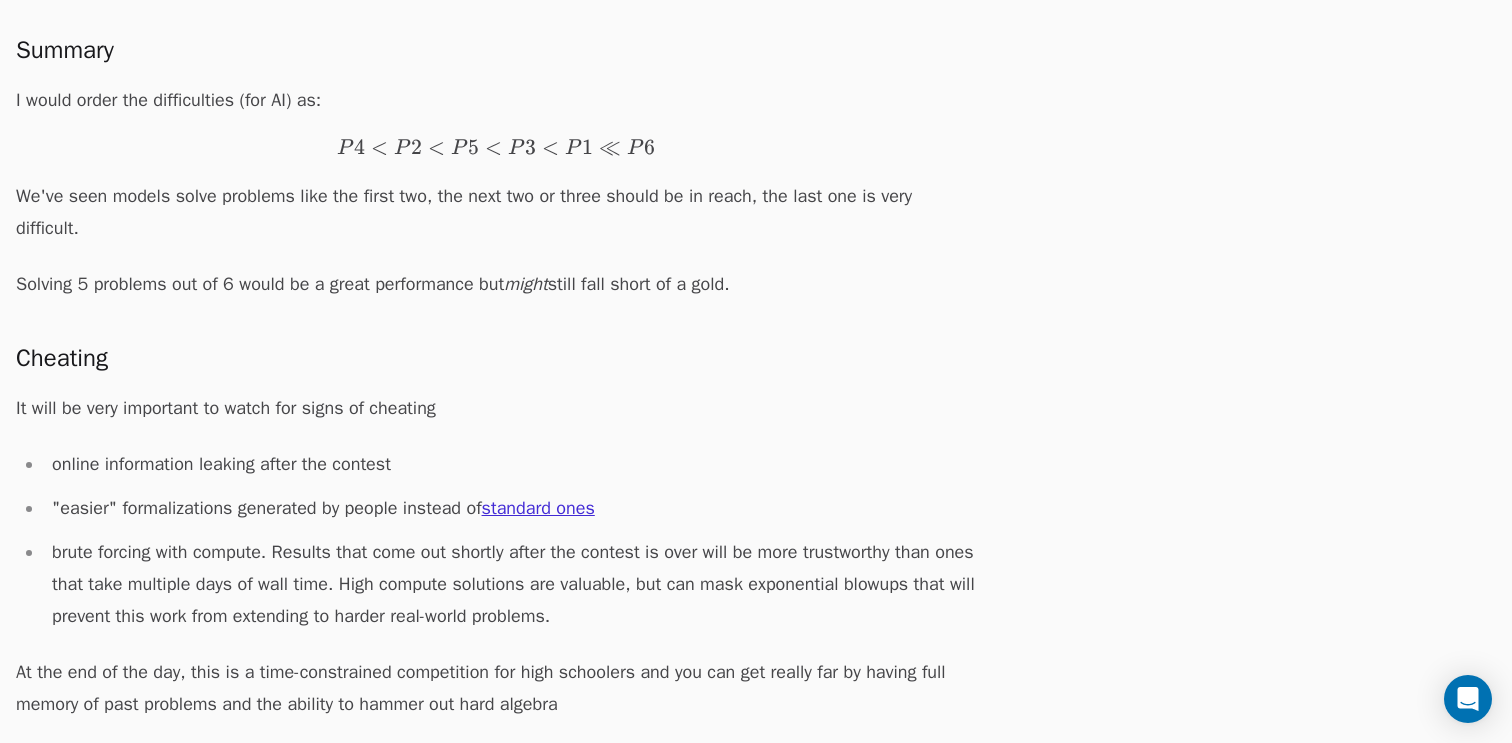 scroll, scrollTop: 626, scrollLeft: 0, axis: vertical 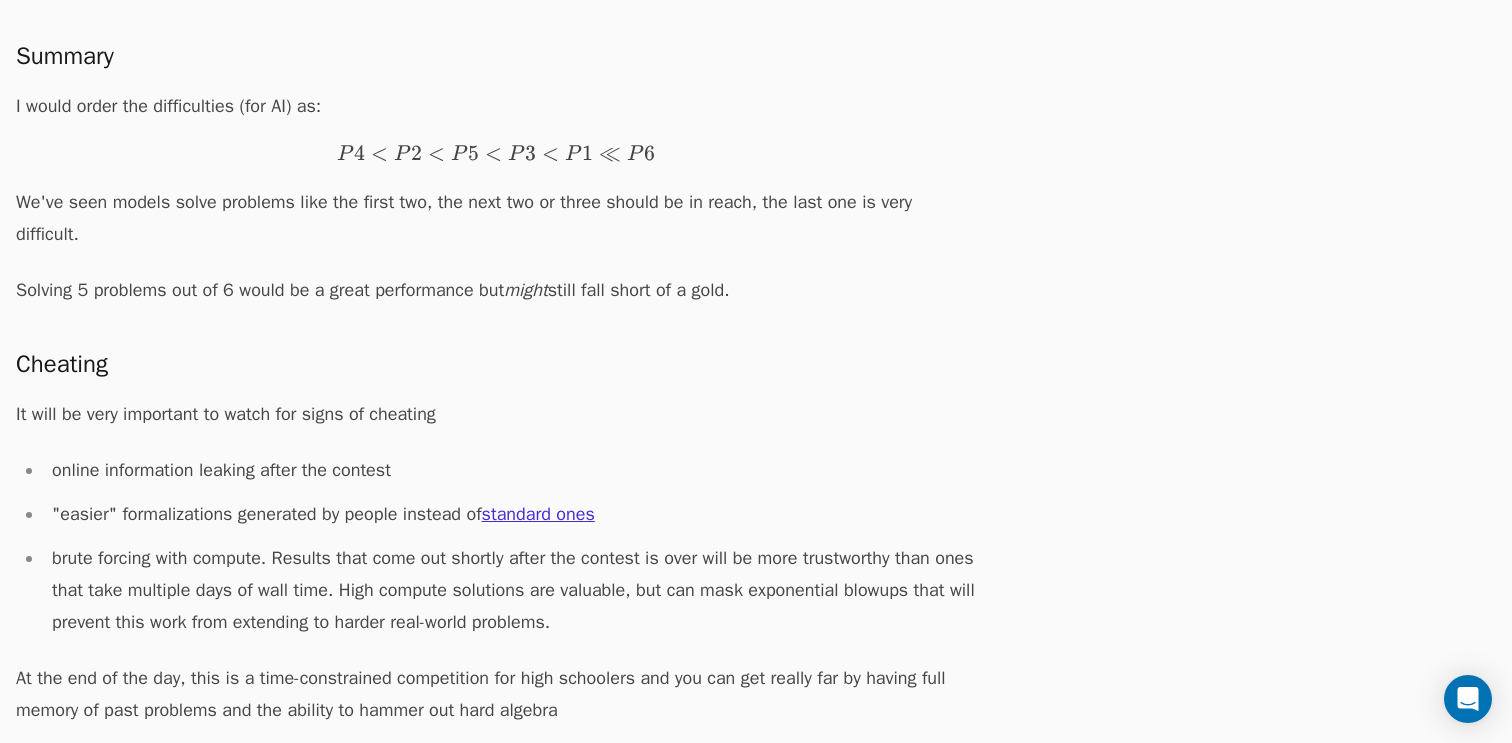 click on "Ralph Furman .
With the  2025 International Math Olympiad  underway, there's a lot of excitement and questions about how well AI will do.  Will DeepMind beat their performance last year and get gold?  Will frontier models be found overfit?  Will formal or informal methods prevail?
I don't have any direct connection or inside scoop on the companies competing at the IMO, but I have participated both as a contestant and as a team leader for the IMO, been working in AI/ML, and have been building out  AI tools to help with math research .  So I thought it would be fun to lock in my bet before we hear the final results!
I've also run it through the major LLMs as soon as I could, to try to prevent data tainting.  The problems are being discussed on forums, X, and YouTube and there's already evidence that reasoning models are finding online solutions.
Summary
I would order the difficulties (for AI) as:
P 4 < P 2 < P 5 < P 3 < P 1 ≪ P 6  P4 < P2 < P5 < P3 < P1 \ll P6 P 4 < P 2 < P 5 < P 3 < P 1 ≪ P 6" at bounding box center (496, 182) 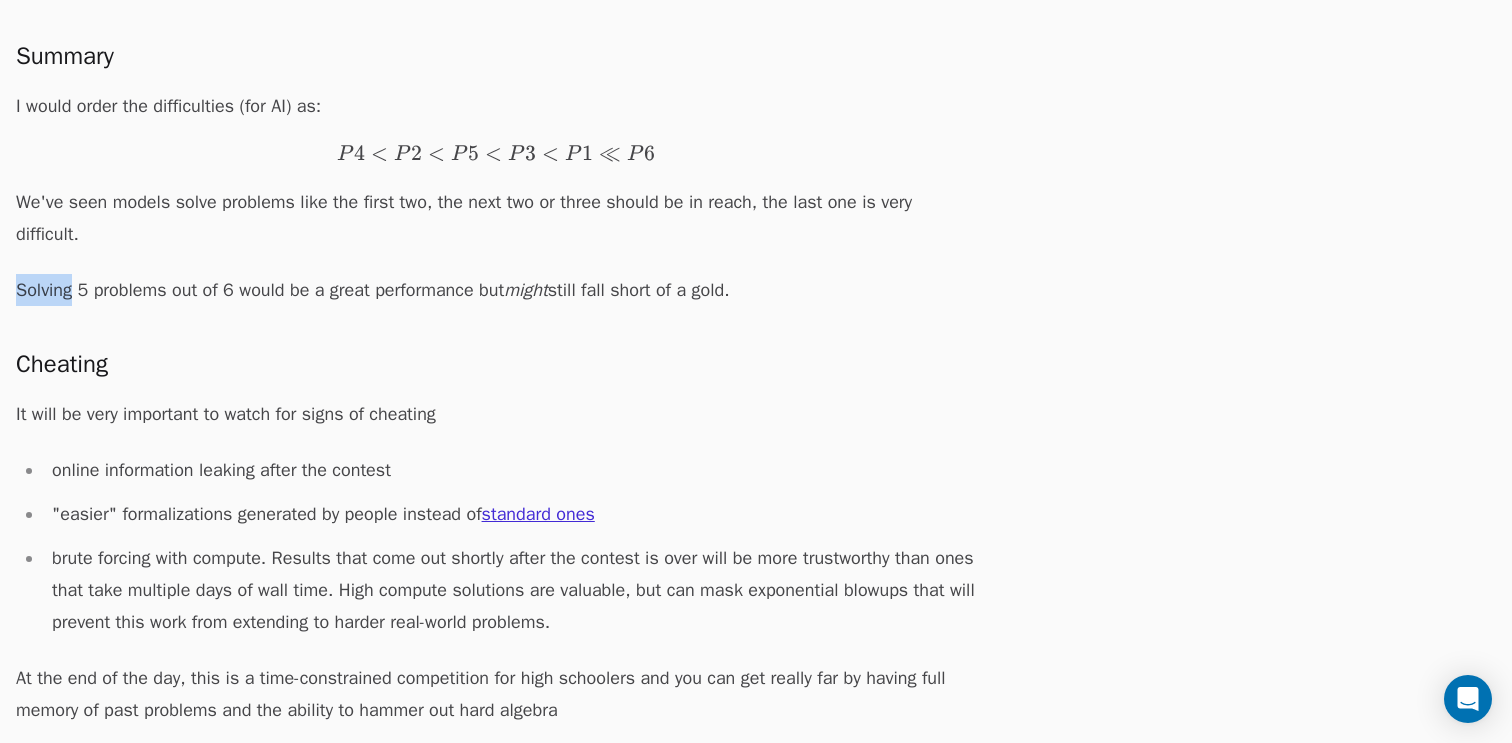 click on "Ralph Furman .
With the  2025 International Math Olympiad  underway, there's a lot of excitement and questions about how well AI will do.  Will DeepMind beat their performance last year and get gold?  Will frontier models be found overfit?  Will formal or informal methods prevail?
I don't have any direct connection or inside scoop on the companies competing at the IMO, but I have participated both as a contestant and as a team leader for the IMO, been working in AI/ML, and have been building out  AI tools to help with math research .  So I thought it would be fun to lock in my bet before we hear the final results!
I've also run it through the major LLMs as soon as I could, to try to prevent data tainting.  The problems are being discussed on forums, X, and YouTube and there's already evidence that reasoning models are finding online solutions.
Summary
I would order the difficulties (for AI) as:
P 4 < P 2 < P 5 < P 3 < P 1 ≪ P 6  P4 < P2 < P5 < P3 < P1 \ll P6 P 4 < P 2 < P 5 < P 3 < P 1 ≪ P 6" at bounding box center (496, 182) 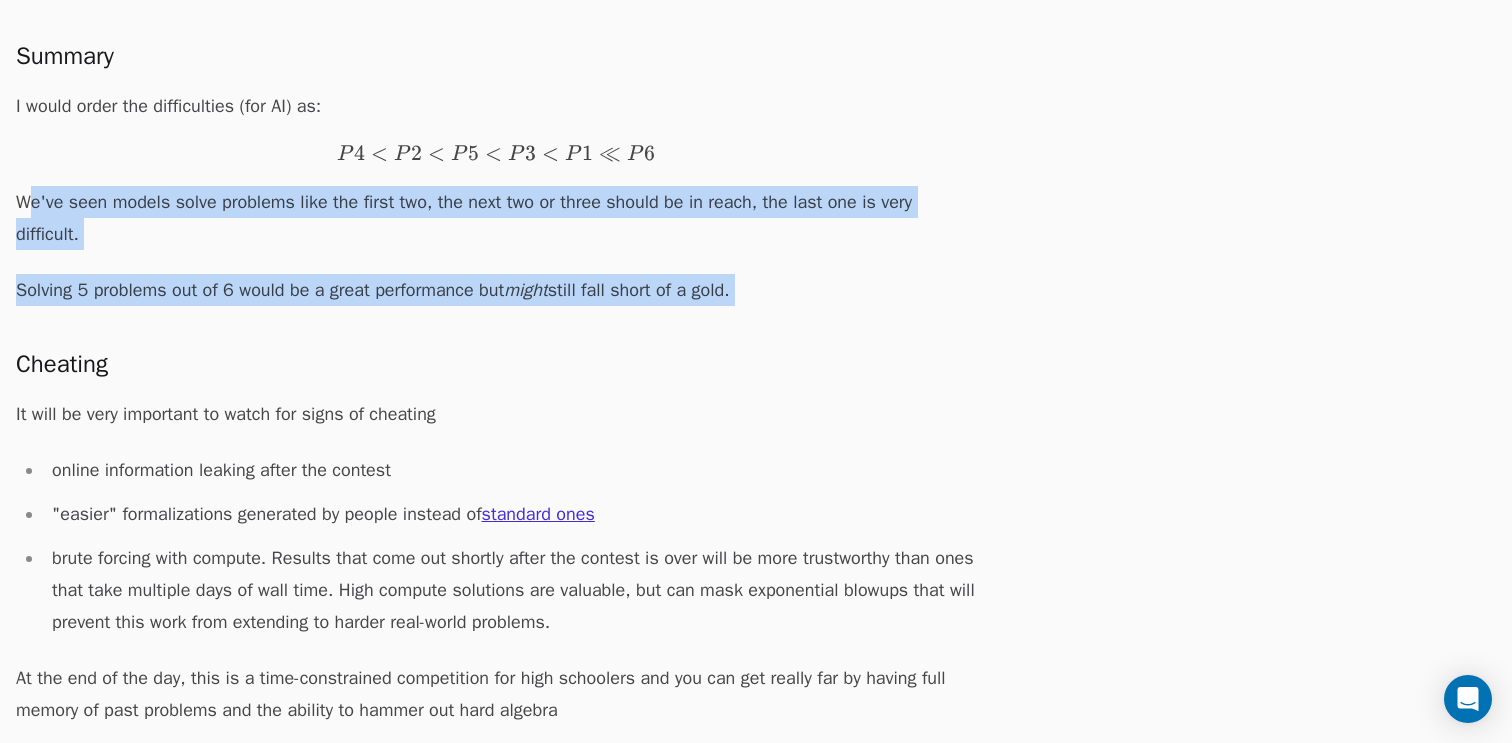 drag, startPoint x: 563, startPoint y: 257, endPoint x: 563, endPoint y: 237, distance: 20 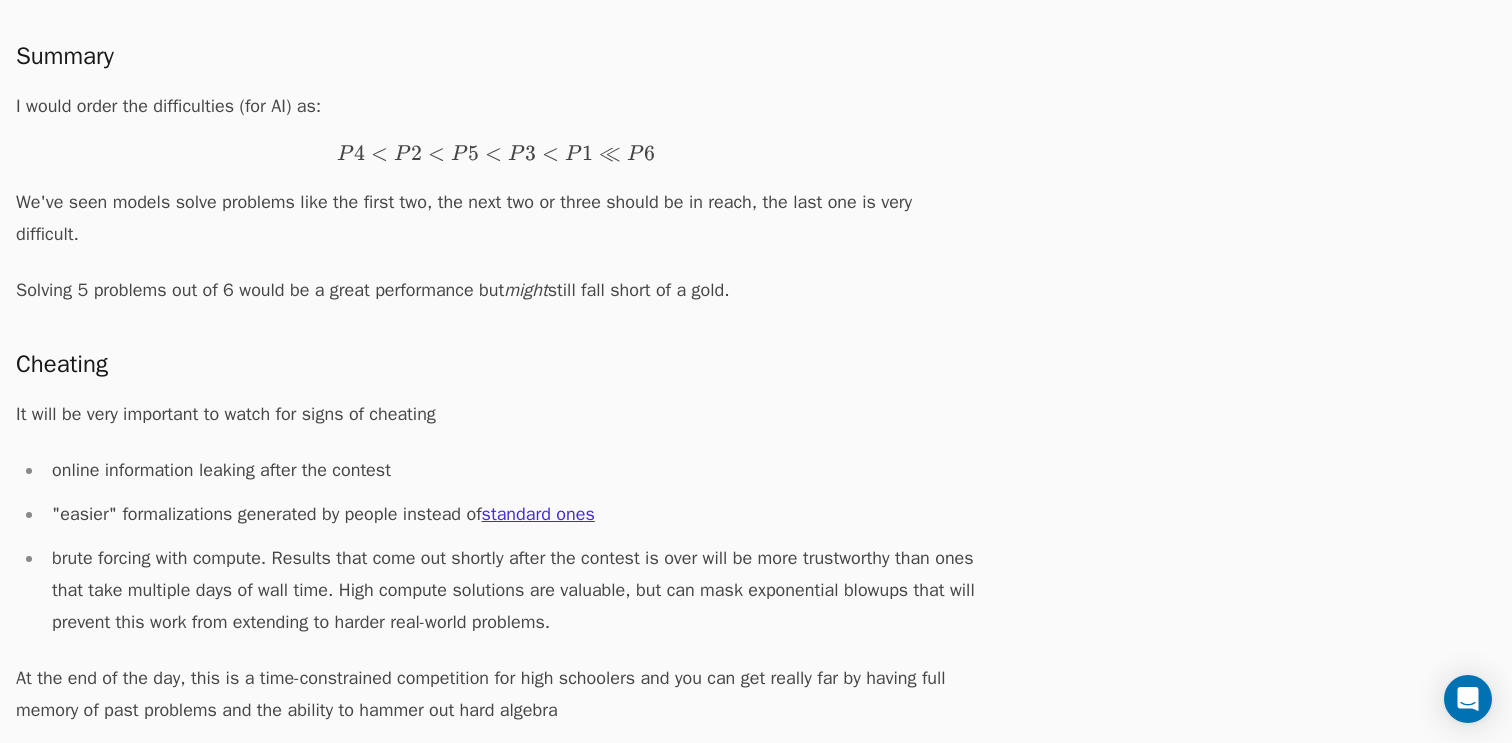 click on "I would order the difficulties (for AI) as:
P 4 < P 2 < P 5 < P 3 < P 1 ≪ P 6  P4 < P2 < P5 < P3 < P1 \ll P6 P 4 < P 2 < P 5 < P 3 < P 1 ≪ P 6
We've seen models solve problems like the first two, the next two or three should be in reach, the last one is very difficult." at bounding box center (496, 170) 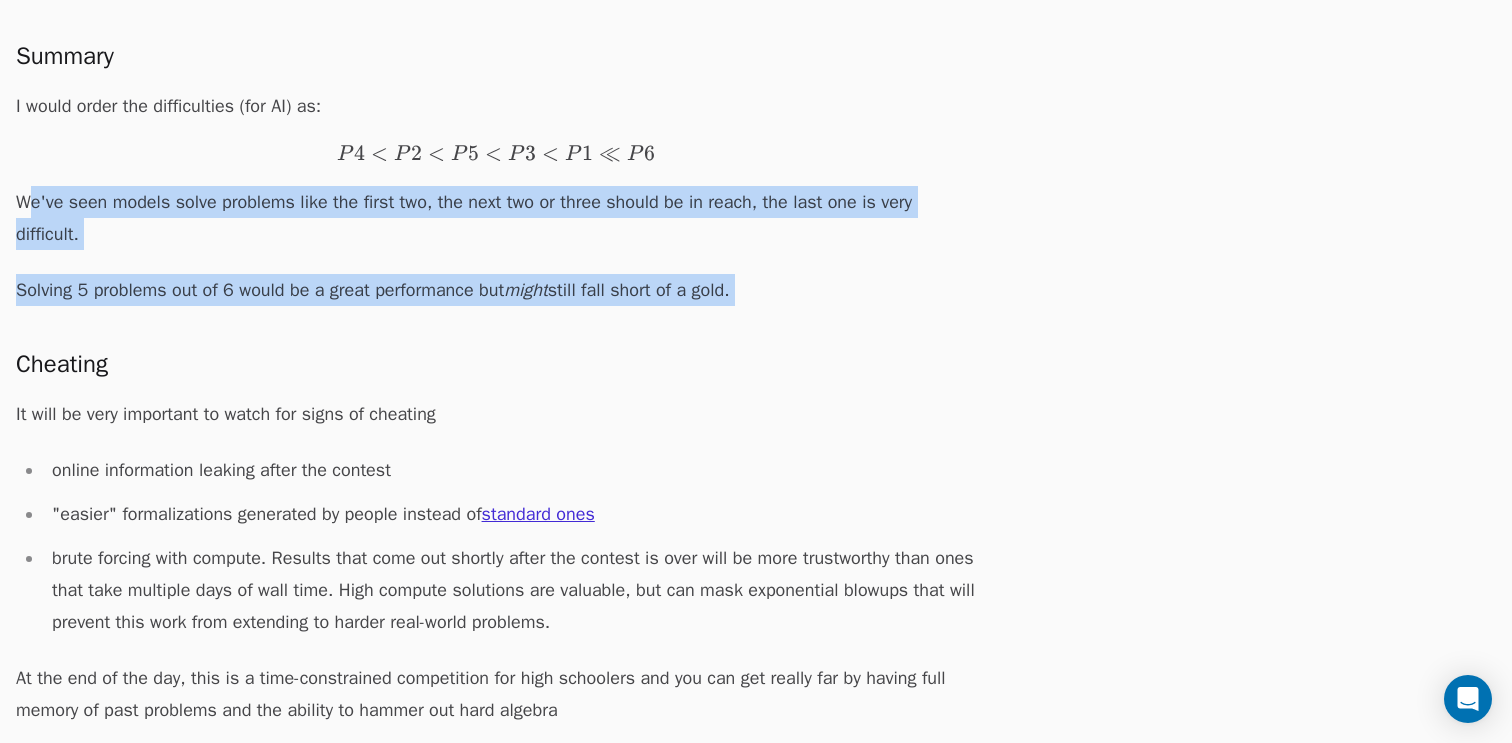 drag, startPoint x: 563, startPoint y: 237, endPoint x: 563, endPoint y: 256, distance: 19 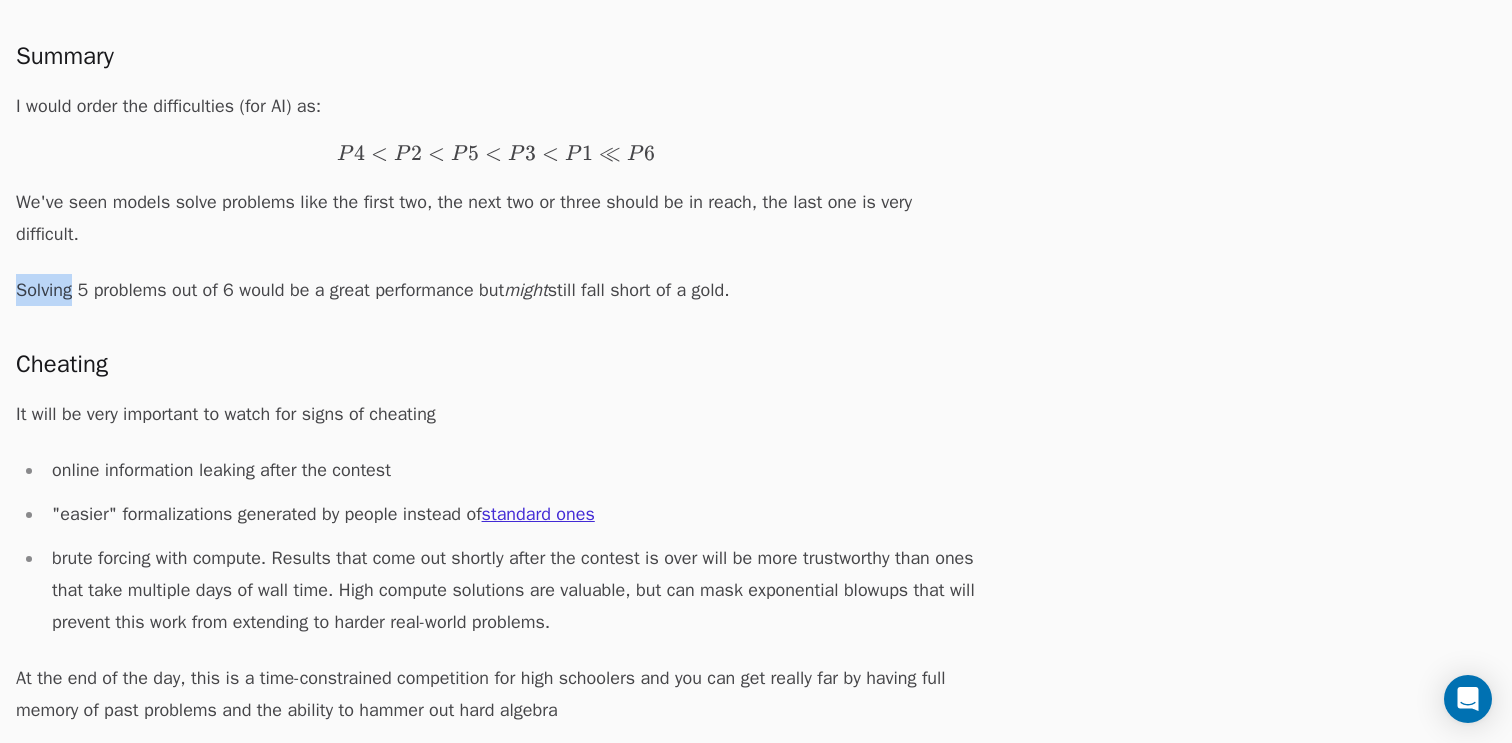 click on "Ralph Furman .
With the  2025 International Math Olympiad  underway, there's a lot of excitement and questions about how well AI will do.  Will DeepMind beat their performance last year and get gold?  Will frontier models be found overfit?  Will formal or informal methods prevail?
I don't have any direct connection or inside scoop on the companies competing at the IMO, but I have participated both as a contestant and as a team leader for the IMO, been working in AI/ML, and have been building out  AI tools to help with math research .  So I thought it would be fun to lock in my bet before we hear the final results!
I've also run it through the major LLMs as soon as I could, to try to prevent data tainting.  The problems are being discussed on forums, X, and YouTube and there's already evidence that reasoning models are finding online solutions.
Summary
I would order the difficulties (for AI) as:
P 4 < P 2 < P 5 < P 3 < P 1 ≪ P 6  P4 < P2 < P5 < P3 < P1 \ll P6 P 4 < P 2 < P 5 < P 3 < P 1 ≪ P 6" at bounding box center [496, 182] 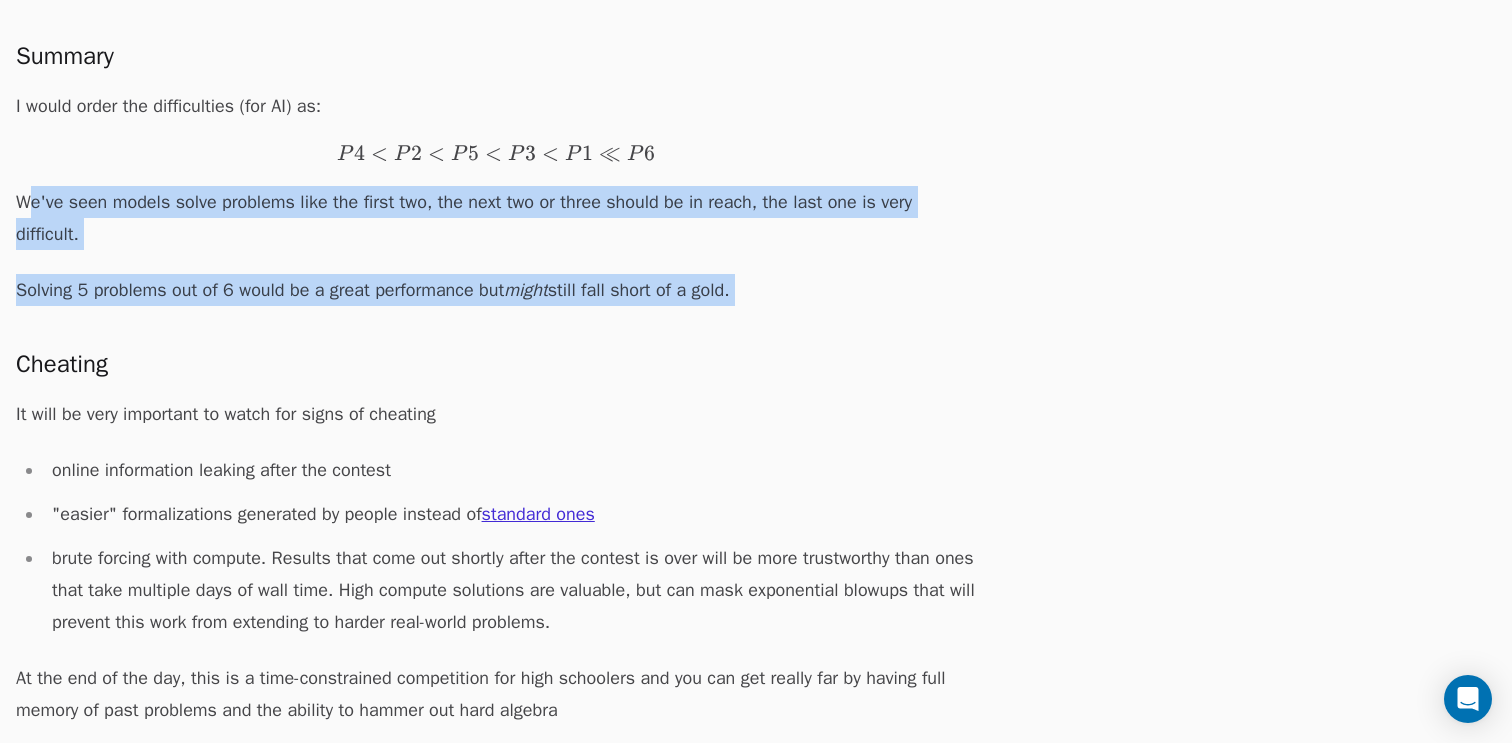 drag, startPoint x: 563, startPoint y: 256, endPoint x: 563, endPoint y: 222, distance: 34 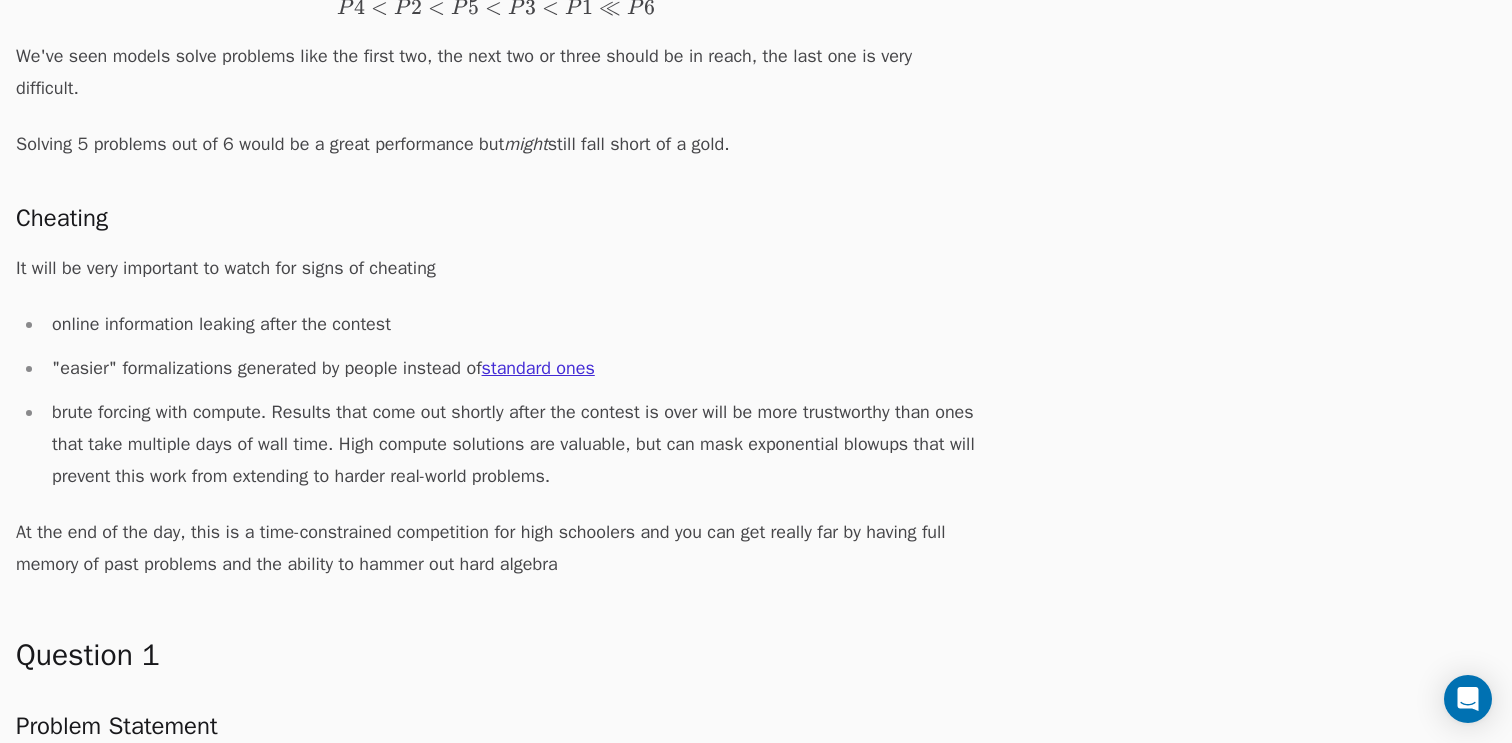 scroll, scrollTop: 776, scrollLeft: 0, axis: vertical 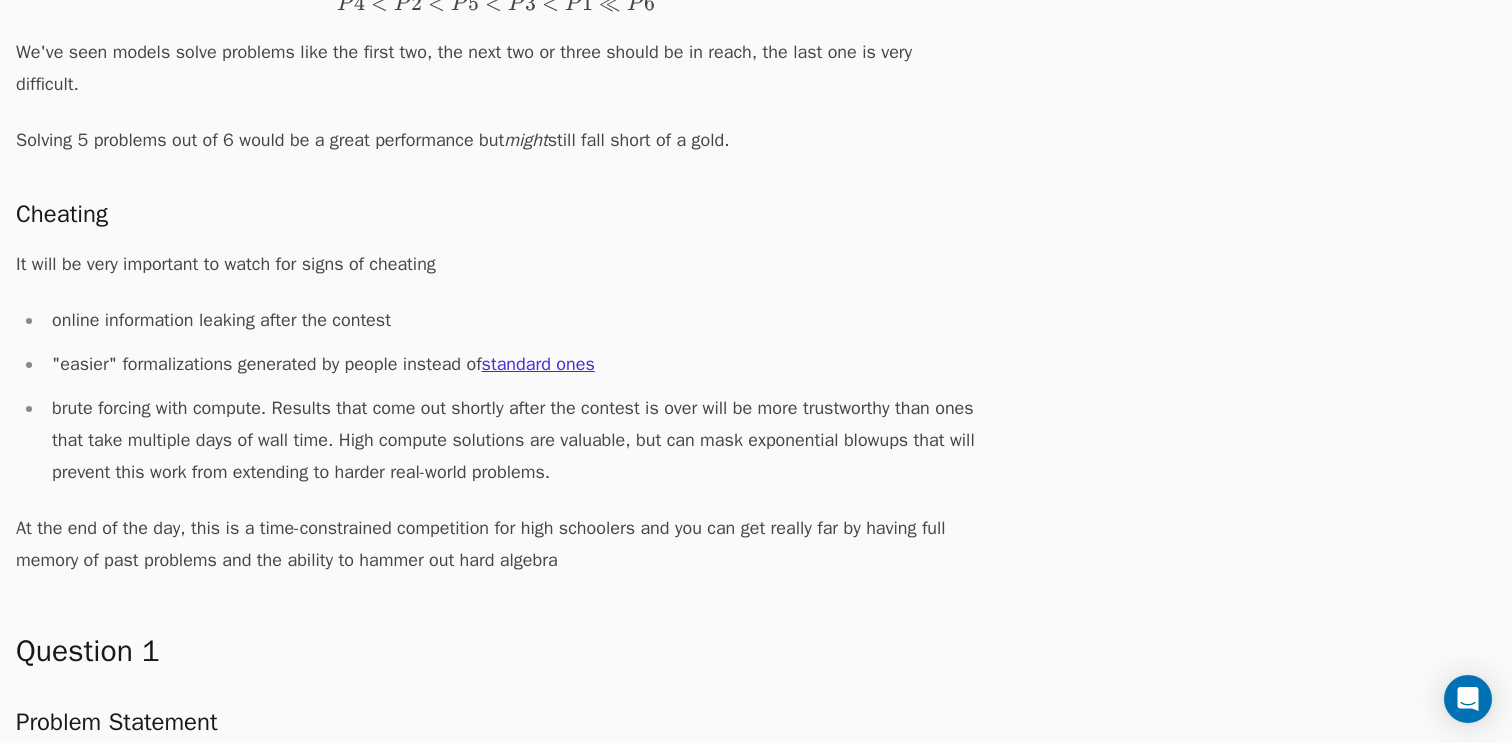 click on "It will be very important to watch for signs of cheating" at bounding box center [496, 264] 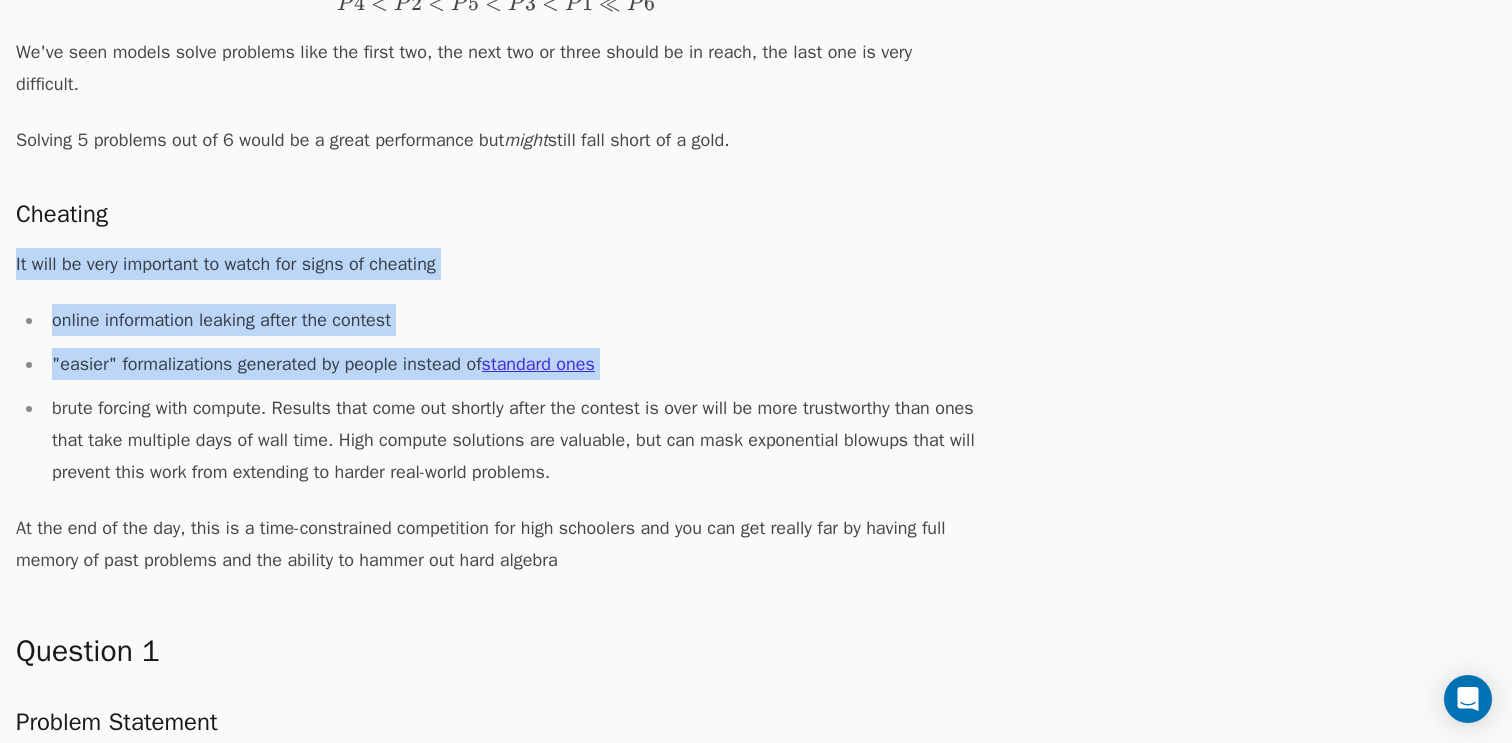 drag, startPoint x: 560, startPoint y: 258, endPoint x: 560, endPoint y: 367, distance: 109 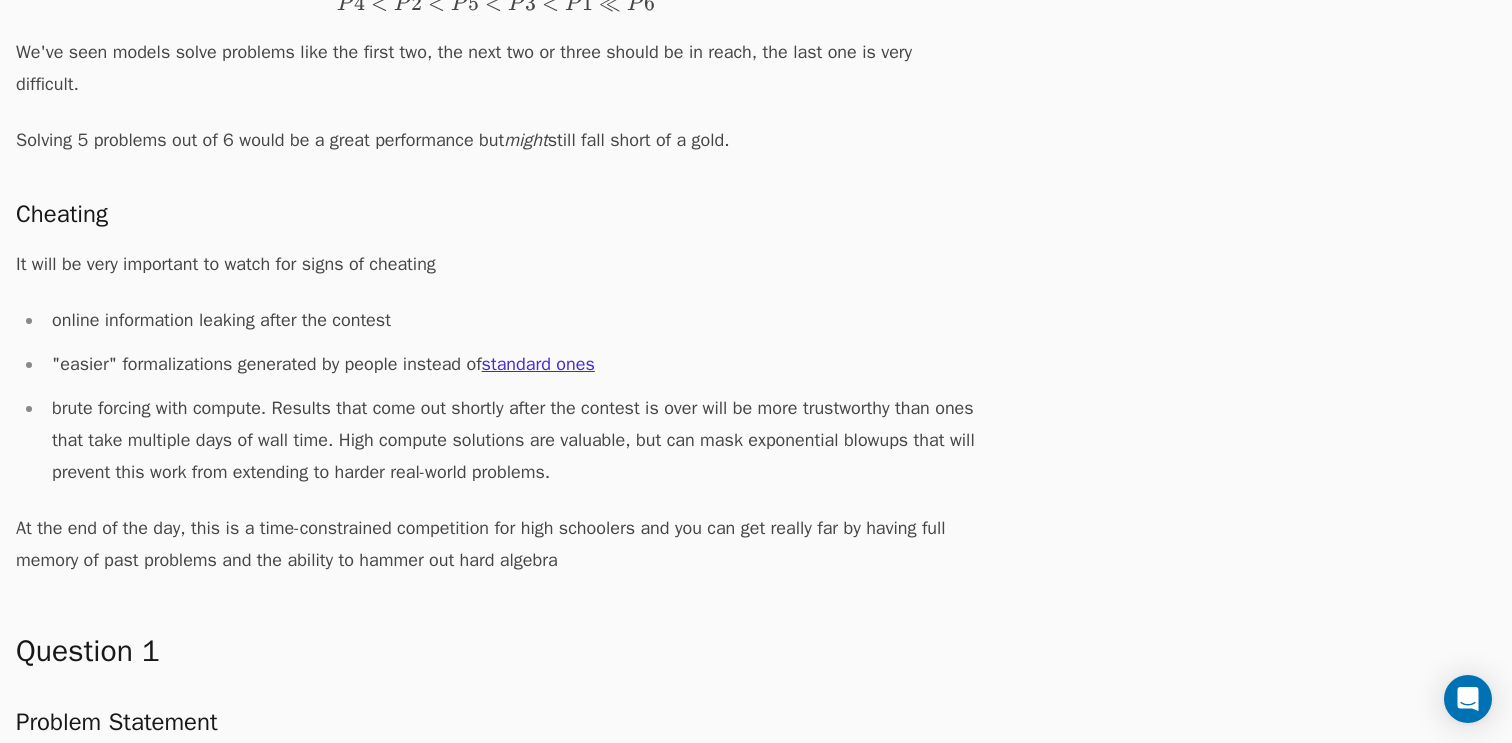 click on ""easier" formalizations generated by people instead of  standard ones" at bounding box center [510, 364] 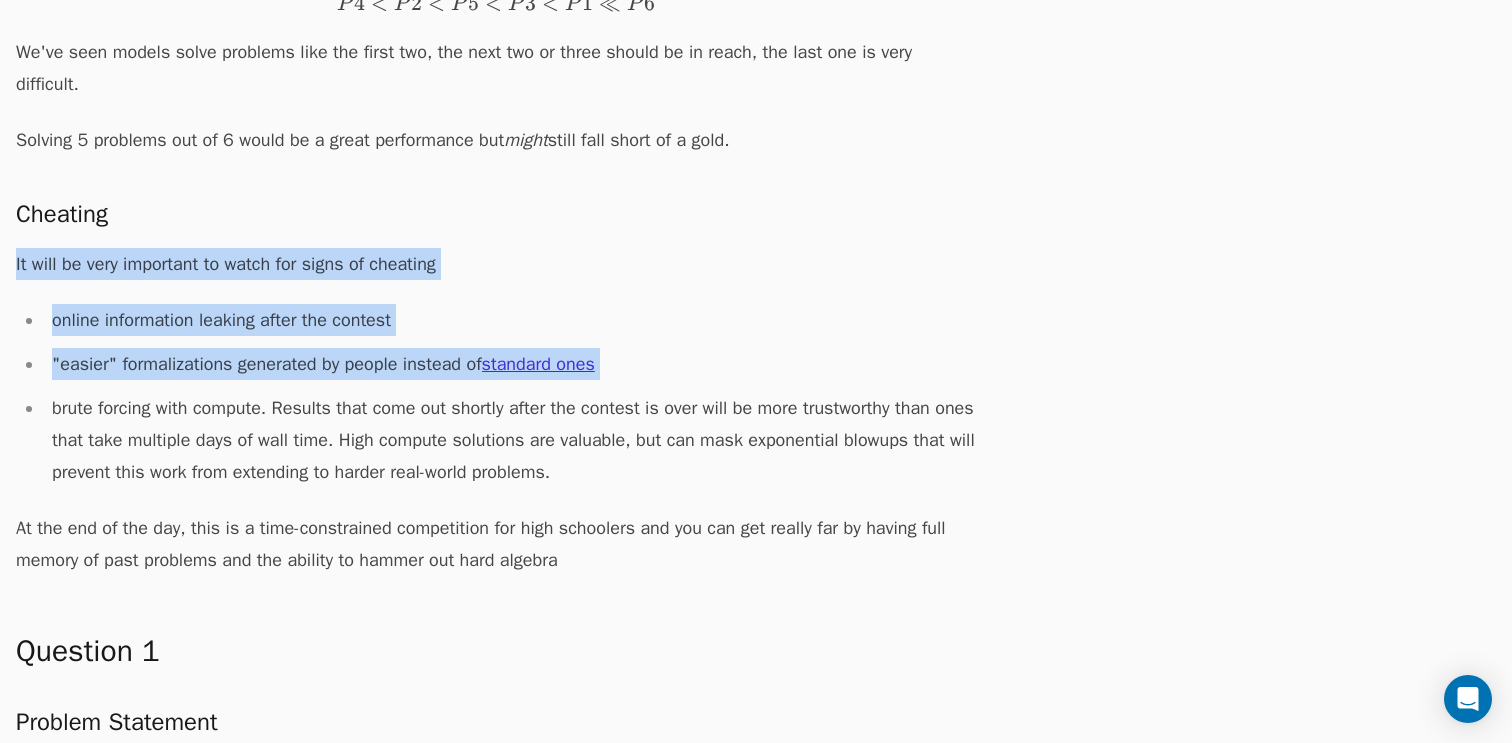 drag, startPoint x: 692, startPoint y: 362, endPoint x: 692, endPoint y: 267, distance: 95 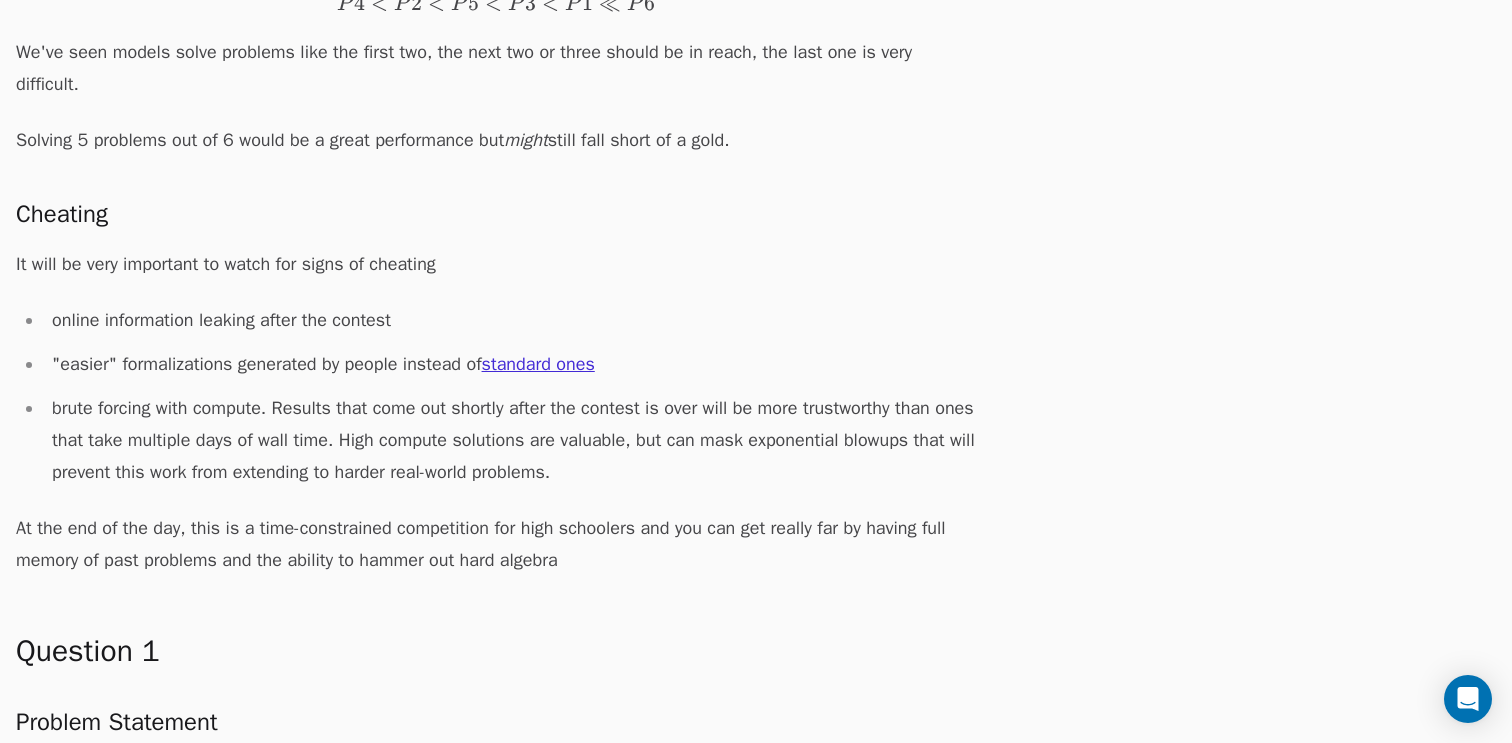 click on "It will be very important to watch for signs of cheating" at bounding box center [496, 264] 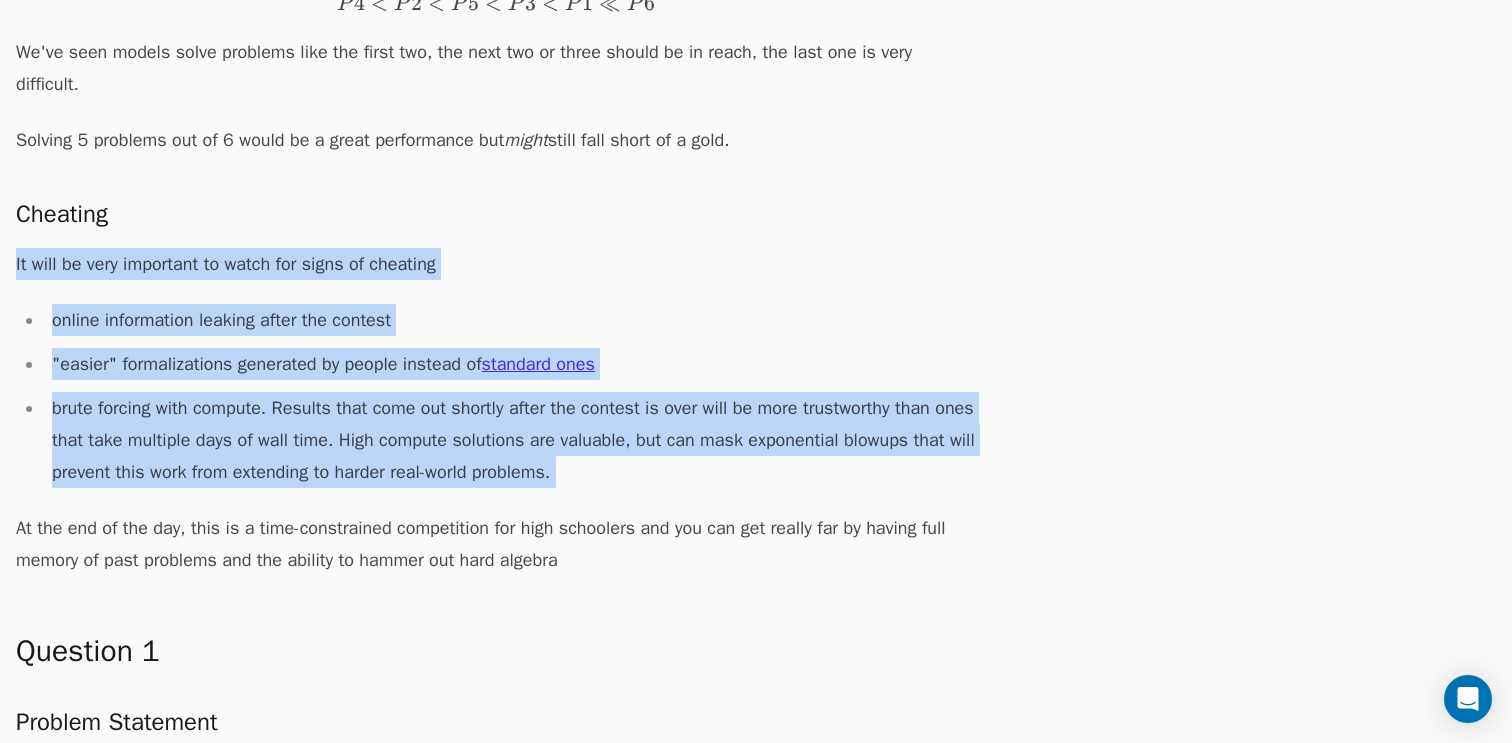 drag, startPoint x: 692, startPoint y: 267, endPoint x: 692, endPoint y: 442, distance: 175 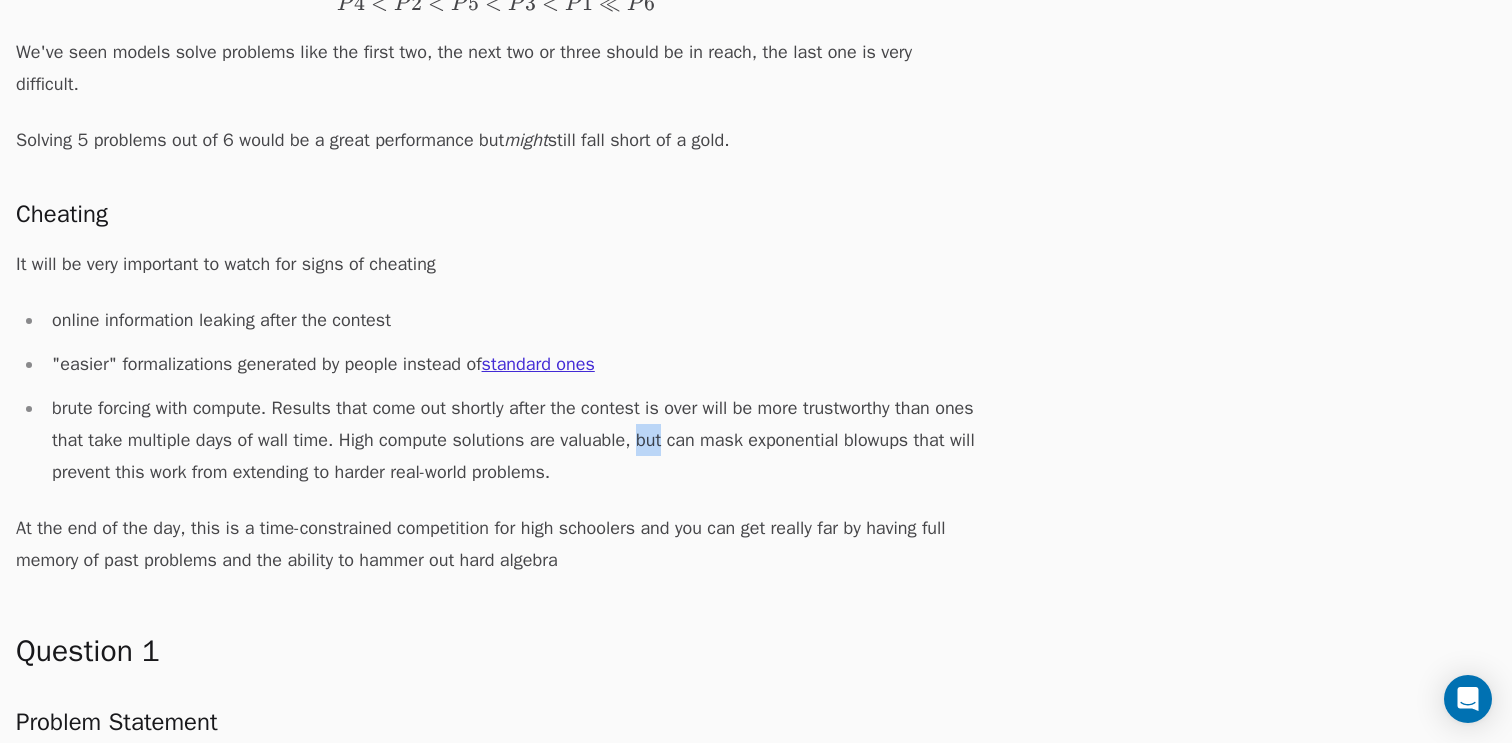 click on "brute forcing with compute.  Results that come out shortly after the contest is over will be more trustworthy than ones that take multiple days of wall time.  High compute solutions are valuable, but can mask exponential blowups that will prevent this work from extending to harder real-world problems." at bounding box center (510, 440) 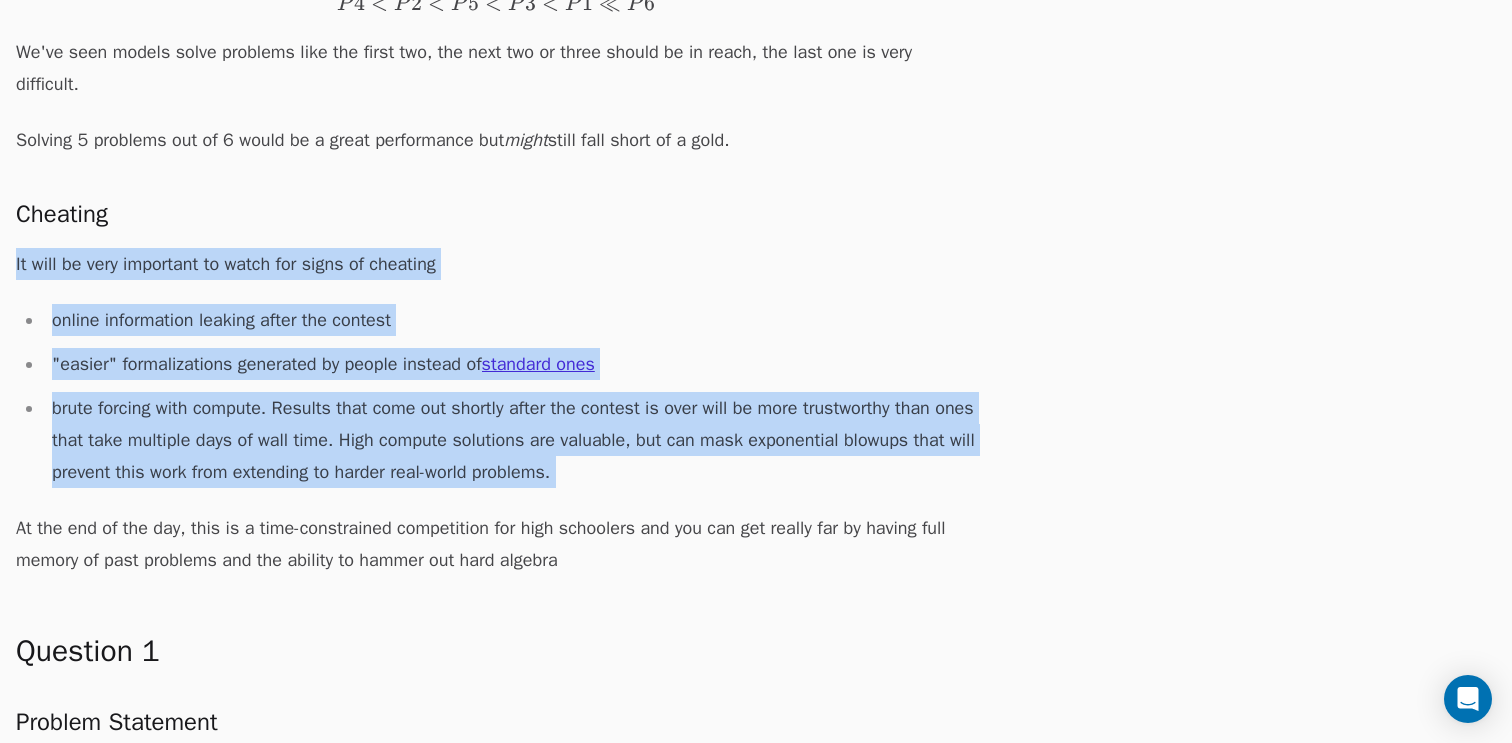 drag, startPoint x: 692, startPoint y: 442, endPoint x: 699, endPoint y: 266, distance: 176.13914 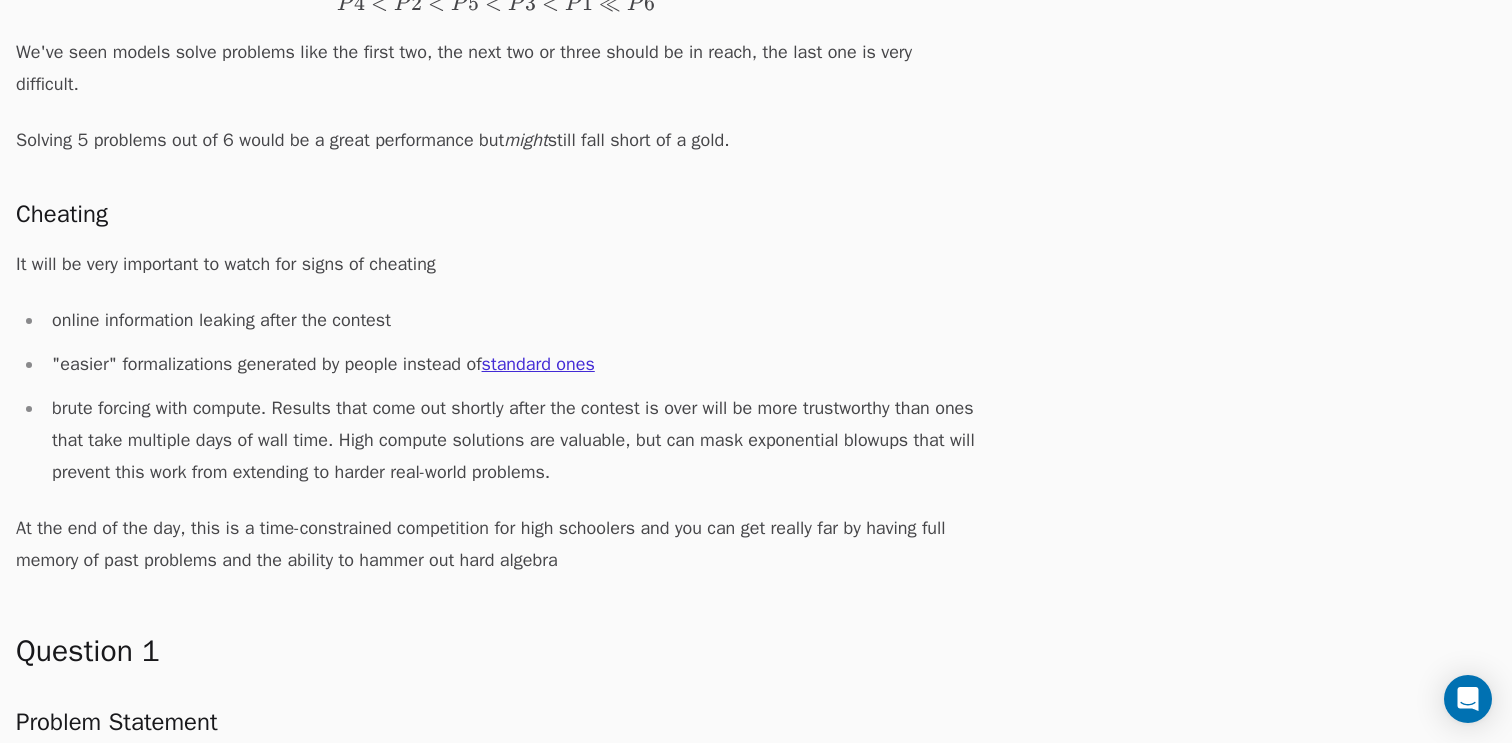 click on "It will be very important to watch for signs of cheating" at bounding box center [496, 264] 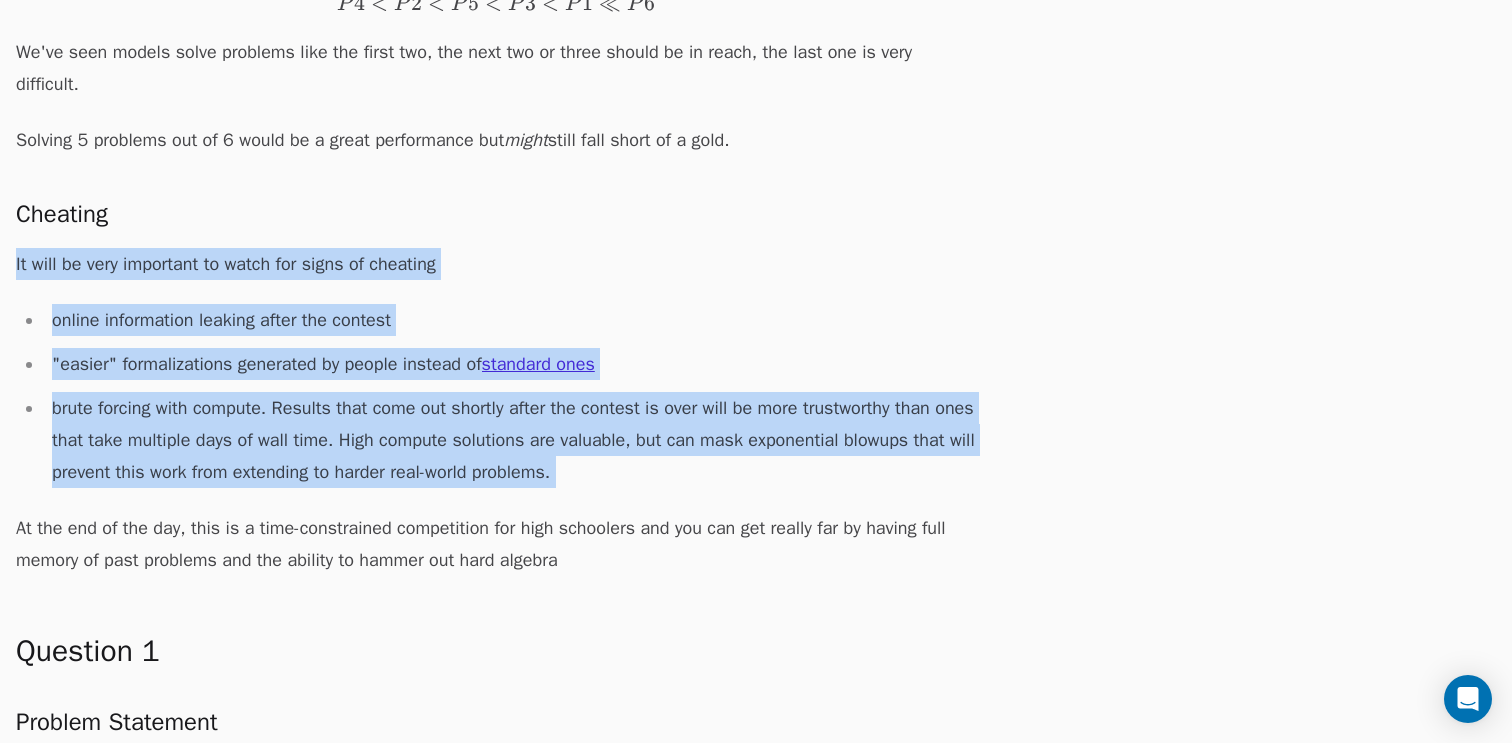 drag, startPoint x: 699, startPoint y: 266, endPoint x: 697, endPoint y: 393, distance: 127.01575 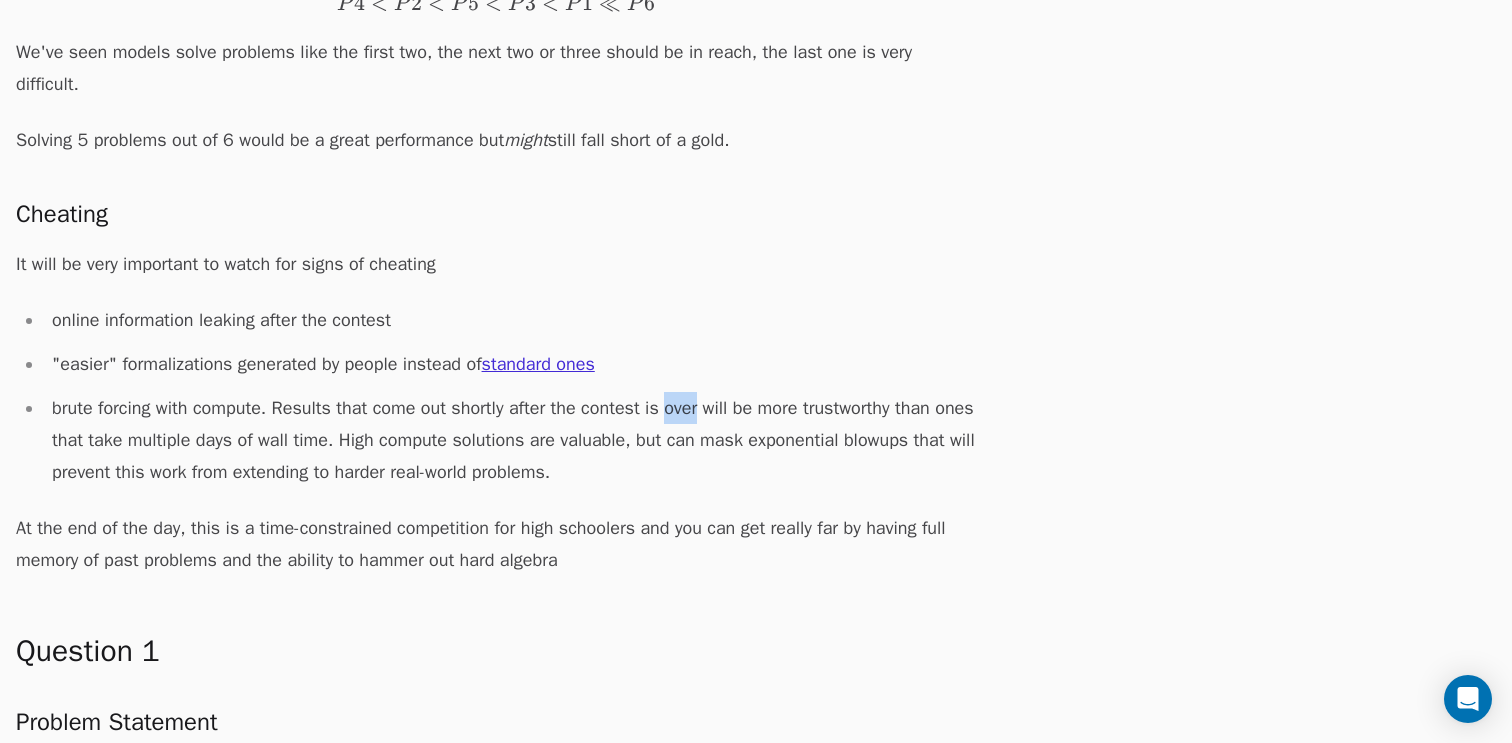 click on "brute forcing with compute.  Results that come out shortly after the contest is over will be more trustworthy than ones that take multiple days of wall time.  High compute solutions are valuable, but can mask exponential blowups that will prevent this work from extending to harder real-world problems." at bounding box center (510, 440) 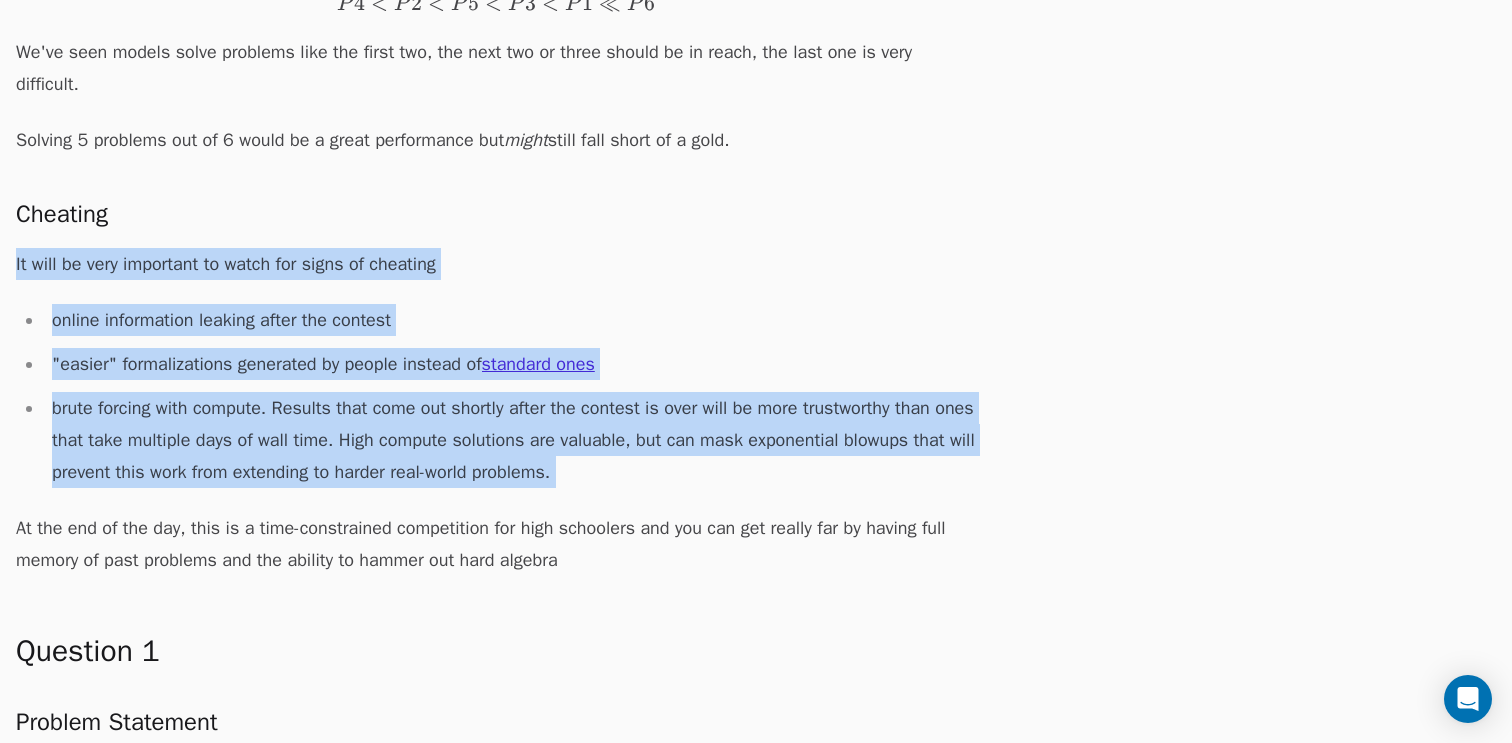 drag, startPoint x: 697, startPoint y: 393, endPoint x: 699, endPoint y: 232, distance: 161.01242 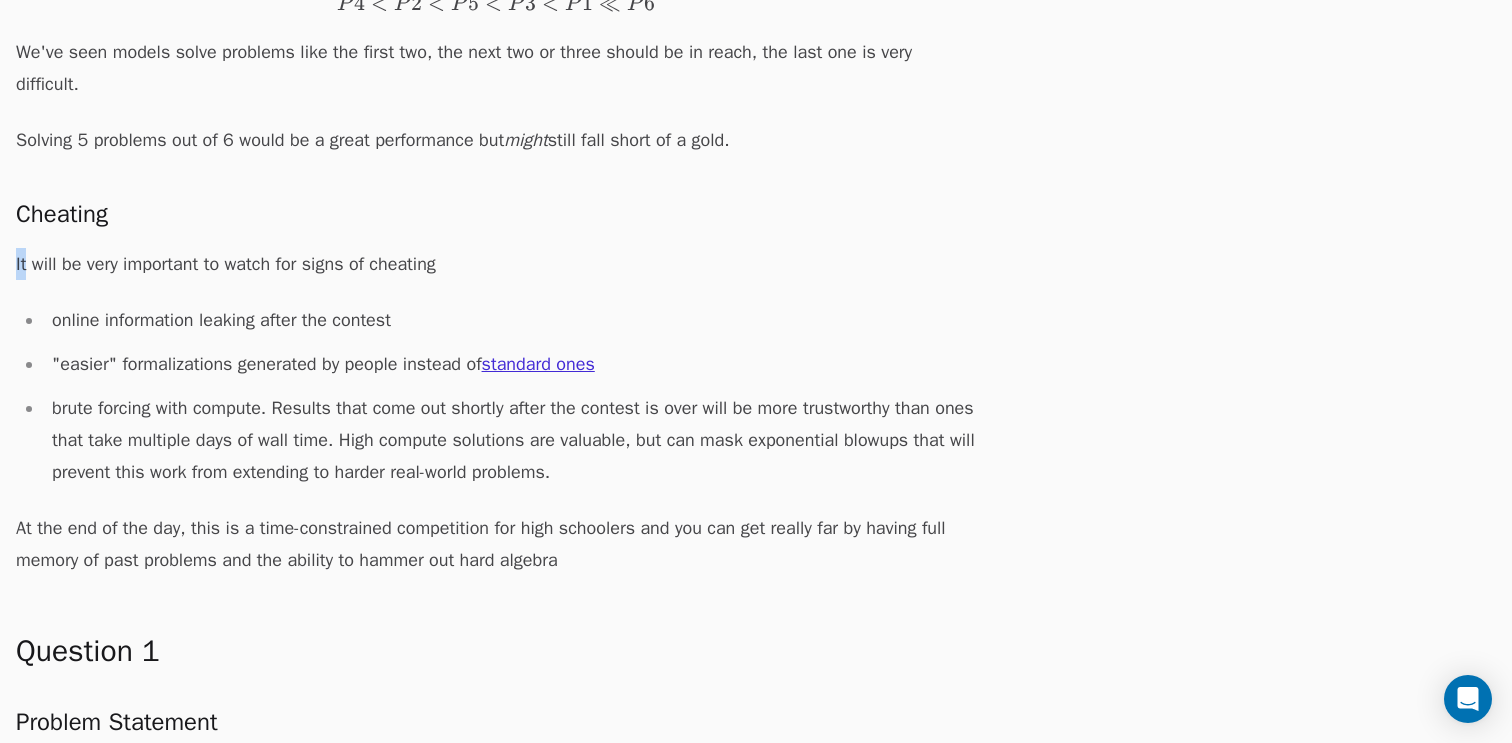 click on "Ralph Furman .
With the  2025 International Math Olympiad  underway, there's a lot of excitement and questions about how well AI will do.  Will DeepMind beat their performance last year and get gold?  Will frontier models be found overfit?  Will formal or informal methods prevail?
I don't have any direct connection or inside scoop on the companies competing at the IMO, but I have participated both as a contestant and as a team leader for the IMO, been working in AI/ML, and have been building out  AI tools to help with math research .  So I thought it would be fun to lock in my bet before we hear the final results!
I've also run it through the major LLMs as soon as I could, to try to prevent data tainting.  The problems are being discussed on forums, X, and YouTube and there's already evidence that reasoning models are finding online solutions.
Summary
I would order the difficulties (for AI) as:
P 4 < P 2 < P 5 < P 3 < P 1 ≪ P 6  P4 < P2 < P5 < P3 < P1 \ll P6 P 4 < P 2 < P 5 < P 3 < P 1 ≪ P 6" at bounding box center [496, 32] 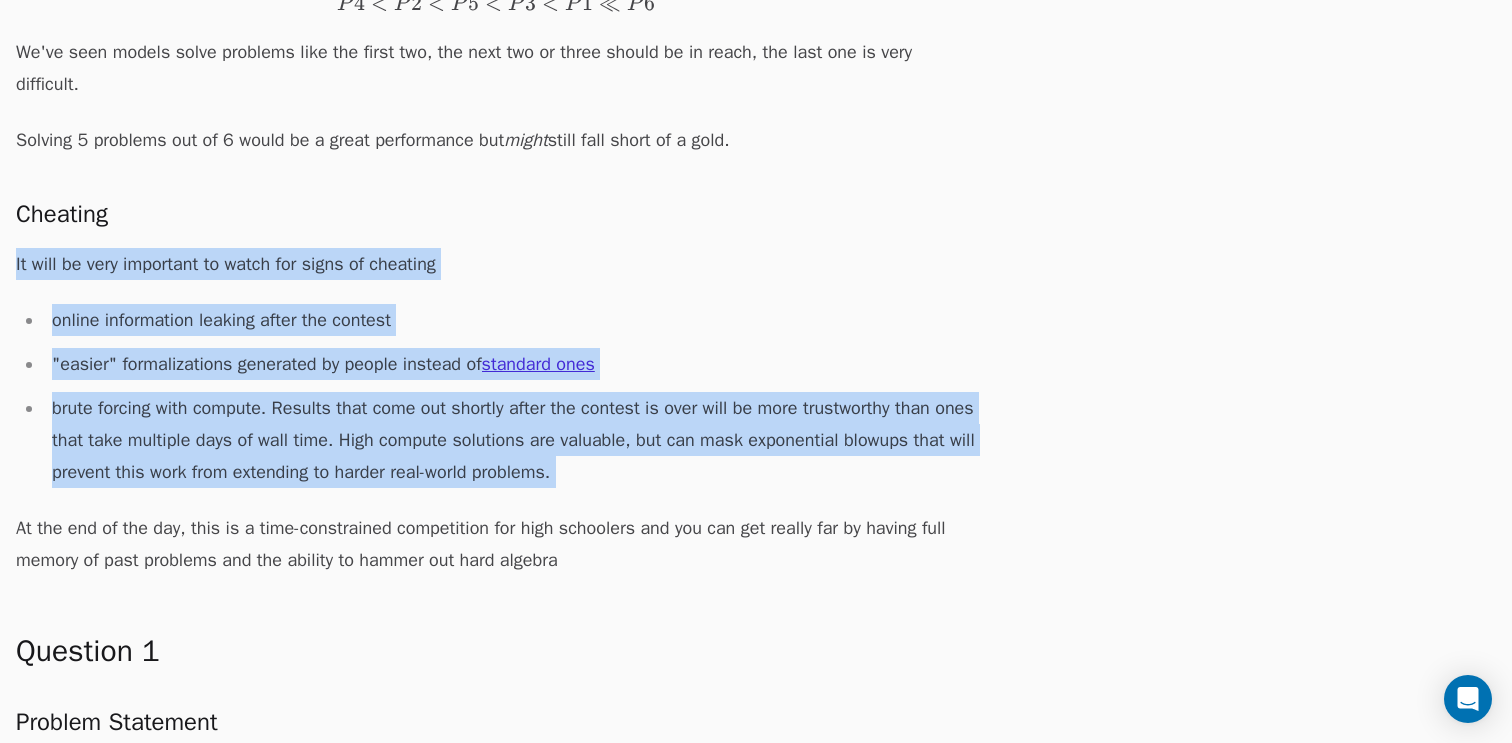 drag, startPoint x: 699, startPoint y: 233, endPoint x: 700, endPoint y: 400, distance: 167.00299 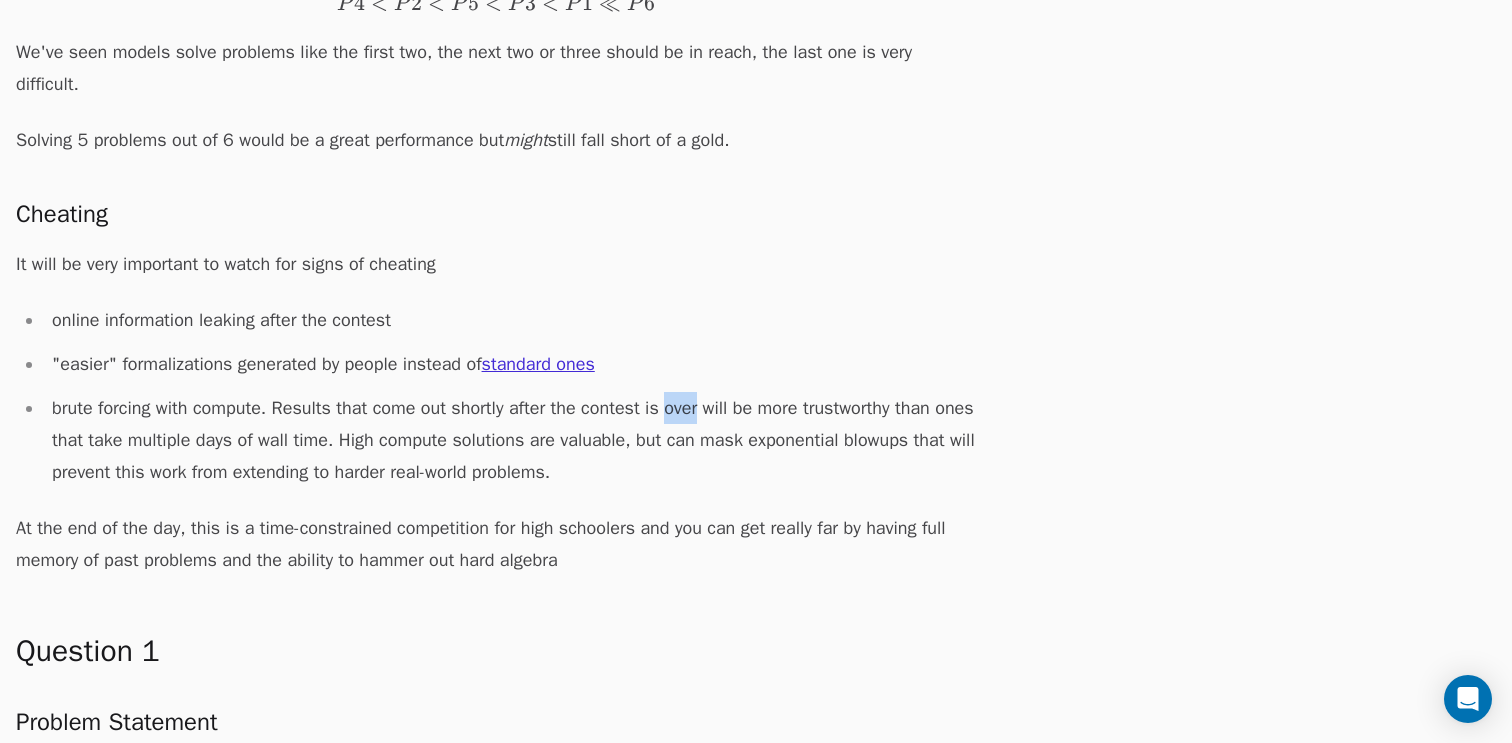 click on "brute forcing with compute.  Results that come out shortly after the contest is over will be more trustworthy than ones that take multiple days of wall time.  High compute solutions are valuable, but can mask exponential blowups that will prevent this work from extending to harder real-world problems." at bounding box center [510, 440] 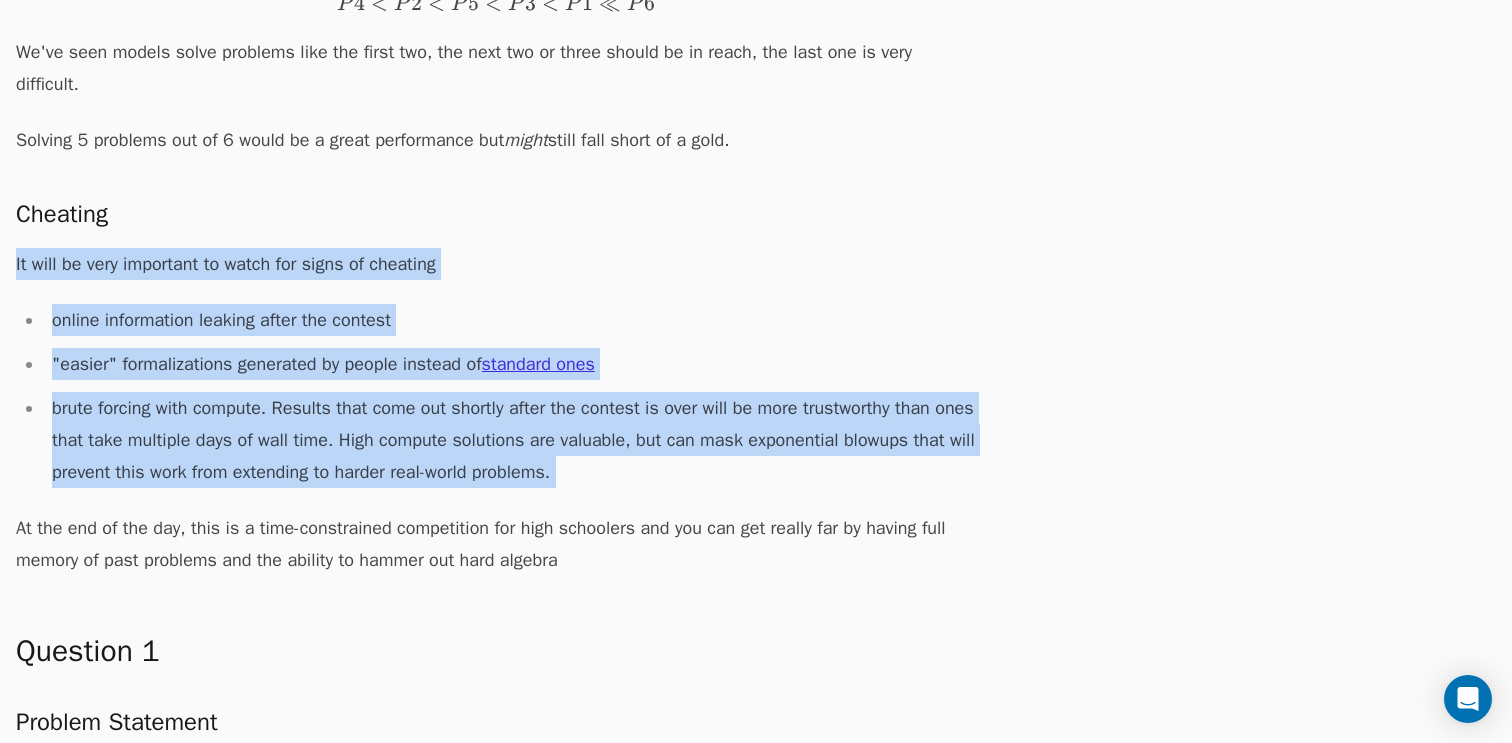 drag, startPoint x: 700, startPoint y: 400, endPoint x: 699, endPoint y: 267, distance: 133.00375 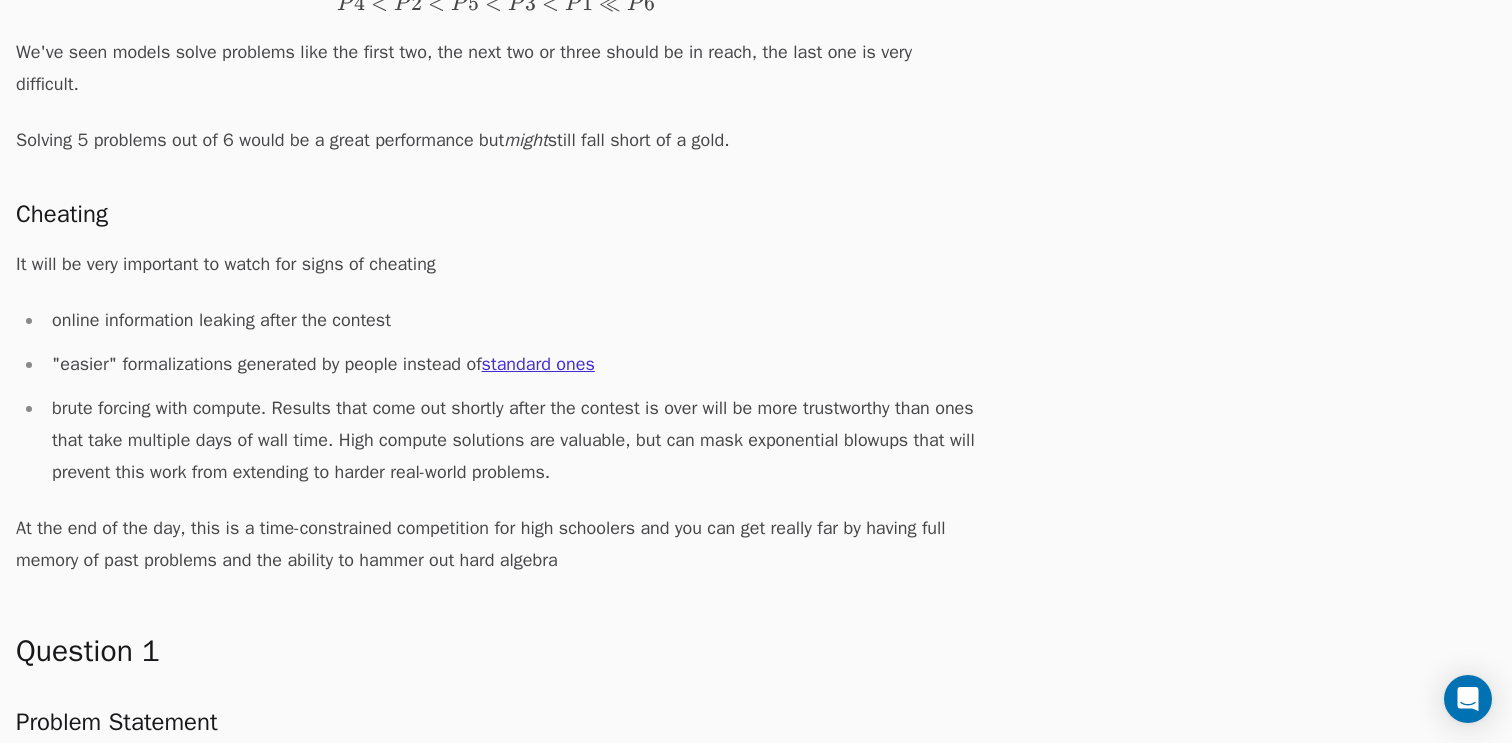 click on "It will be very important to watch for signs of cheating" at bounding box center (496, 264) 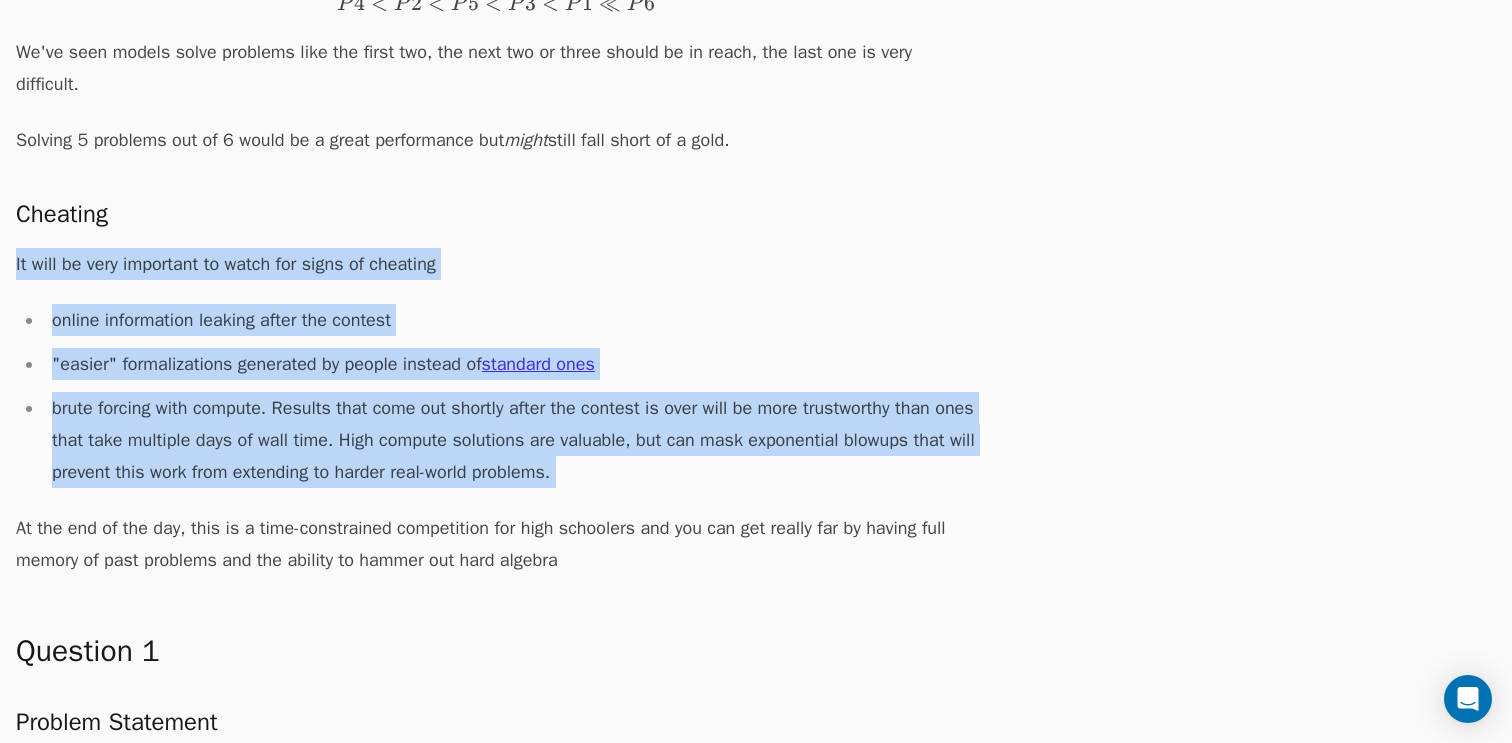 drag, startPoint x: 699, startPoint y: 267, endPoint x: 694, endPoint y: 417, distance: 150.08331 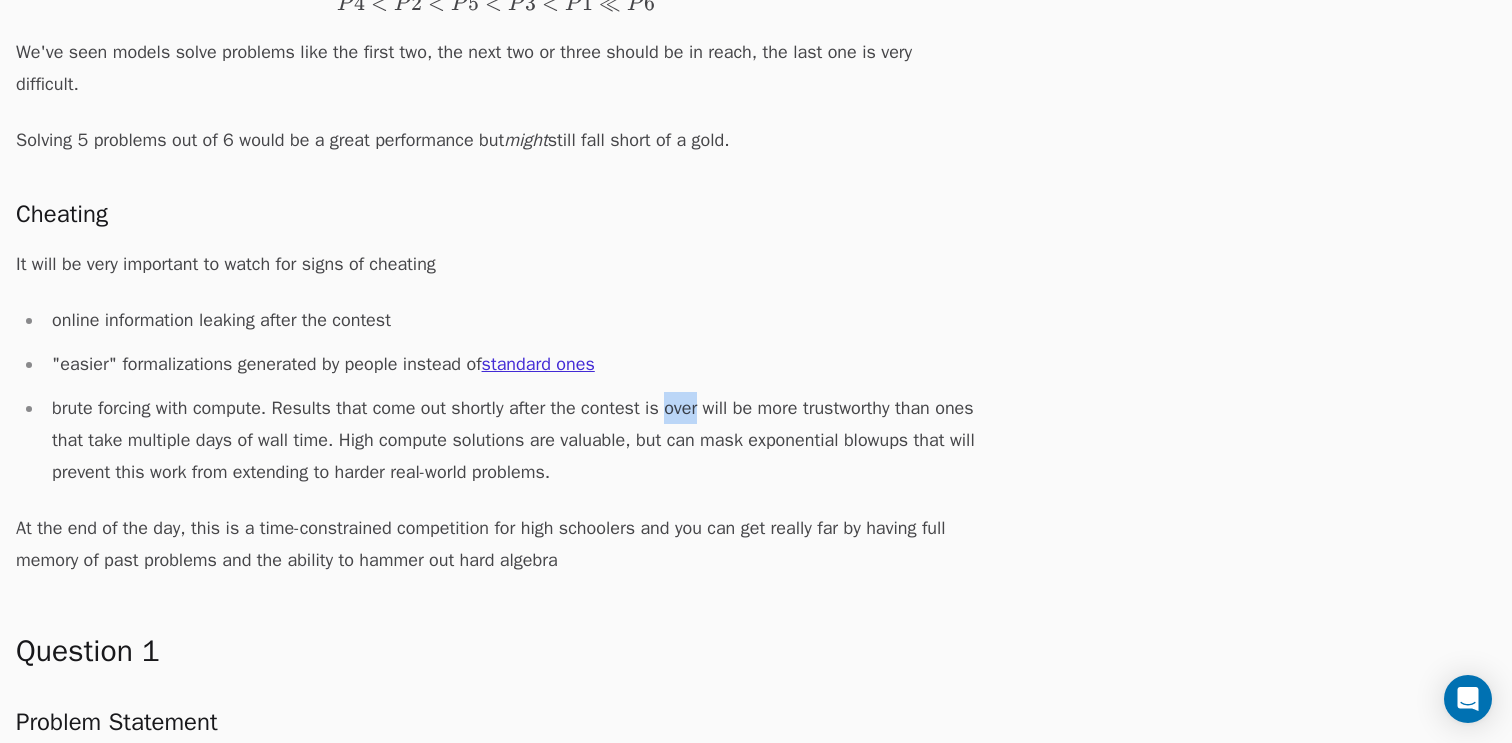 click on "brute forcing with compute.  Results that come out shortly after the contest is over will be more trustworthy than ones that take multiple days of wall time.  High compute solutions are valuable, but can mask exponential blowups that will prevent this work from extending to harder real-world problems." at bounding box center [510, 440] 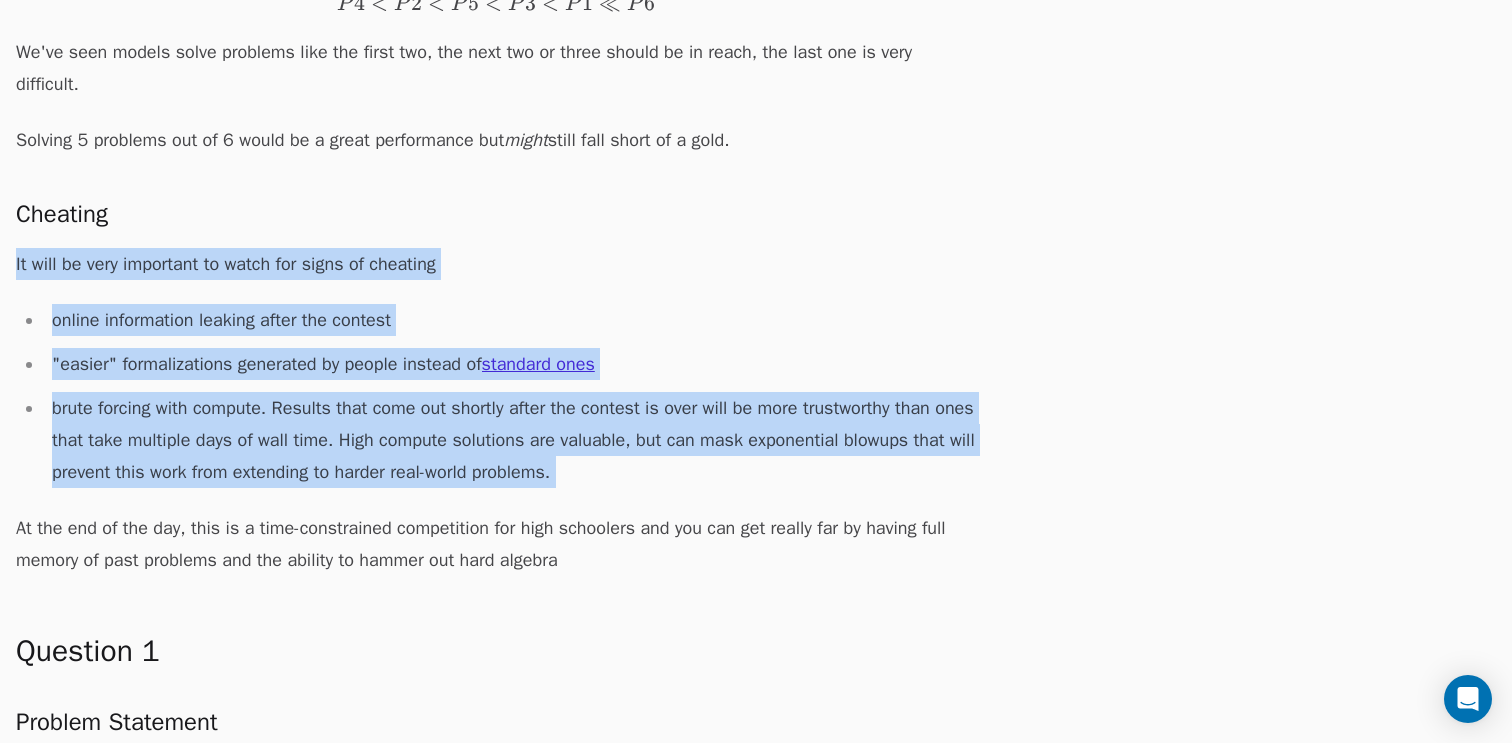 drag, startPoint x: 694, startPoint y: 419, endPoint x: 713, endPoint y: 254, distance: 166.09033 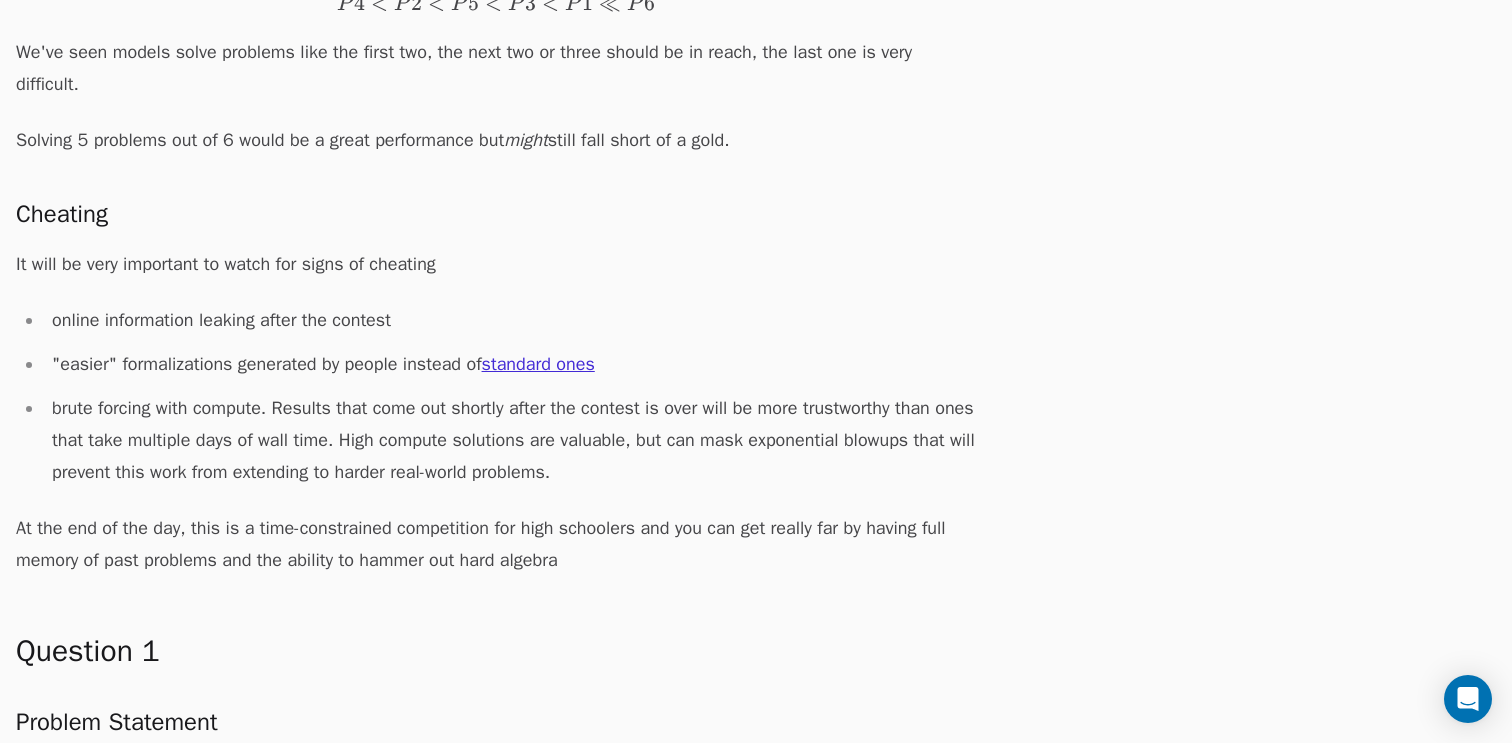 click on "It will be very important to watch for signs of cheating" at bounding box center [496, 264] 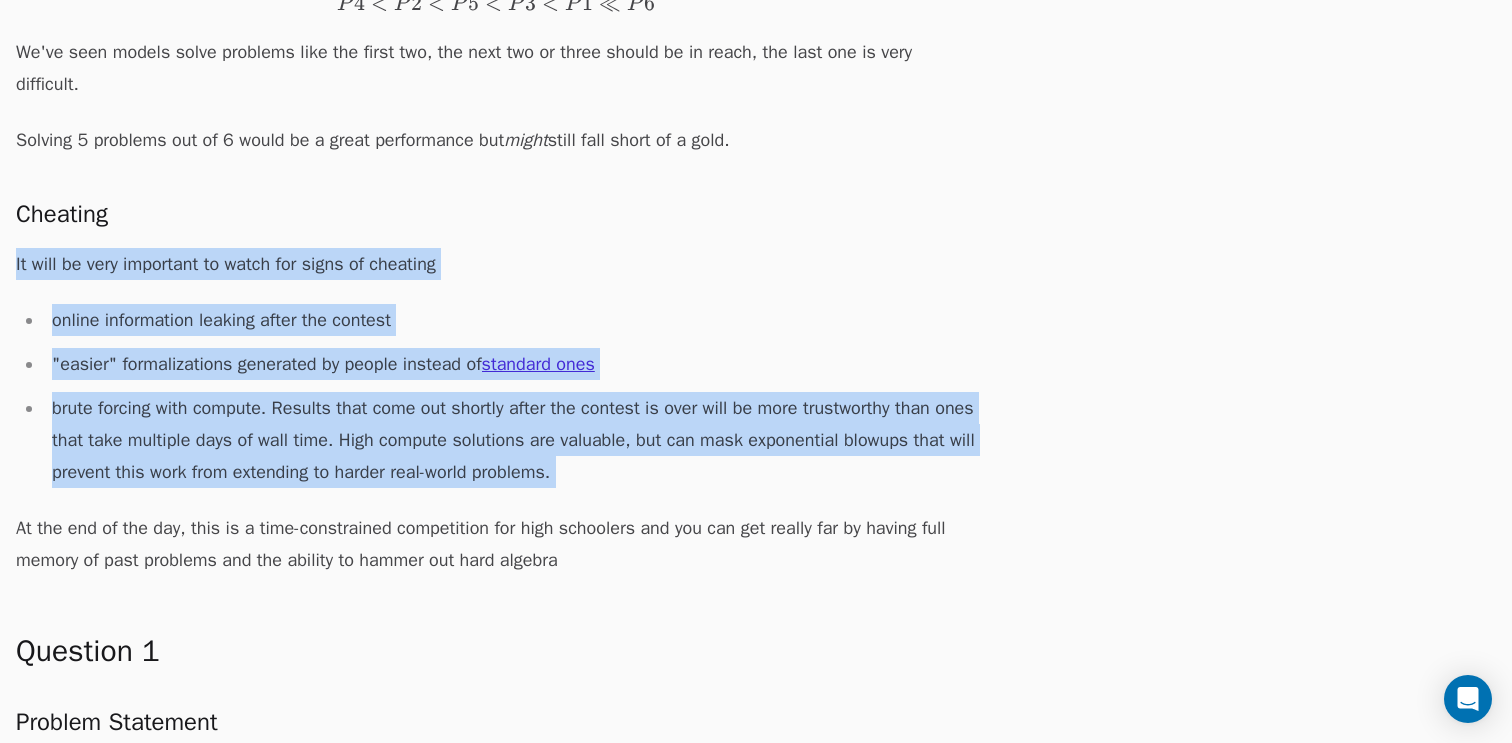 drag, startPoint x: 713, startPoint y: 254, endPoint x: 703, endPoint y: 431, distance: 177.28226 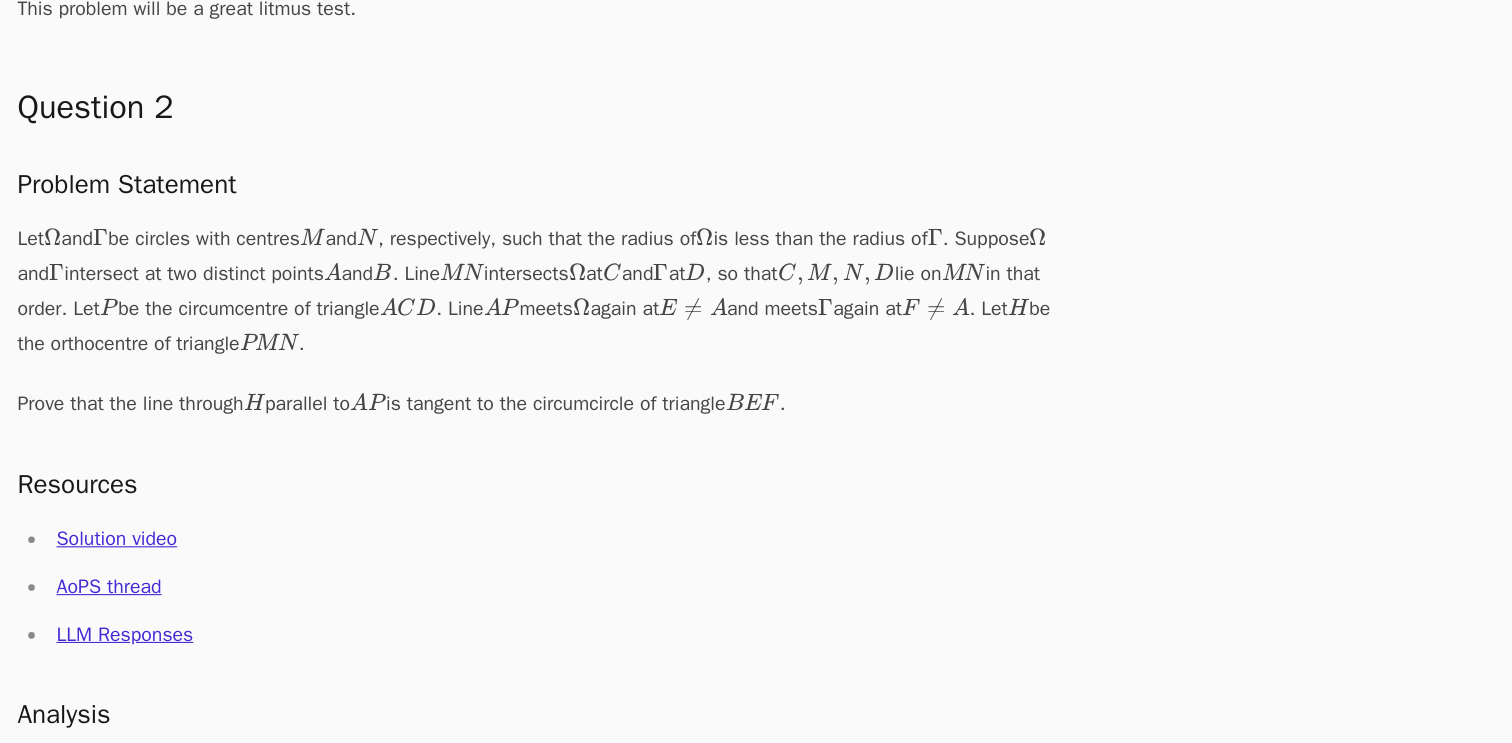 scroll, scrollTop: 2271, scrollLeft: 0, axis: vertical 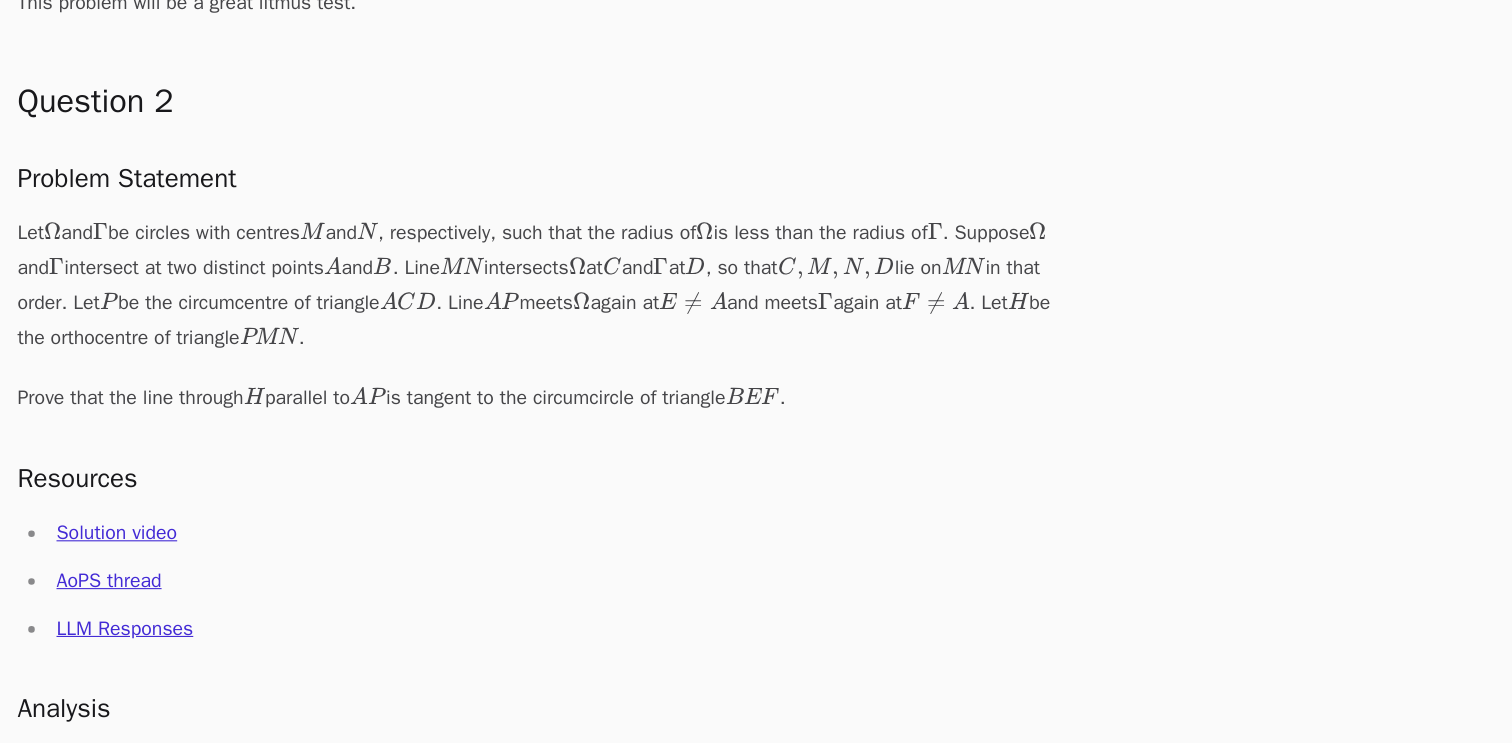 click on "Solution video" at bounding box center [107, 549] 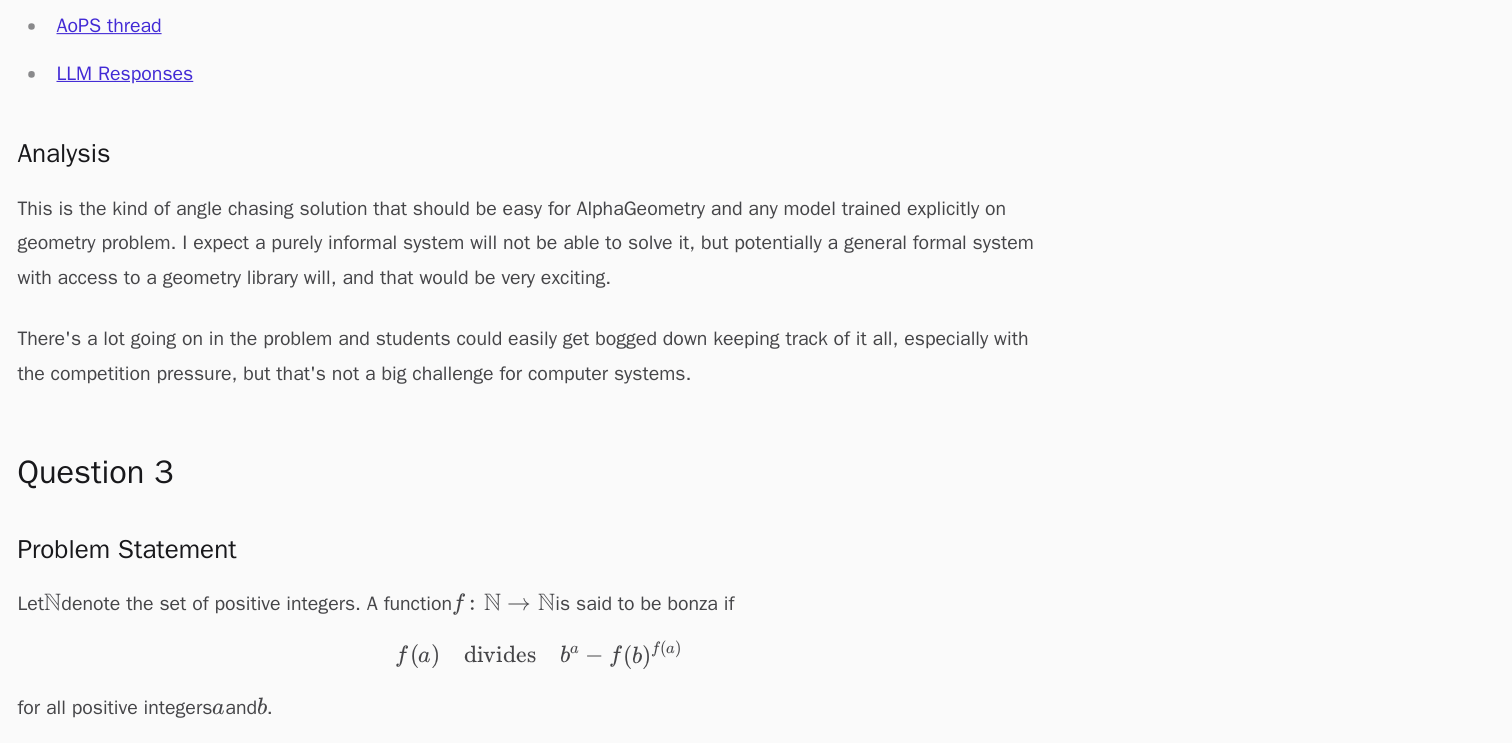 scroll, scrollTop: 2784, scrollLeft: 0, axis: vertical 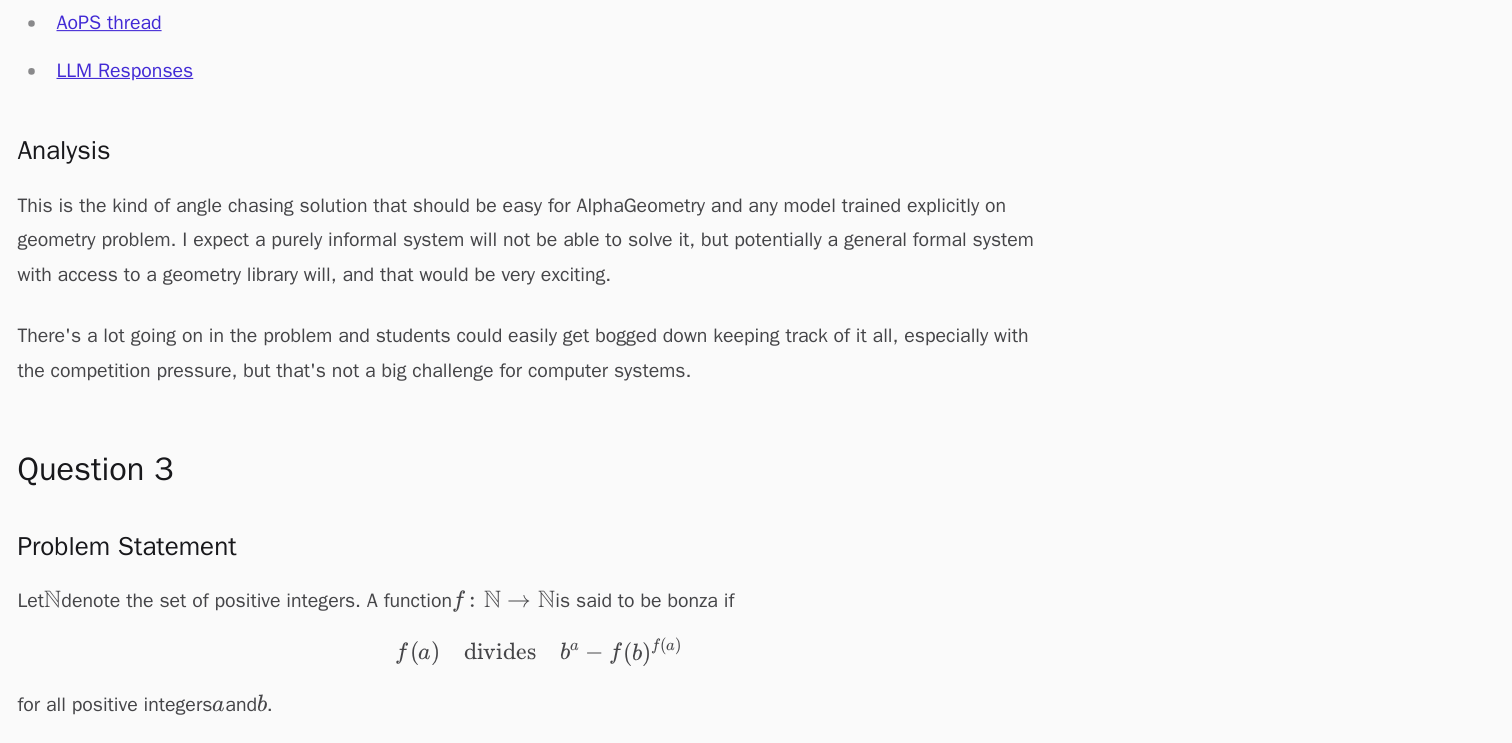 click on "This is the kind of angle chasing solution that should be easy for AlphaGeometry and any model trained explicitly on geometry problem.  I expect a purely informal system will not be able to solve it, but potentially a general formal system with access to a geometry library will, and that would be very exciting." at bounding box center [496, 280] 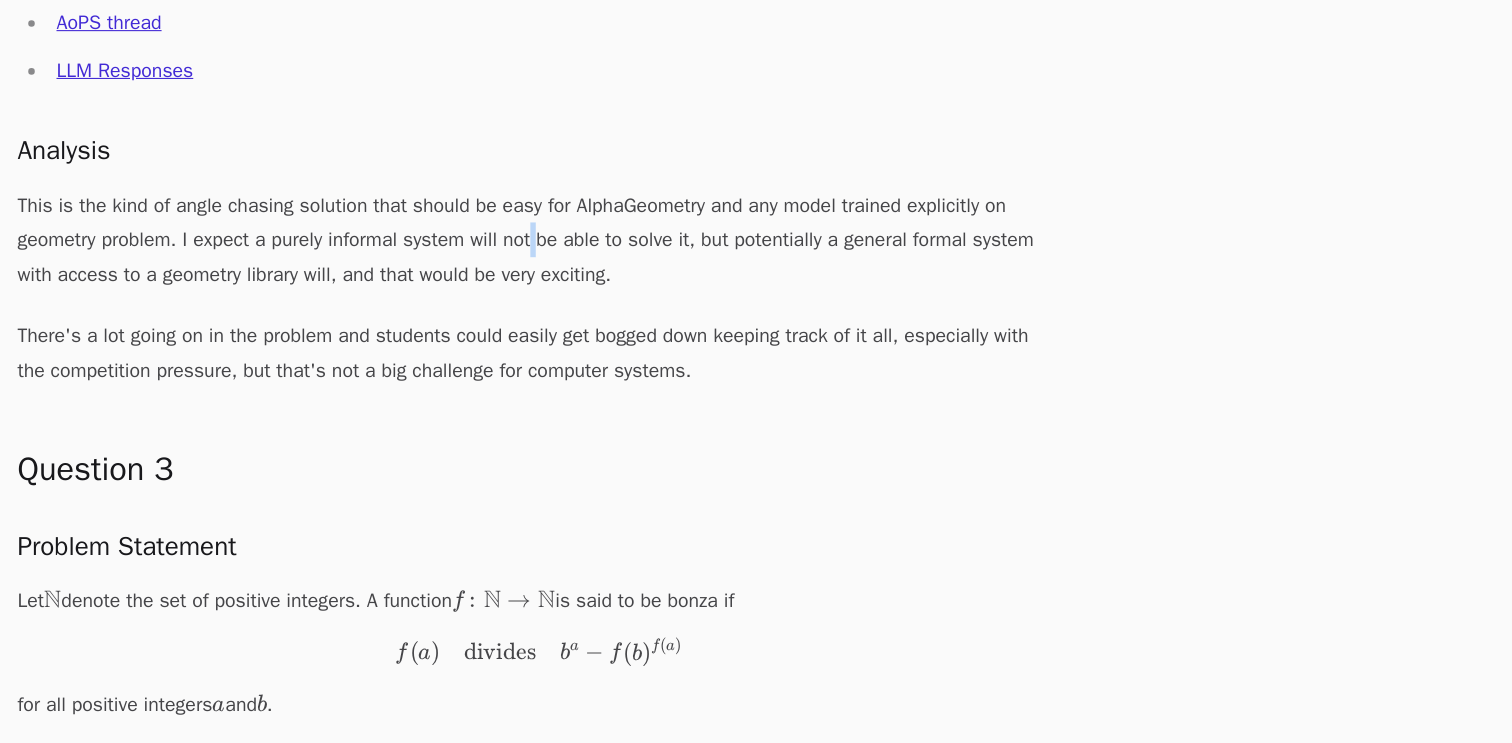 click on "This is the kind of angle chasing solution that should be easy for AlphaGeometry and any model trained explicitly on geometry problem.  I expect a purely informal system will not be able to solve it, but potentially a general formal system with access to a geometry library will, and that would be very exciting." at bounding box center [496, 280] 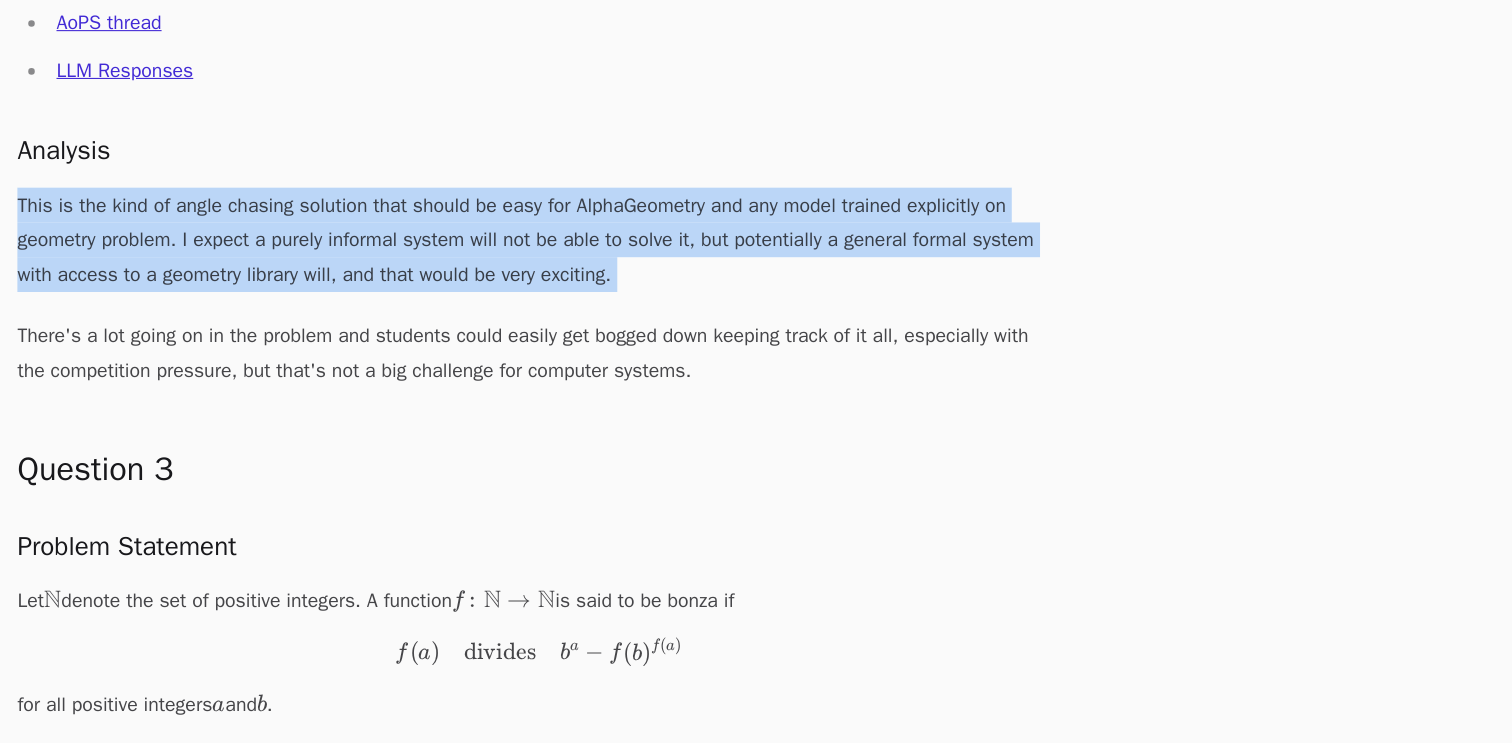click on "This is the kind of angle chasing solution that should be easy for AlphaGeometry and any model trained explicitly on geometry problem.  I expect a purely informal system will not be able to solve it, but potentially a general formal system with access to a geometry library will, and that would be very exciting." at bounding box center (496, 280) 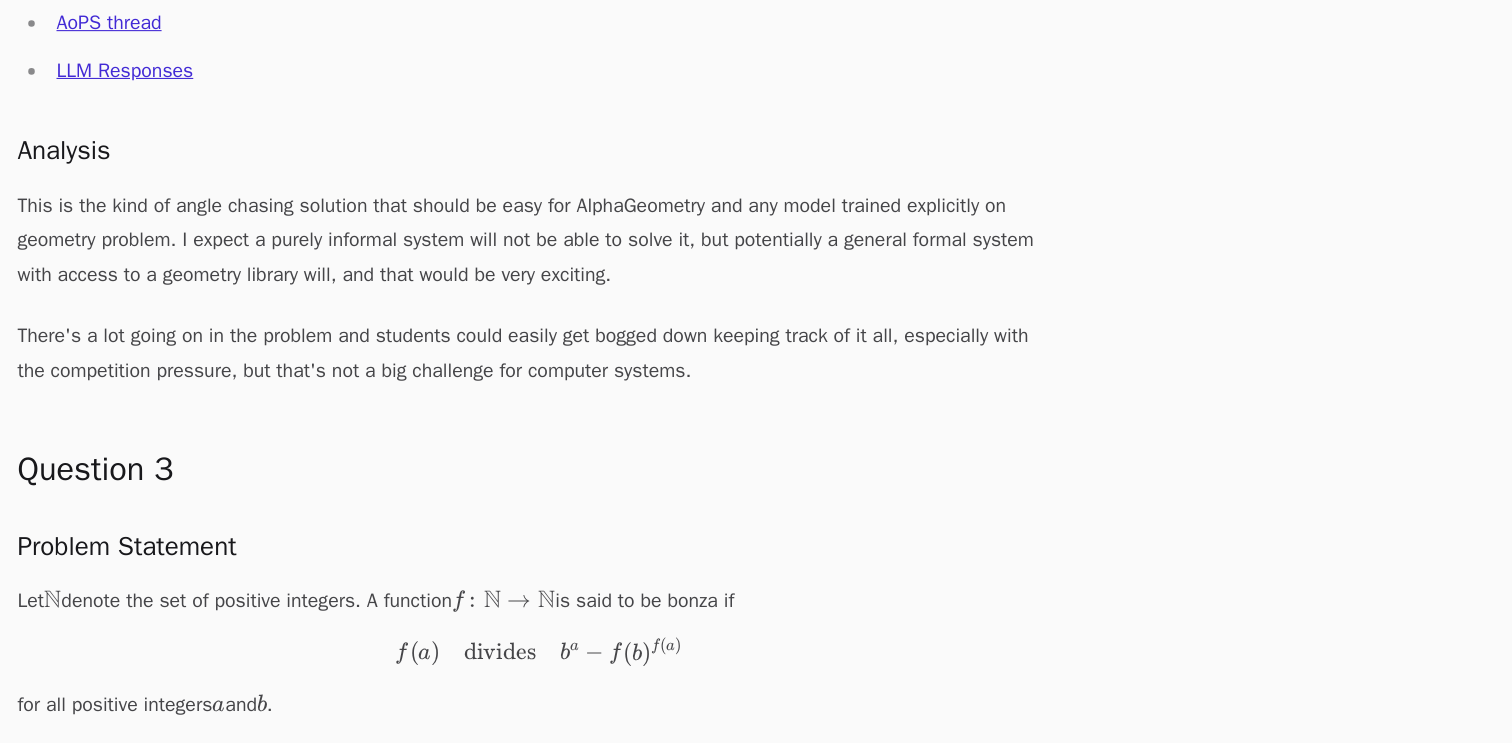 click on "This is the kind of angle chasing solution that should be easy for AlphaGeometry and any model trained explicitly on geometry problem.  I expect a purely informal system will not be able to solve it, but potentially a general formal system with access to a geometry library will, and that would be very exciting." at bounding box center [496, 280] 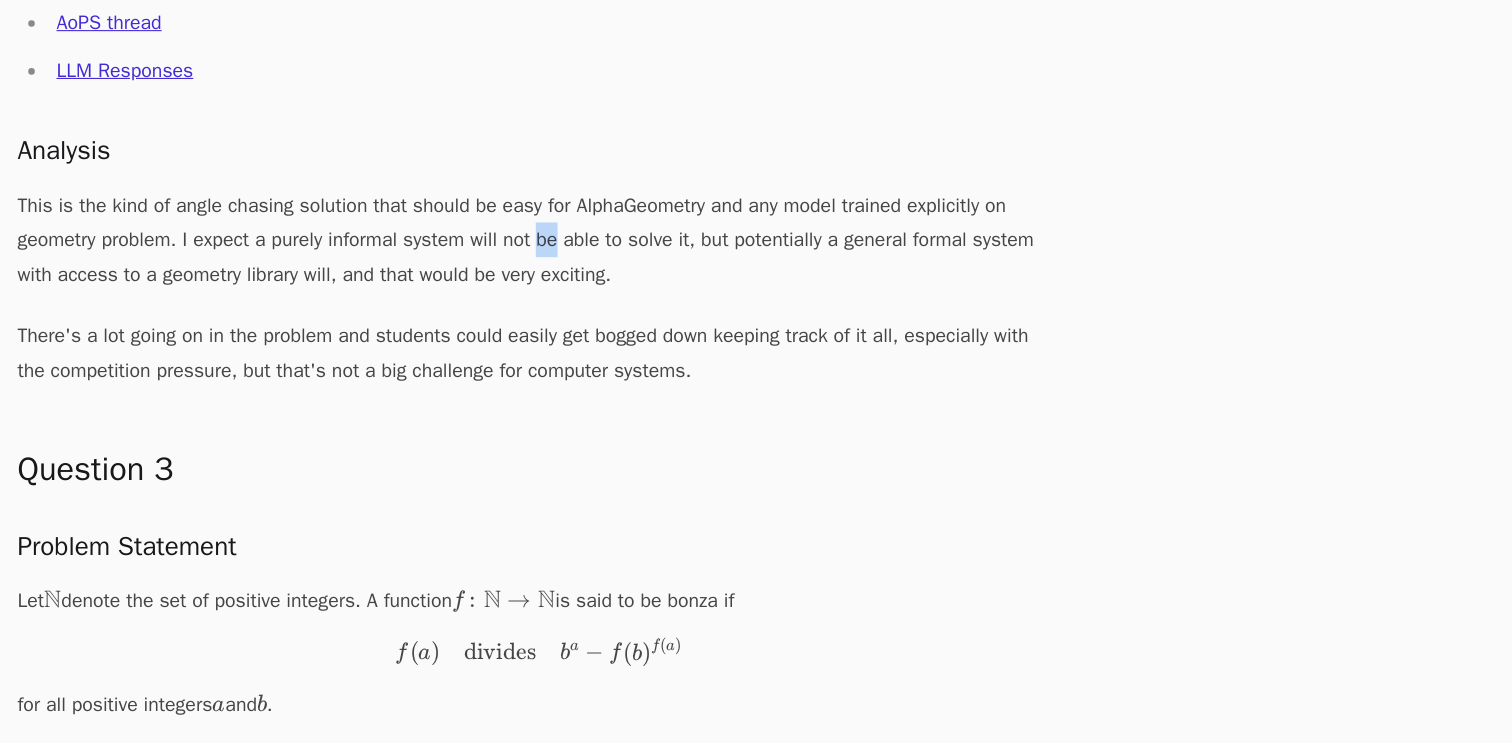click on "This is the kind of angle chasing solution that should be easy for AlphaGeometry and any model trained explicitly on geometry problem.  I expect a purely informal system will not be able to solve it, but potentially a general formal system with access to a geometry library will, and that would be very exciting." at bounding box center (496, 280) 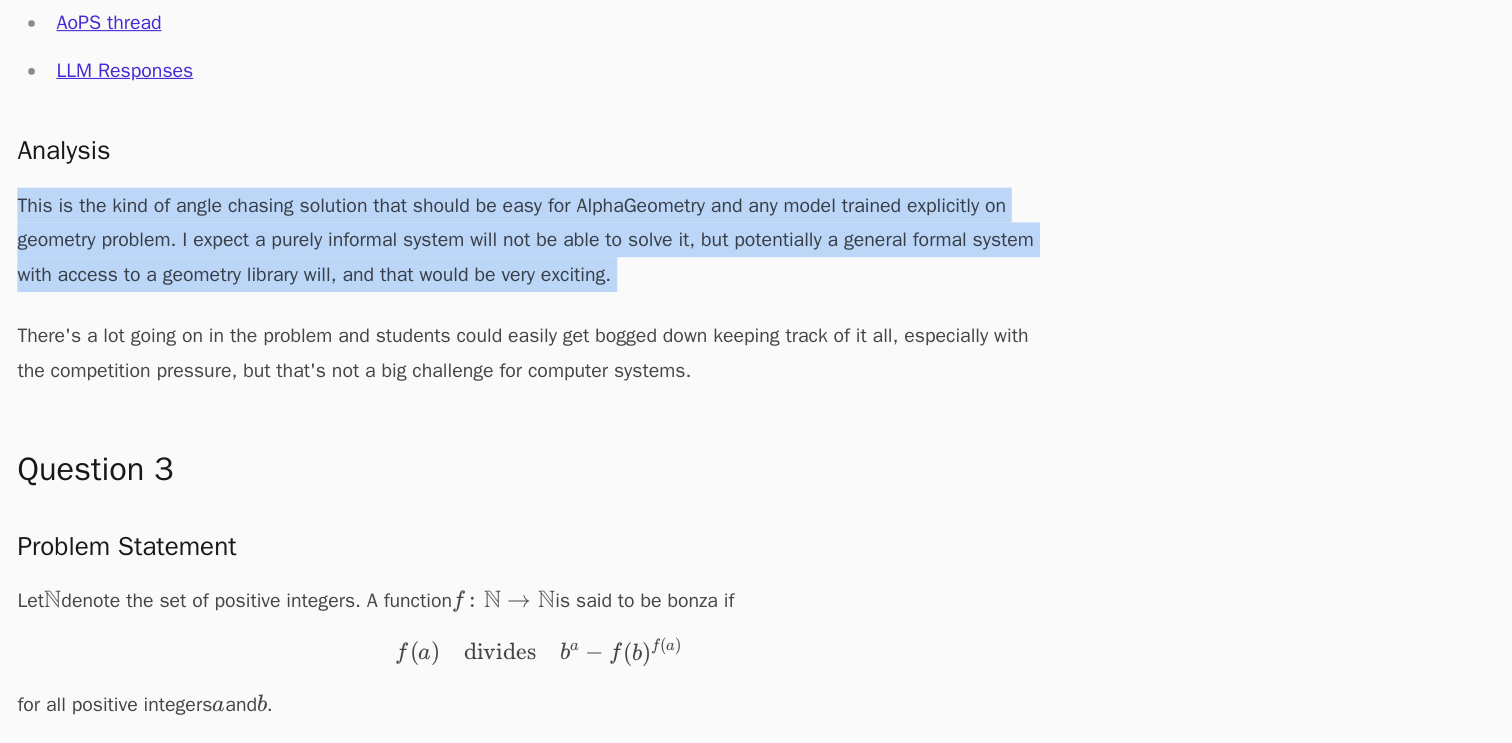 click on "This is the kind of angle chasing solution that should be easy for AlphaGeometry and any model trained explicitly on geometry problem.  I expect a purely informal system will not be able to solve it, but potentially a general formal system with access to a geometry library will, and that would be very exciting." at bounding box center [496, 280] 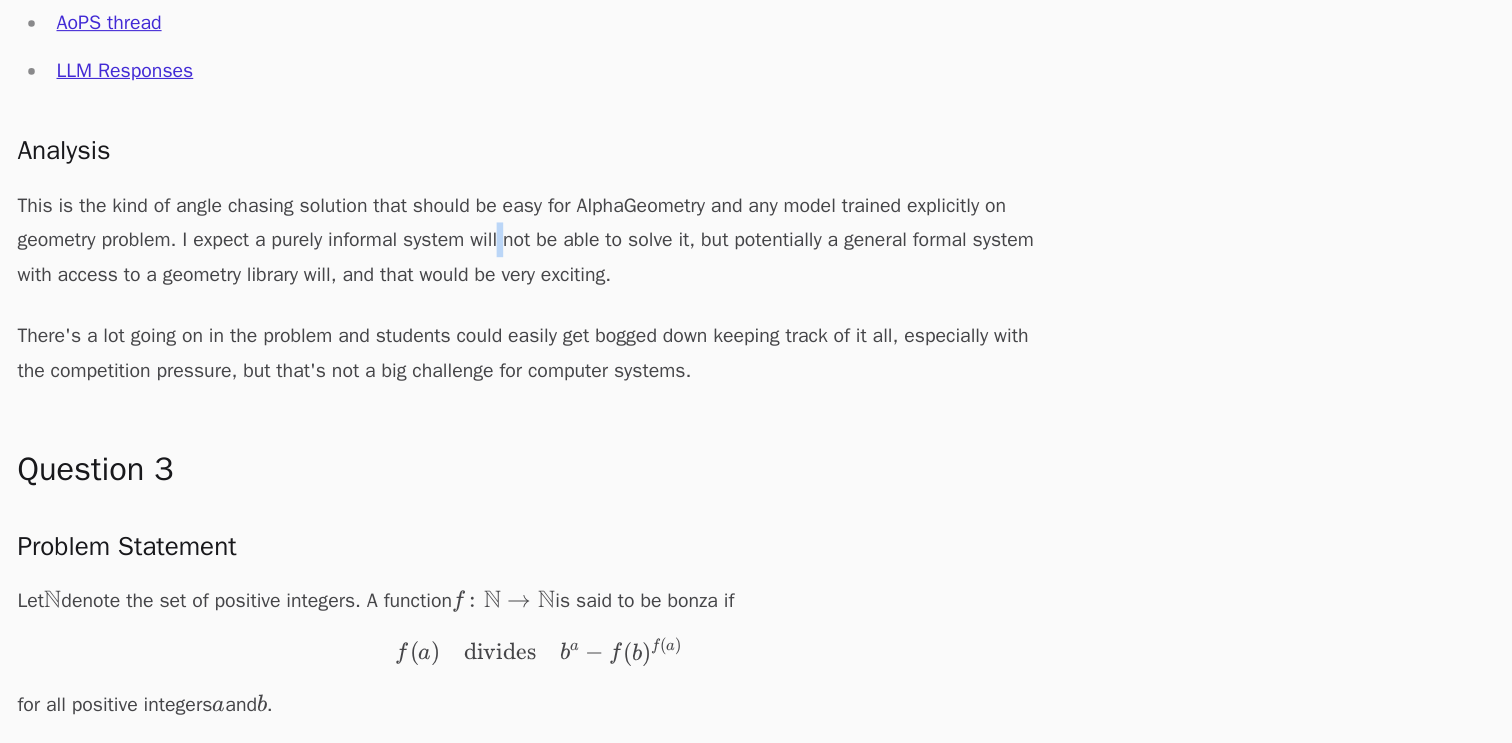 click on "This is the kind of angle chasing solution that should be easy for AlphaGeometry and any model trained explicitly on geometry problem.  I expect a purely informal system will not be able to solve it, but potentially a general formal system with access to a geometry library will, and that would be very exciting." at bounding box center (496, 280) 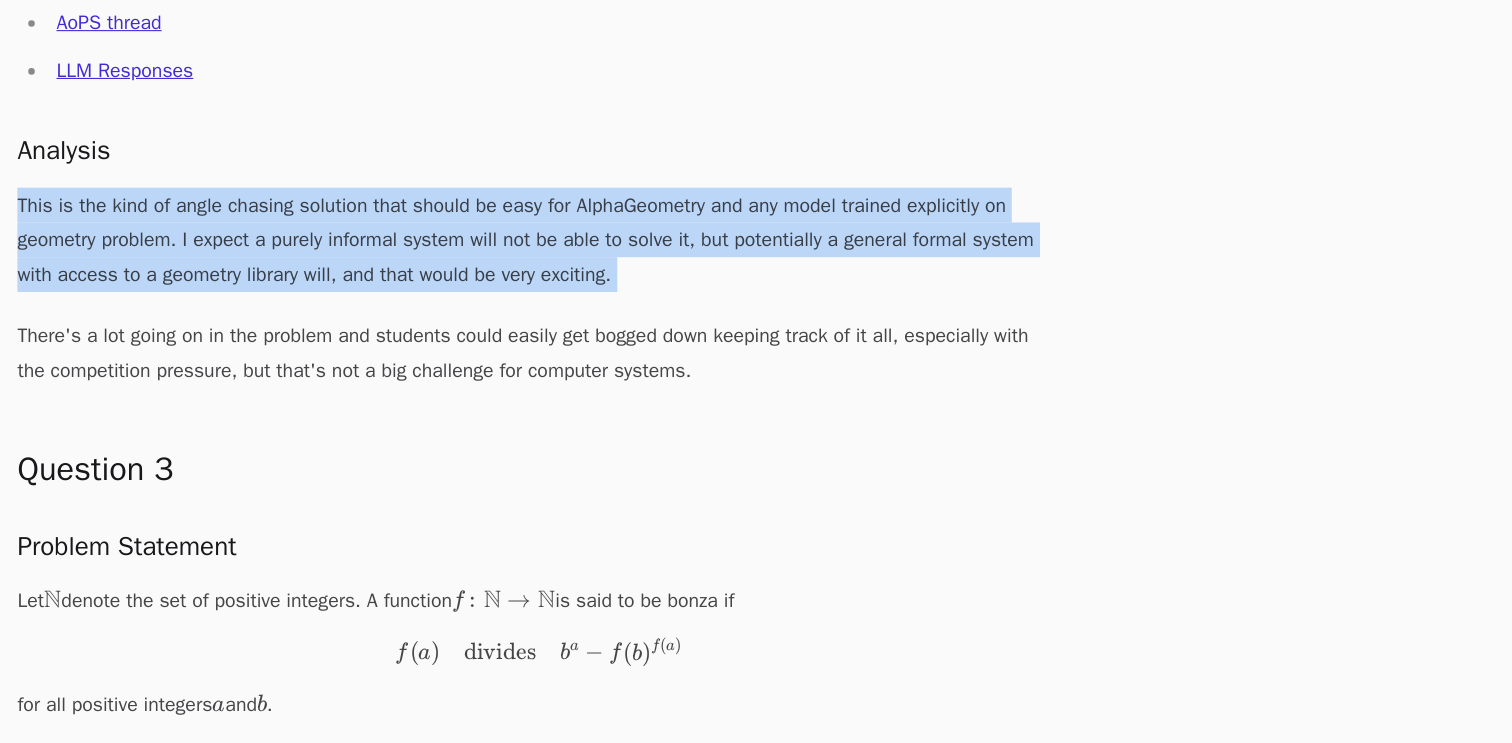 click on "This is the kind of angle chasing solution that should be easy for AlphaGeometry and any model trained explicitly on geometry problem.  I expect a purely informal system will not be able to solve it, but potentially a general formal system with access to a geometry library will, and that would be very exciting." at bounding box center (496, 280) 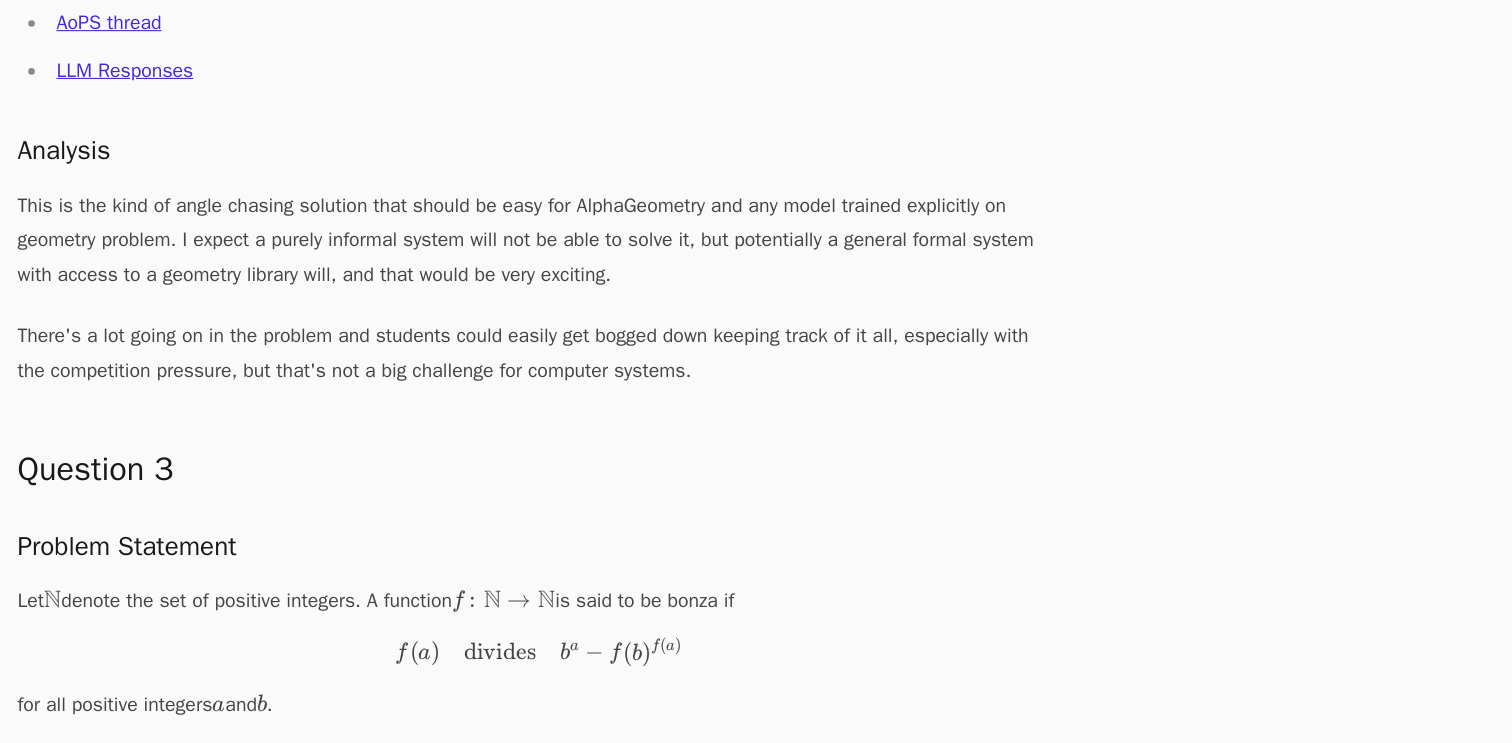 click on "This is the kind of angle chasing solution that should be easy for AlphaGeometry and any model trained explicitly on geometry problem.  I expect a purely informal system will not be able to solve it, but potentially a general formal system with access to a geometry library will, and that would be very exciting." at bounding box center [496, 280] 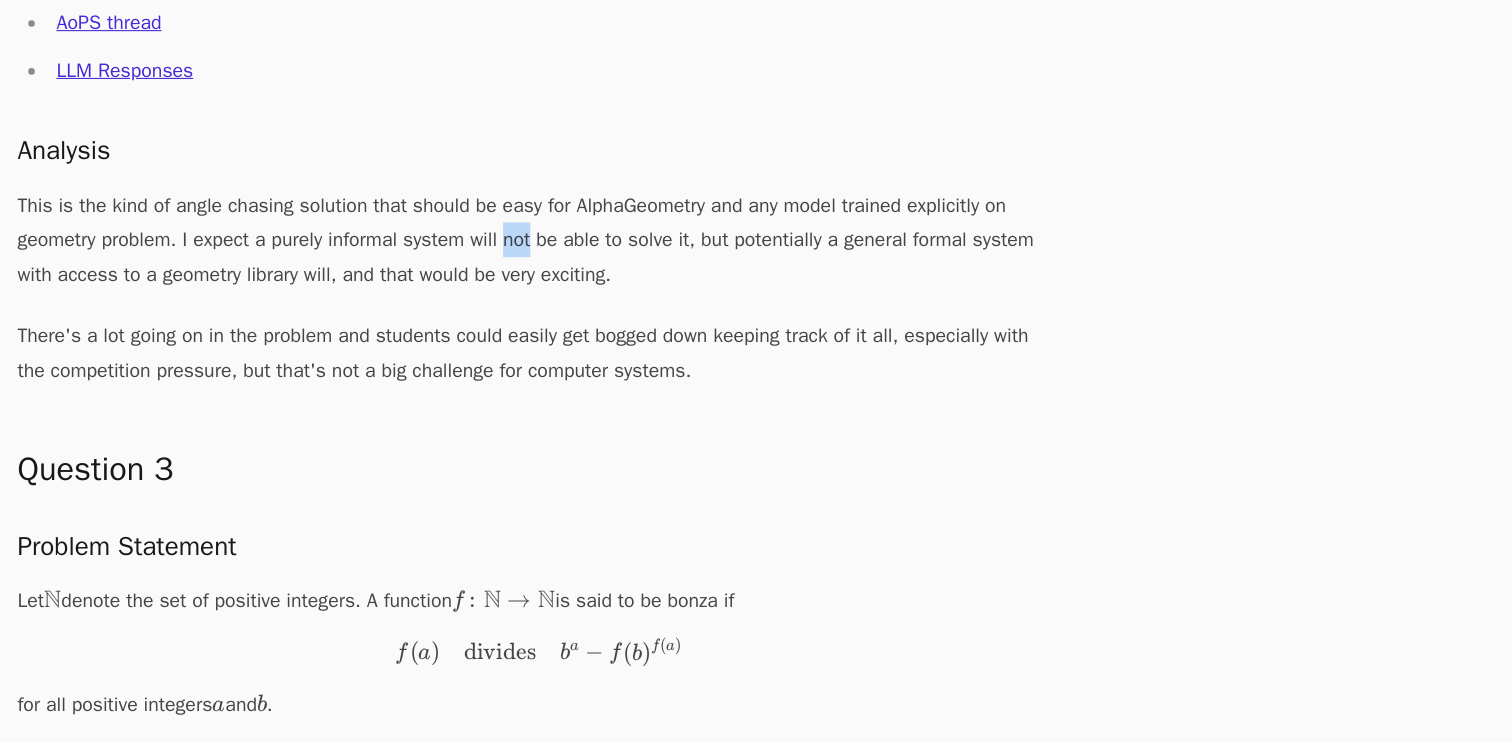 click on "This is the kind of angle chasing solution that should be easy for AlphaGeometry and any model trained explicitly on geometry problem.  I expect a purely informal system will not be able to solve it, but potentially a general formal system with access to a geometry library will, and that would be very exciting." at bounding box center [496, 280] 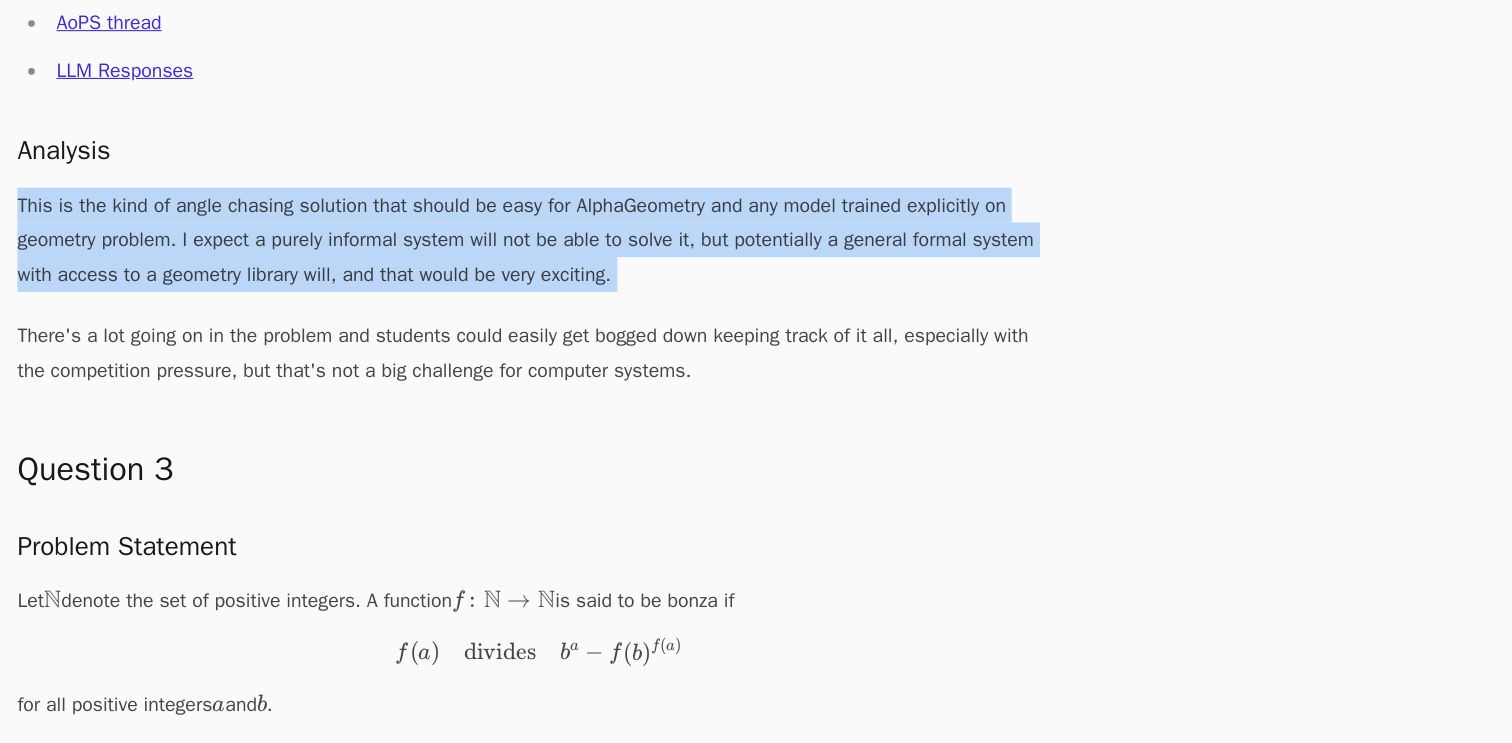 click on "This is the kind of angle chasing solution that should be easy for AlphaGeometry and any model trained explicitly on geometry problem.  I expect a purely informal system will not be able to solve it, but potentially a general formal system with access to a geometry library will, and that would be very exciting." at bounding box center [496, 280] 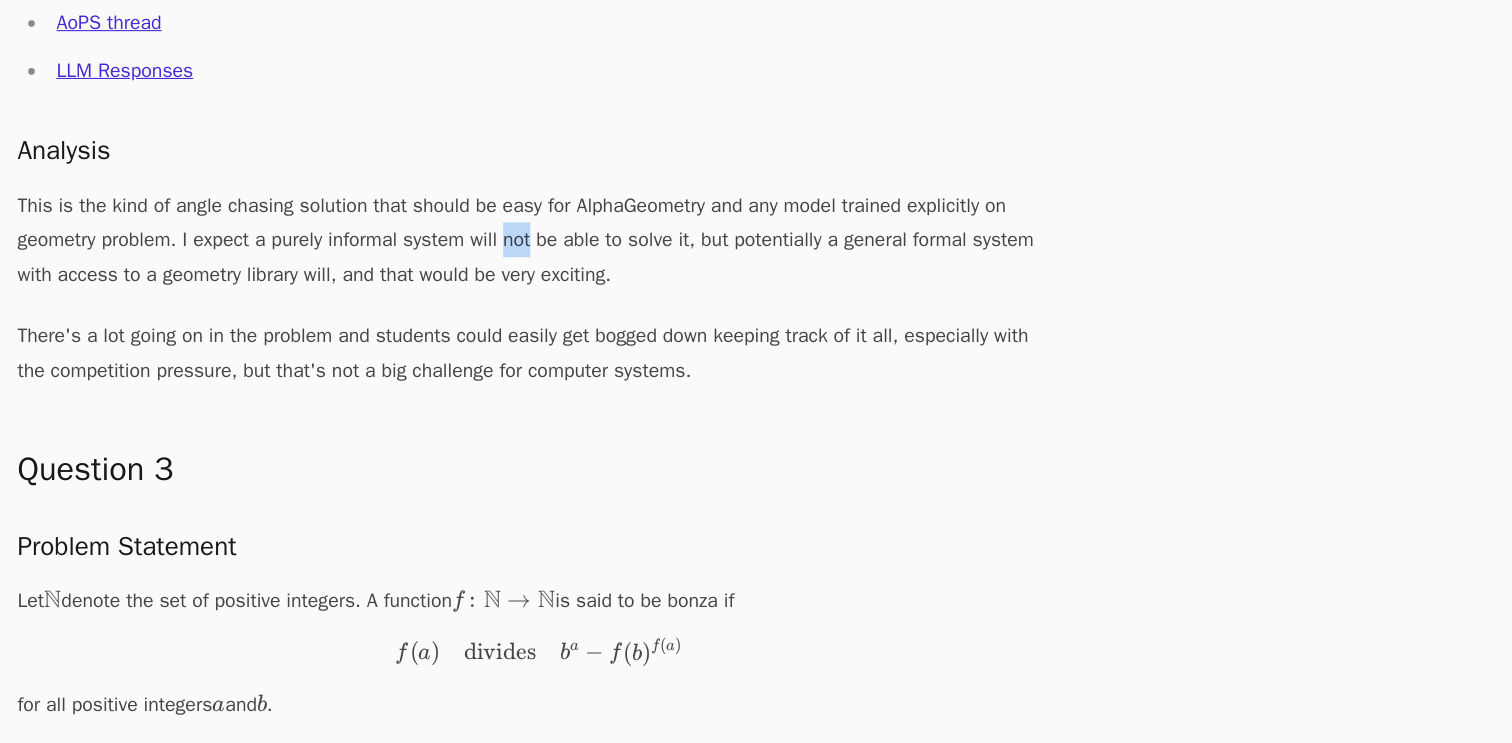 click on "This is the kind of angle chasing solution that should be easy for AlphaGeometry and any model trained explicitly on geometry problem.  I expect a purely informal system will not be able to solve it, but potentially a general formal system with access to a geometry library will, and that would be very exciting." at bounding box center [496, 280] 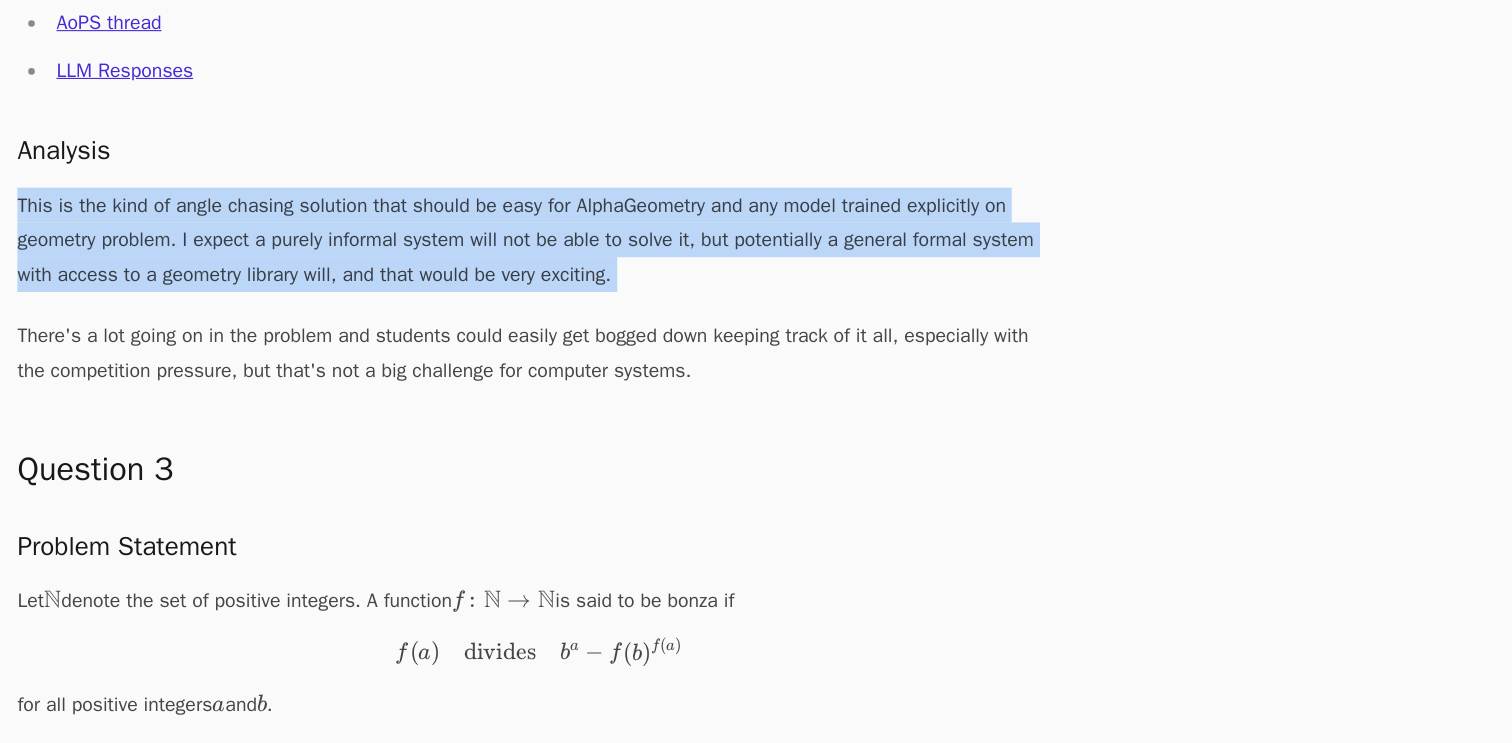 click on "This is the kind of angle chasing solution that should be easy for AlphaGeometry and any model trained explicitly on geometry problem.  I expect a purely informal system will not be able to solve it, but potentially a general formal system with access to a geometry library will, and that would be very exciting." at bounding box center [496, 280] 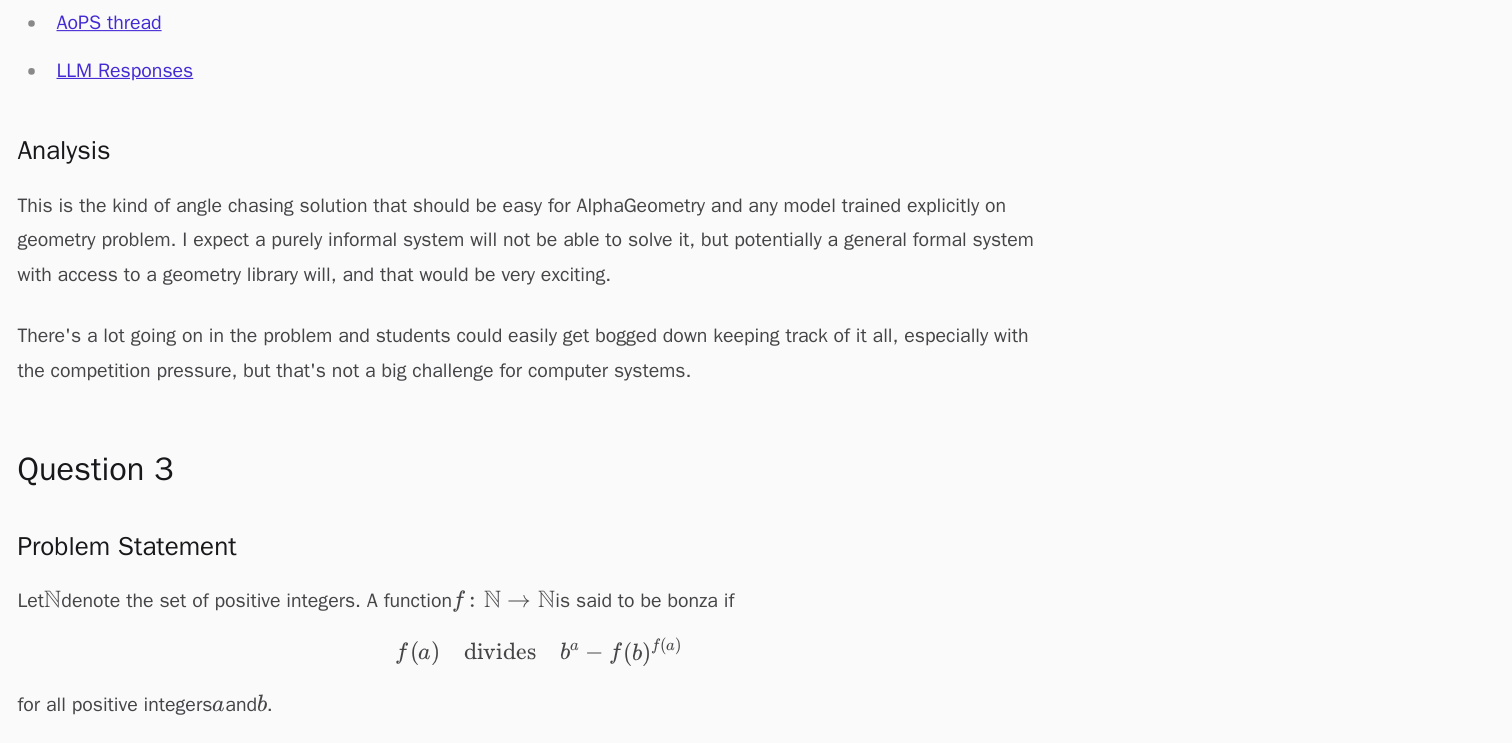 click on "This is the kind of angle chasing solution that should be easy for AlphaGeometry and any model trained explicitly on geometry problem.  I expect a purely informal system will not be able to solve it, but potentially a general formal system with access to a geometry library will, and that would be very exciting." at bounding box center [496, 280] 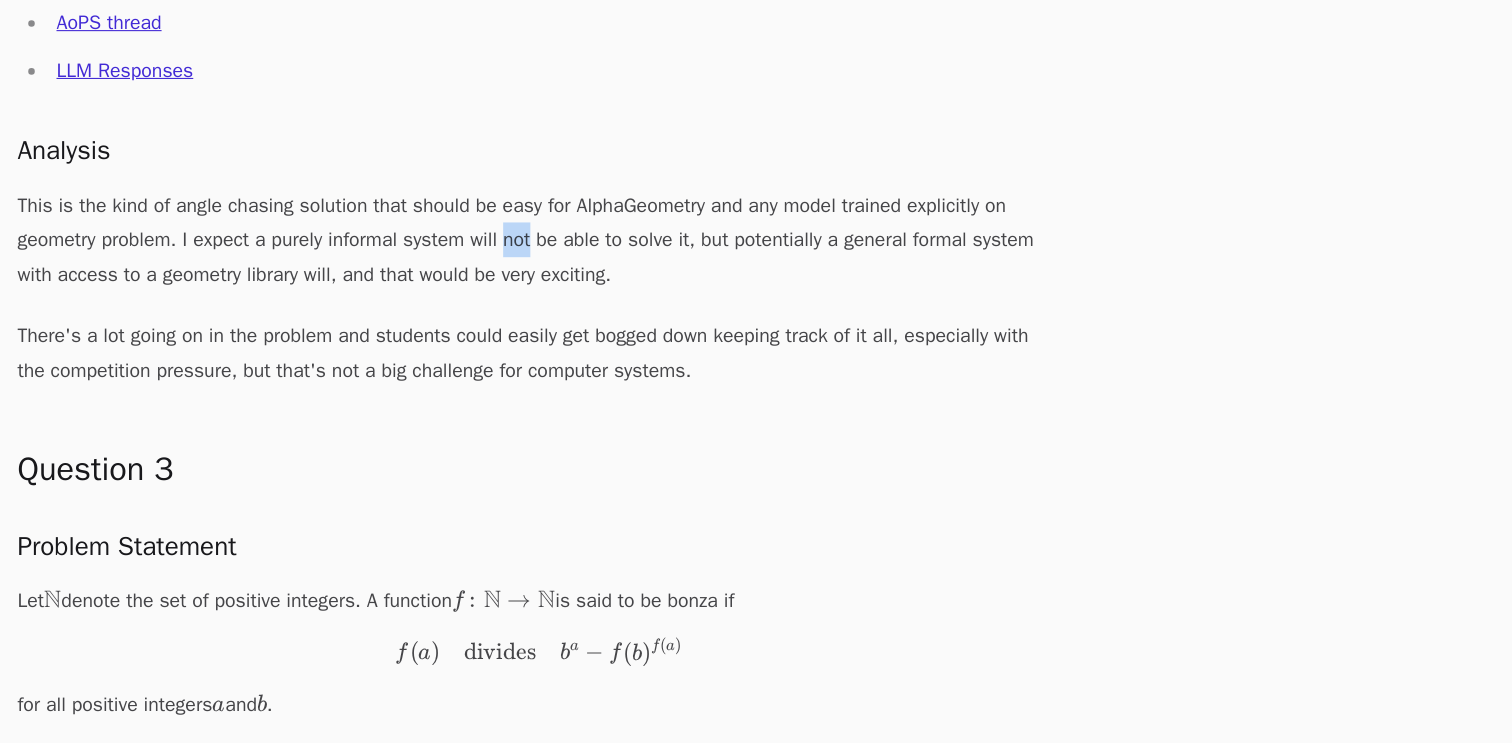 click on "This is the kind of angle chasing solution that should be easy for AlphaGeometry and any model trained explicitly on geometry problem.  I expect a purely informal system will not be able to solve it, but potentially a general formal system with access to a geometry library will, and that would be very exciting." at bounding box center (496, 280) 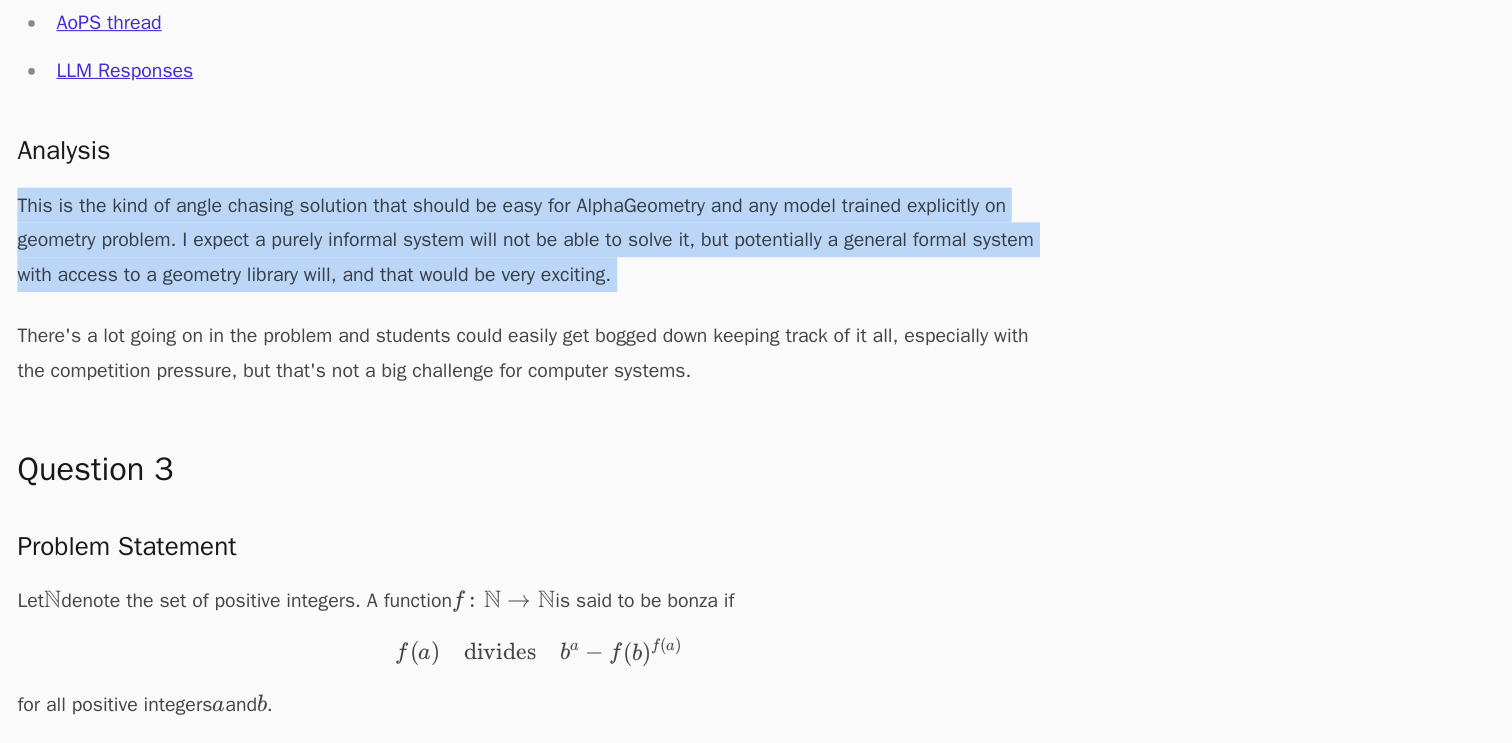 click on "This is the kind of angle chasing solution that should be easy for AlphaGeometry and any model trained explicitly on geometry problem.  I expect a purely informal system will not be able to solve it, but potentially a general formal system with access to a geometry library will, and that would be very exciting." at bounding box center [496, 280] 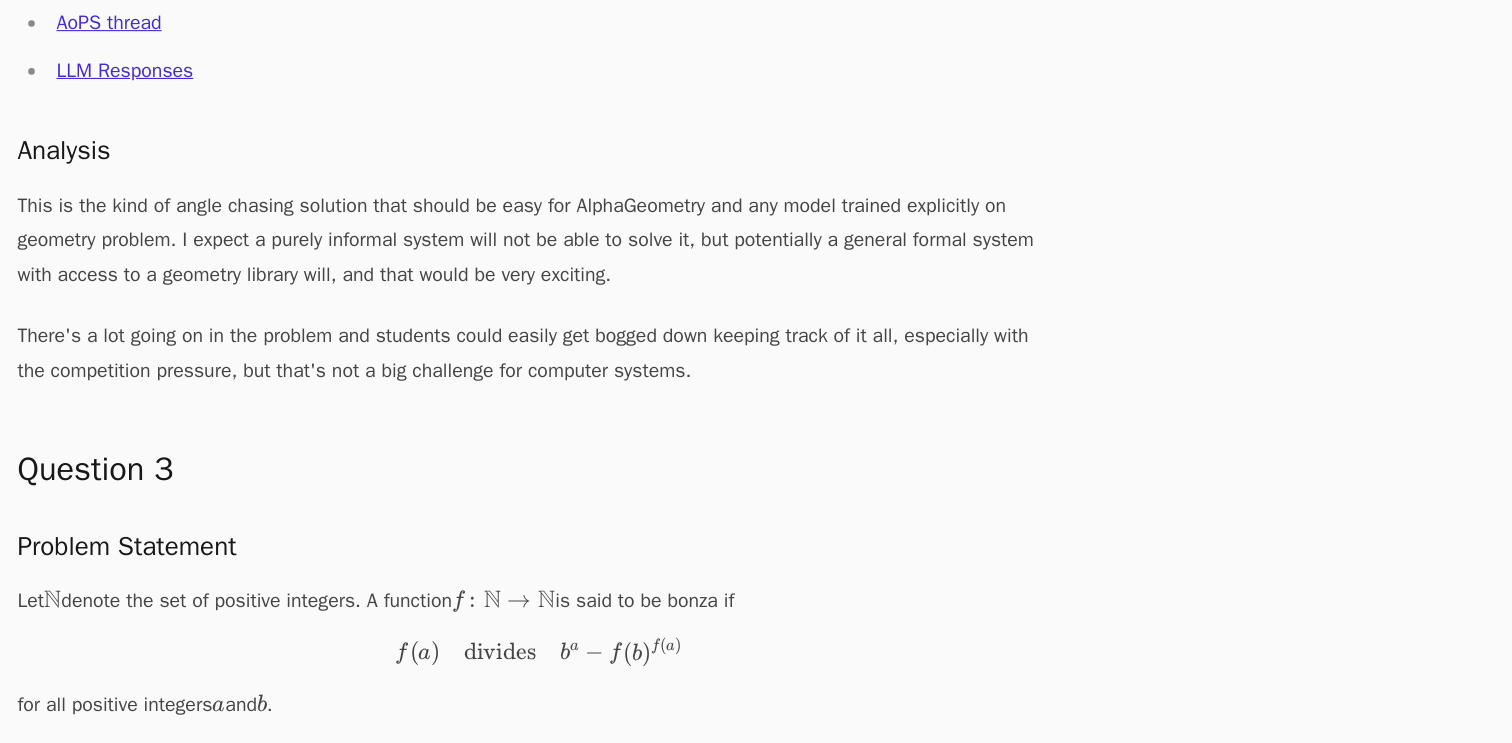 click on "This is the kind of angle chasing solution that should be easy for AlphaGeometry and any model trained explicitly on geometry problem.  I expect a purely informal system will not be able to solve it, but potentially a general formal system with access to a geometry library will, and that would be very exciting." at bounding box center (496, 280) 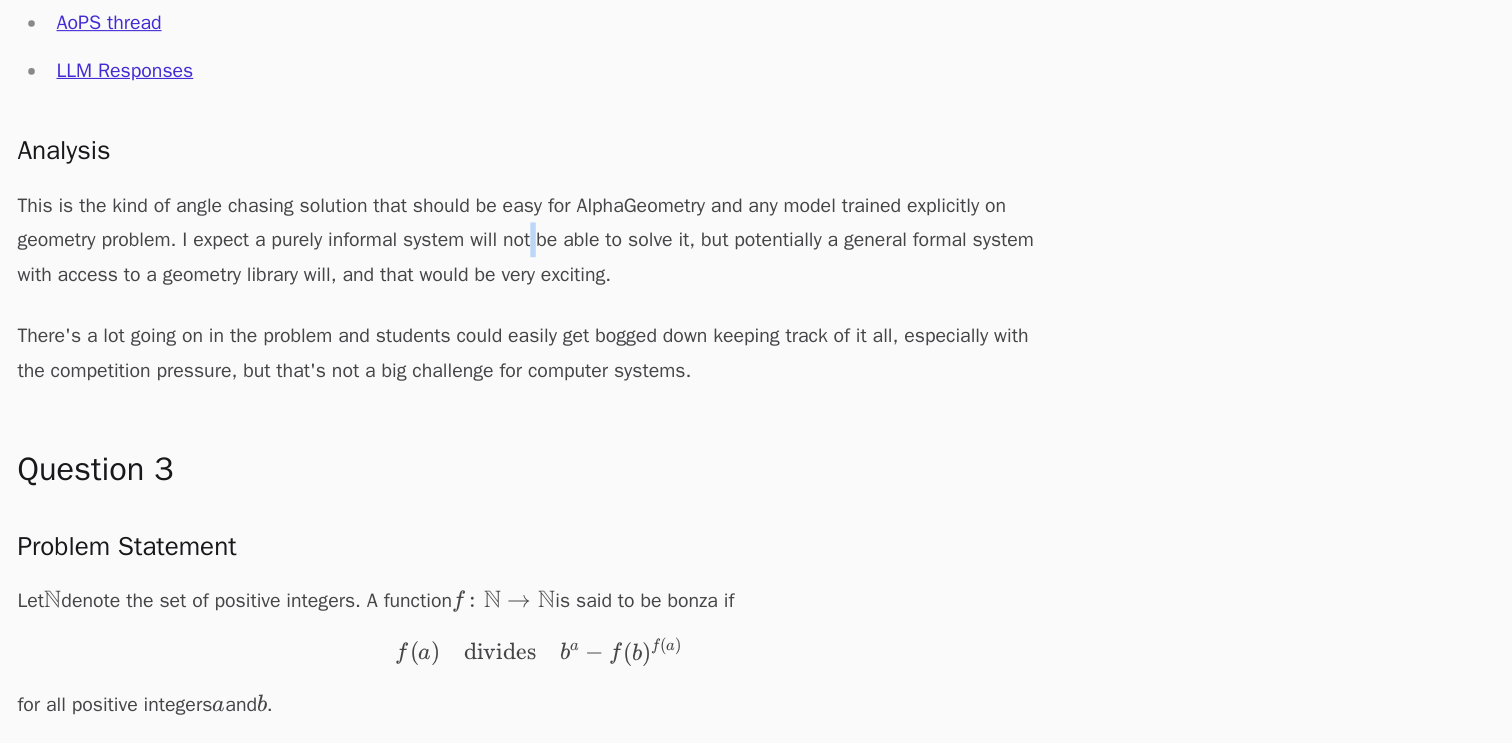 click on "This is the kind of angle chasing solution that should be easy for AlphaGeometry and any model trained explicitly on geometry problem.  I expect a purely informal system will not be able to solve it, but potentially a general formal system with access to a geometry library will, and that would be very exciting." at bounding box center (496, 280) 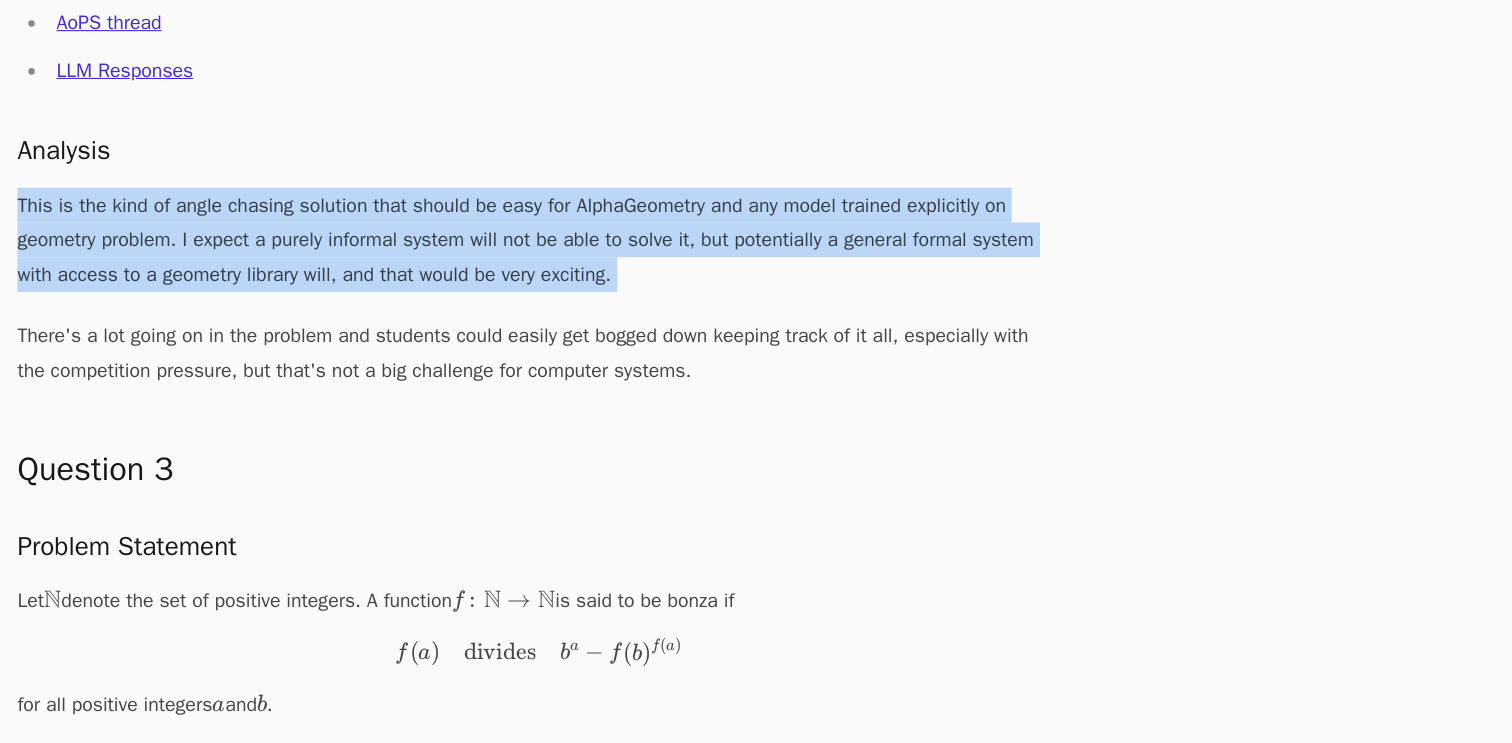 click on "This is the kind of angle chasing solution that should be easy for AlphaGeometry and any model trained explicitly on geometry problem.  I expect a purely informal system will not be able to solve it, but potentially a general formal system with access to a geometry library will, and that would be very exciting." at bounding box center (496, 280) 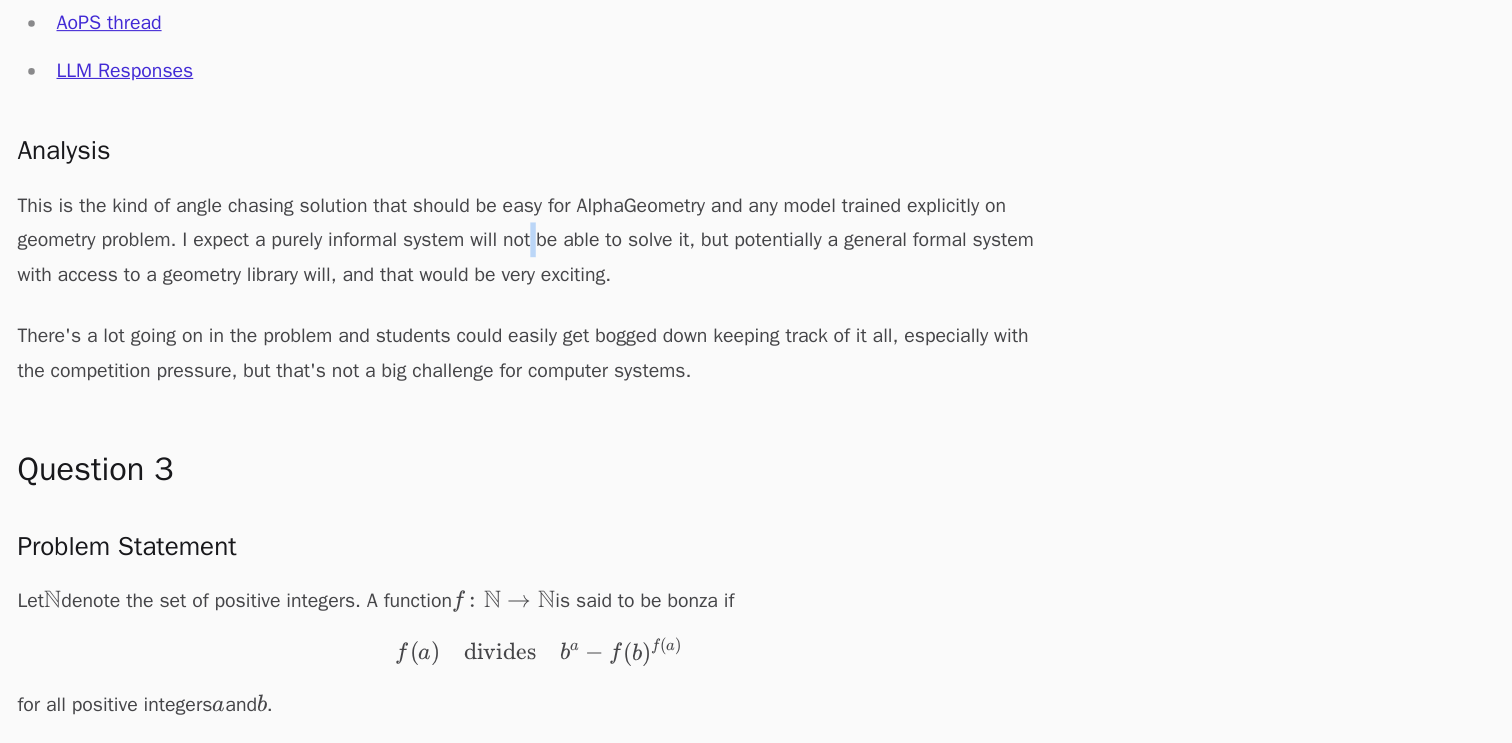 click on "This is the kind of angle chasing solution that should be easy for AlphaGeometry and any model trained explicitly on geometry problem.  I expect a purely informal system will not be able to solve it, but potentially a general formal system with access to a geometry library will, and that would be very exciting." at bounding box center (496, 280) 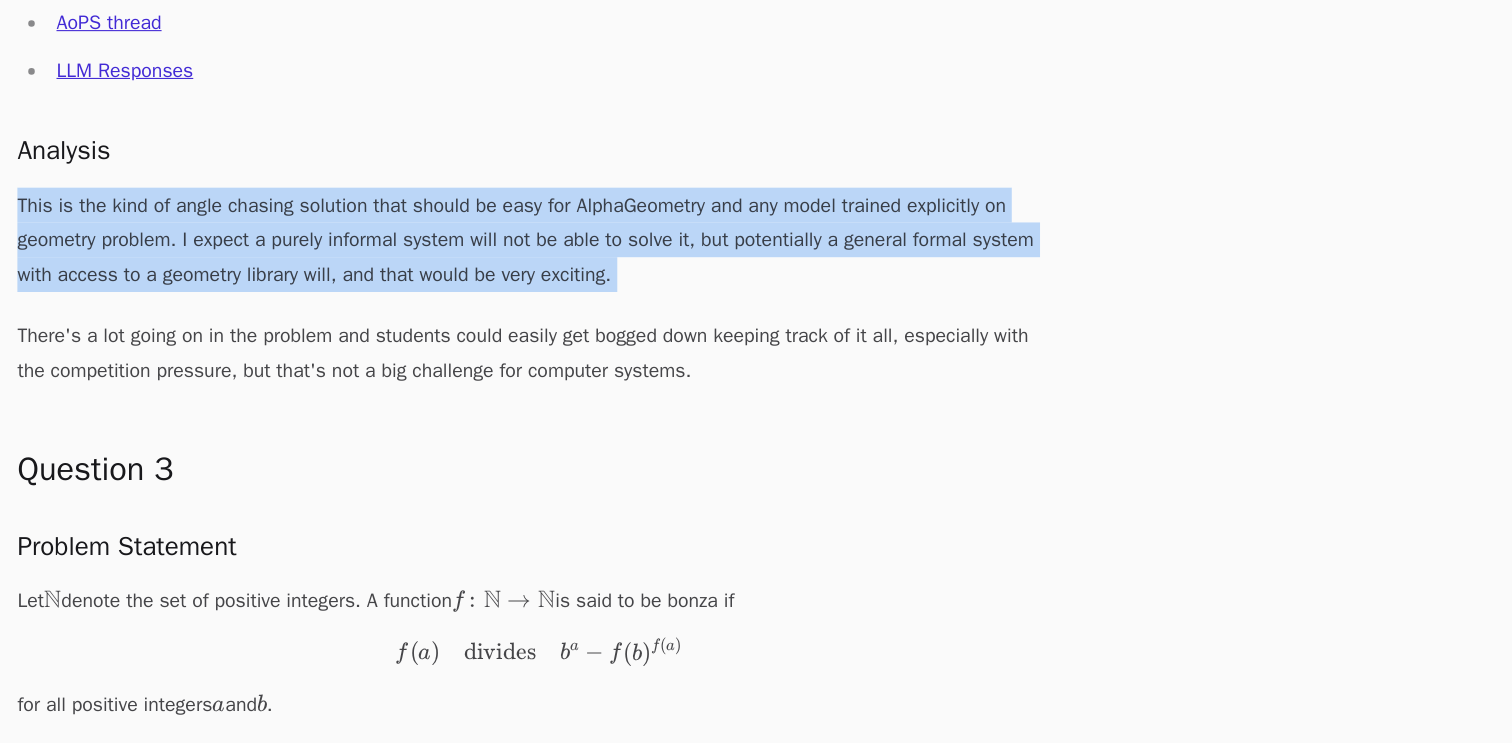click on "This is the kind of angle chasing solution that should be easy for AlphaGeometry and any model trained explicitly on geometry problem.  I expect a purely informal system will not be able to solve it, but potentially a general formal system with access to a geometry library will, and that would be very exciting." at bounding box center (496, 280) 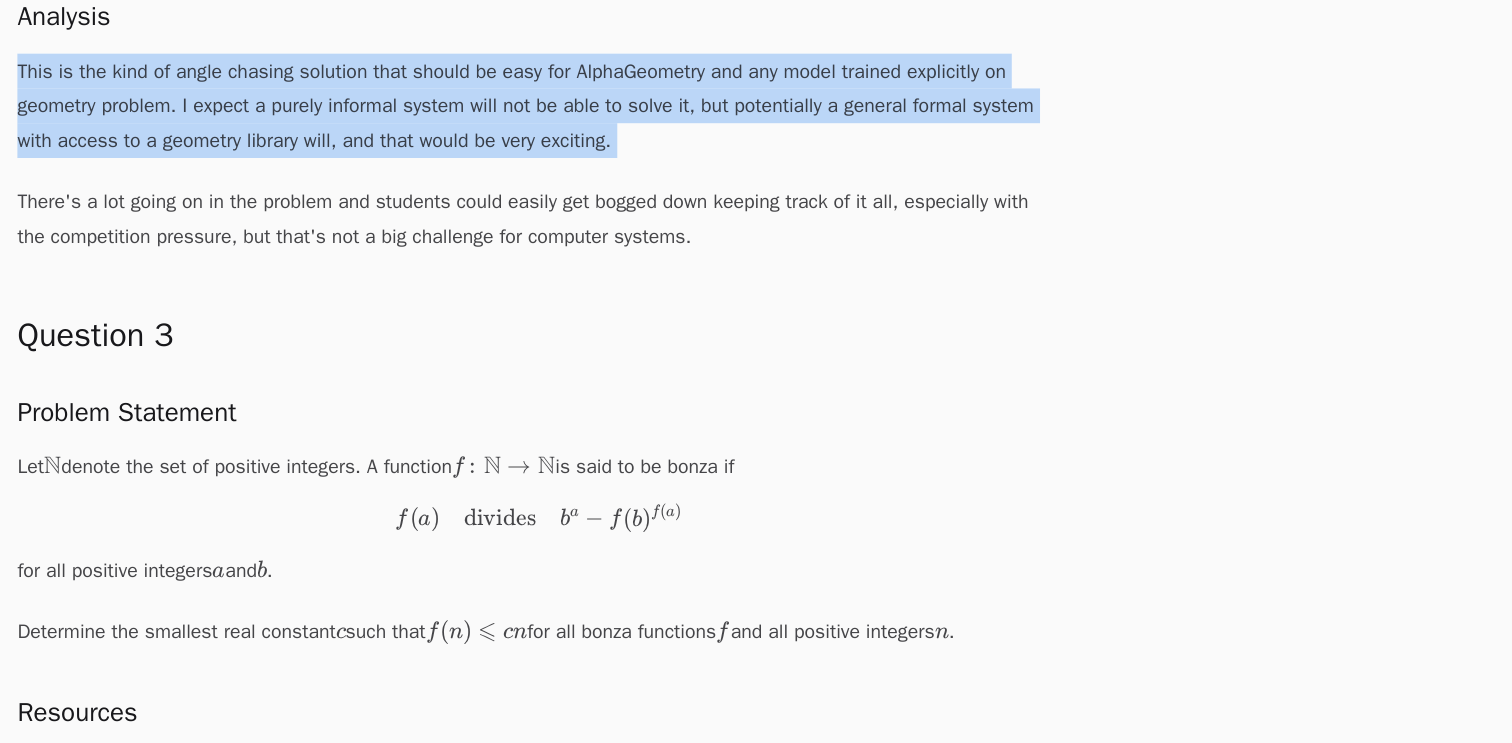 scroll, scrollTop: 2934, scrollLeft: 0, axis: vertical 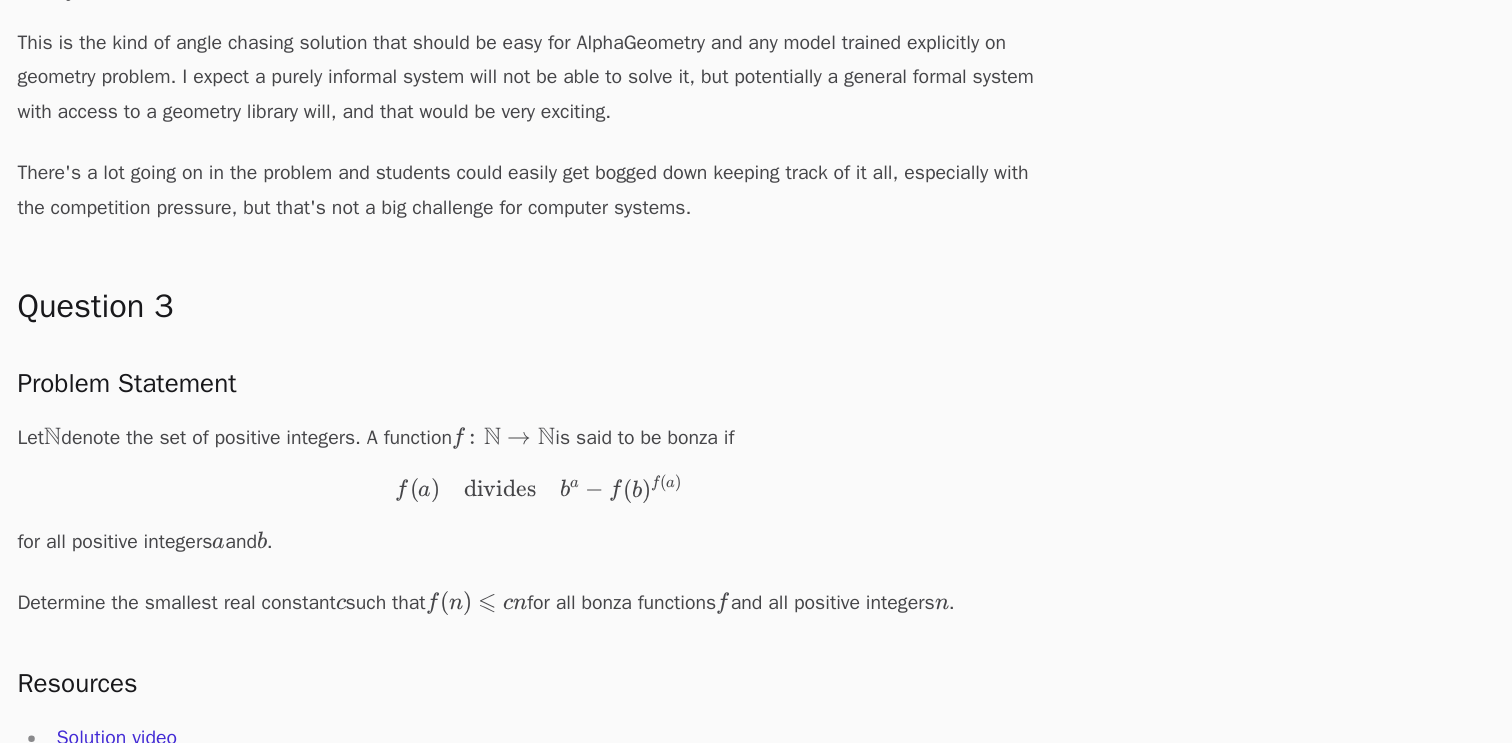 click on "By  Ralph Furman .
With the  2025 International Math Olympiad  underway, there's a lot of excitement and questions about how well AI will do.  Will DeepMind beat their performance last year and get gold?  Will frontier models be found overfit?  Will formal or informal methods prevail?
I don't have any direct connection or inside scoop on the companies competing at the IMO, but I have participated both as a contestant and as a team leader for the IMO, been working in AI/ML, and have been building out  AI tools to help with math research .  So I thought it would be fun to lock in my bet before we hear the final results!
I've also run it through the major LLMs as soon as I could, to try to prevent data tainting.  The problems are being discussed on forums, X, and YouTube and there's already evidence that reasoning models are finding online solutions.
Summary
I would order the difficulties (for AI) as:
P 4 < P 2 < P 5 < P 3 < P 1 ≪ P 6  P4 < P2 < P5 < P3 < P1 \ll P6 P 4 < P 2 < P 5 < P 3 <" at bounding box center [496, 484] 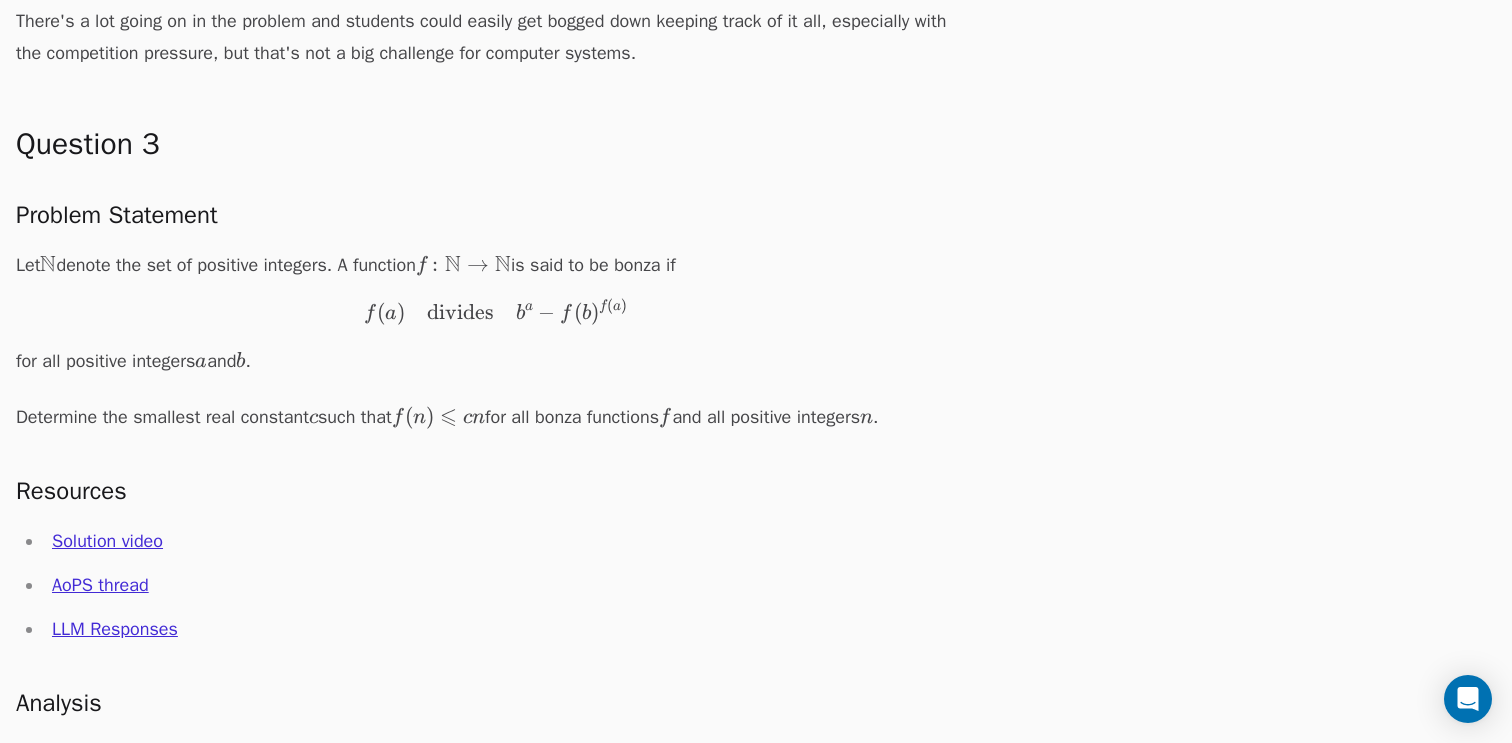 scroll, scrollTop: 3133, scrollLeft: 0, axis: vertical 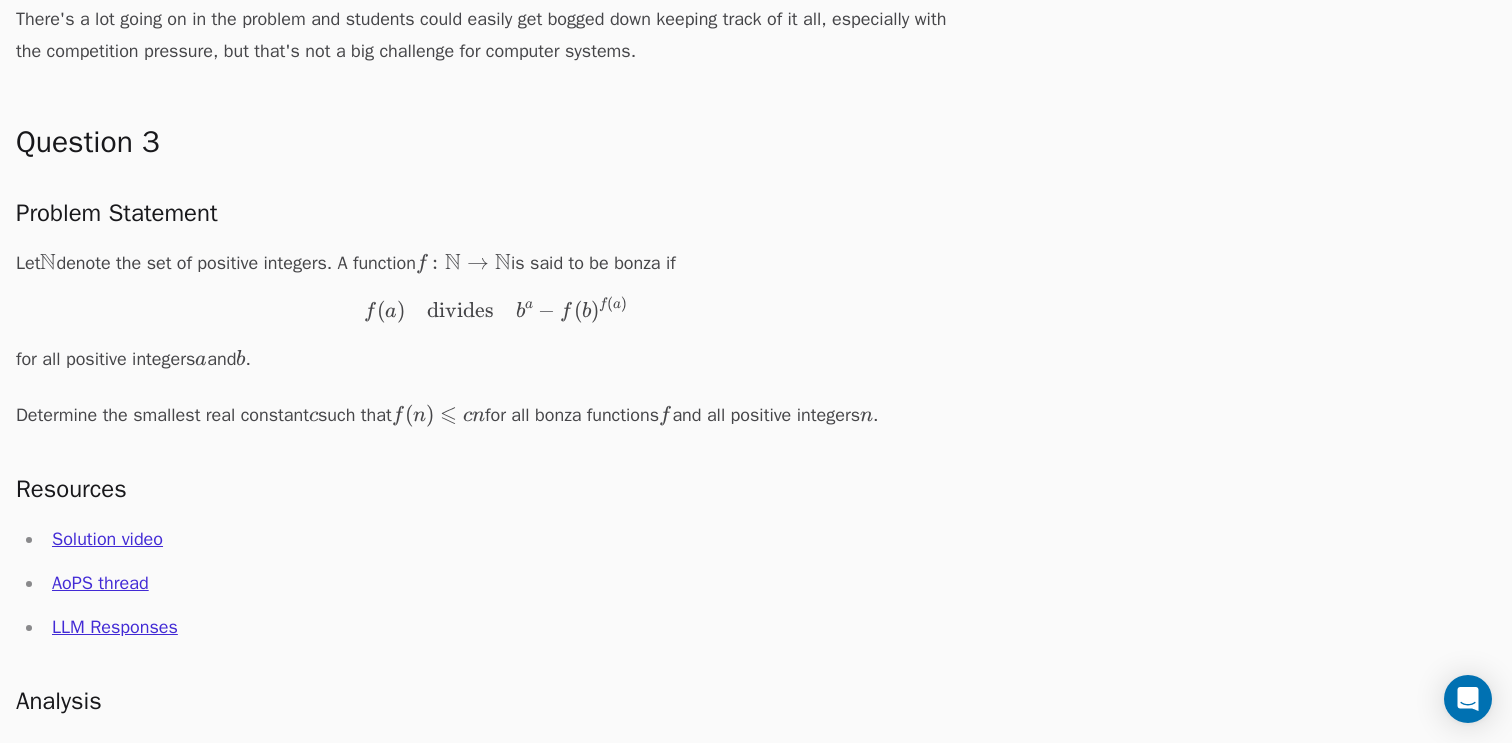 click on "Question 3
Problem Statement
Let  N \mathbb{N} N  denote the set of positive integers. A function  f  ⁣ : N → N f\colon\mathbb{N}\to\mathbb{N} f : N → N  is said to be bonza if
f ( a ) divides b a − f ( b ) f ( a ) f(a)\quad\text{divides}\quad b^a-f(b)^{f(a)} f ( a ) divides b a − f ( b ) f ( a )
for all positive integers  a a a  and  b b b .
Determine the smallest real constant  c c c  such that  f ( n ) ⩽ c n f(n)\leqslant cn f ( n ) ⩽ c n  for all bonza functions  f f f  and all positive integers  n n n .
Resources
Solution video
AoPS thread
LLM Responses
Analysis
I'm glad I was working on this problem without the pressure of being in a competition.  It can be easy to make mistakes when wrapping up the cases, or get stuck in a wrong direction, especially with the psychological impact of this being a problem 3.
Questions where you have to find something are harder for AI systems than questions where you have to prove something.  In this case the best  c c c" at bounding box center [496, 613] 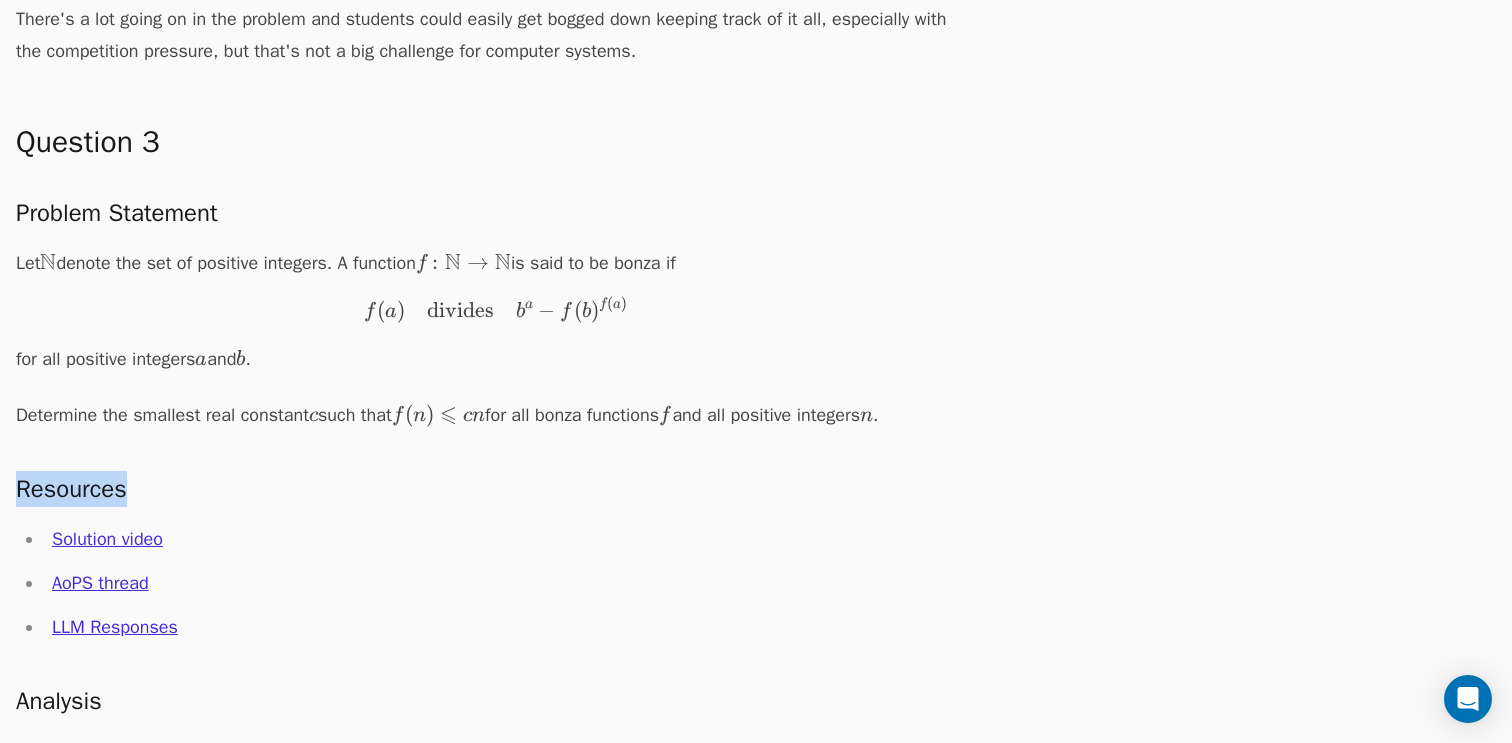 click on "Question 3
Problem Statement
Let  N \mathbb{N} N  denote the set of positive integers. A function  f  ⁣ : N → N f\colon\mathbb{N}\to\mathbb{N} f : N → N  is said to be bonza if
f ( a ) divides b a − f ( b ) f ( a ) f(a)\quad\text{divides}\quad b^a-f(b)^{f(a)} f ( a ) divides b a − f ( b ) f ( a )
for all positive integers  a a a  and  b b b .
Determine the smallest real constant  c c c  such that  f ( n ) ⩽ c n f(n)\leqslant cn f ( n ) ⩽ c n  for all bonza functions  f f f  and all positive integers  n n n .
Resources
Solution video
AoPS thread
LLM Responses
Analysis
I'm glad I was working on this problem without the pressure of being in a competition.  It can be easy to make mistakes when wrapping up the cases, or get stuck in a wrong direction, especially with the psychological impact of this being a problem 3.
Questions where you have to find something are harder for AI systems than questions where you have to prove something.  In this case the best  c c c" at bounding box center (496, 613) 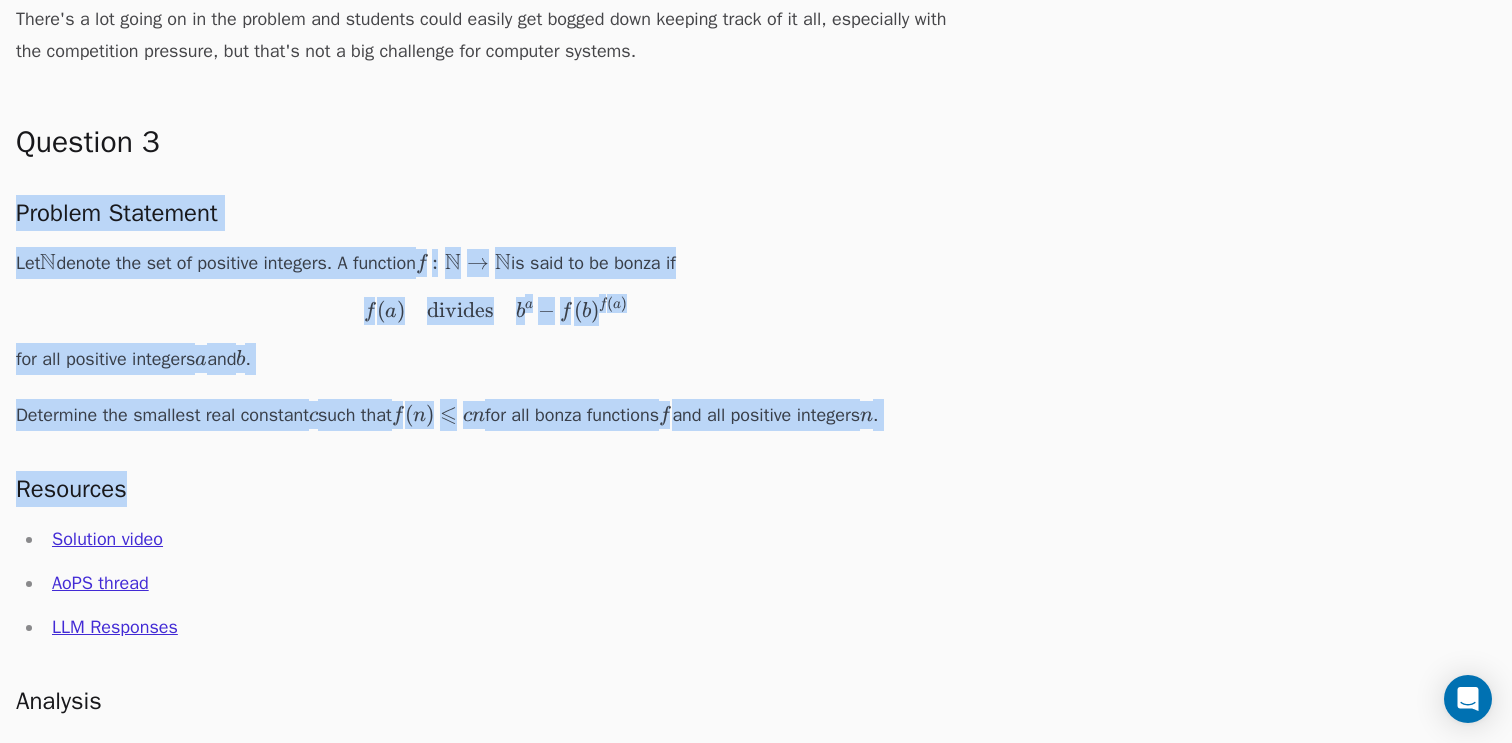 drag, startPoint x: 616, startPoint y: 462, endPoint x: 594, endPoint y: 221, distance: 242.00206 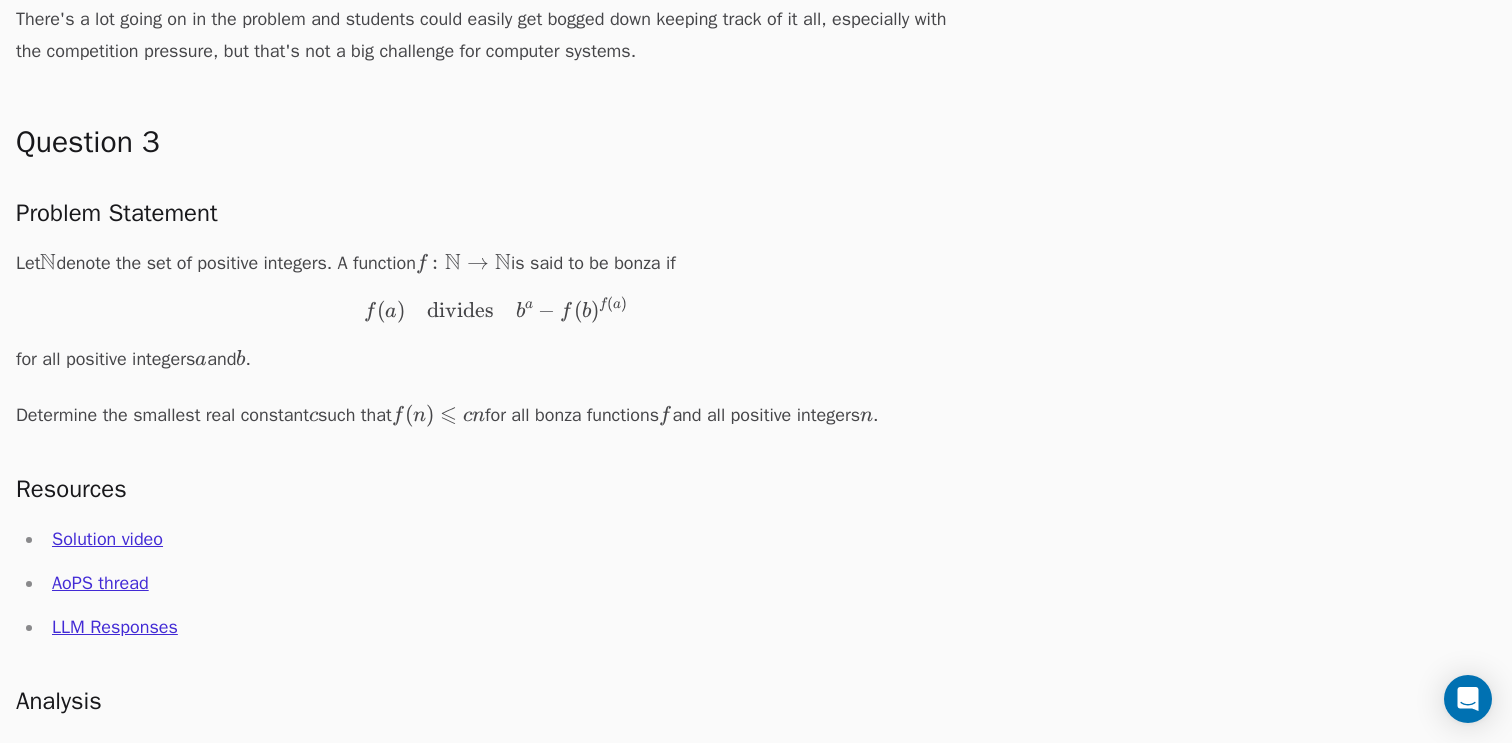 click on "Problem Statement" at bounding box center [496, 213] 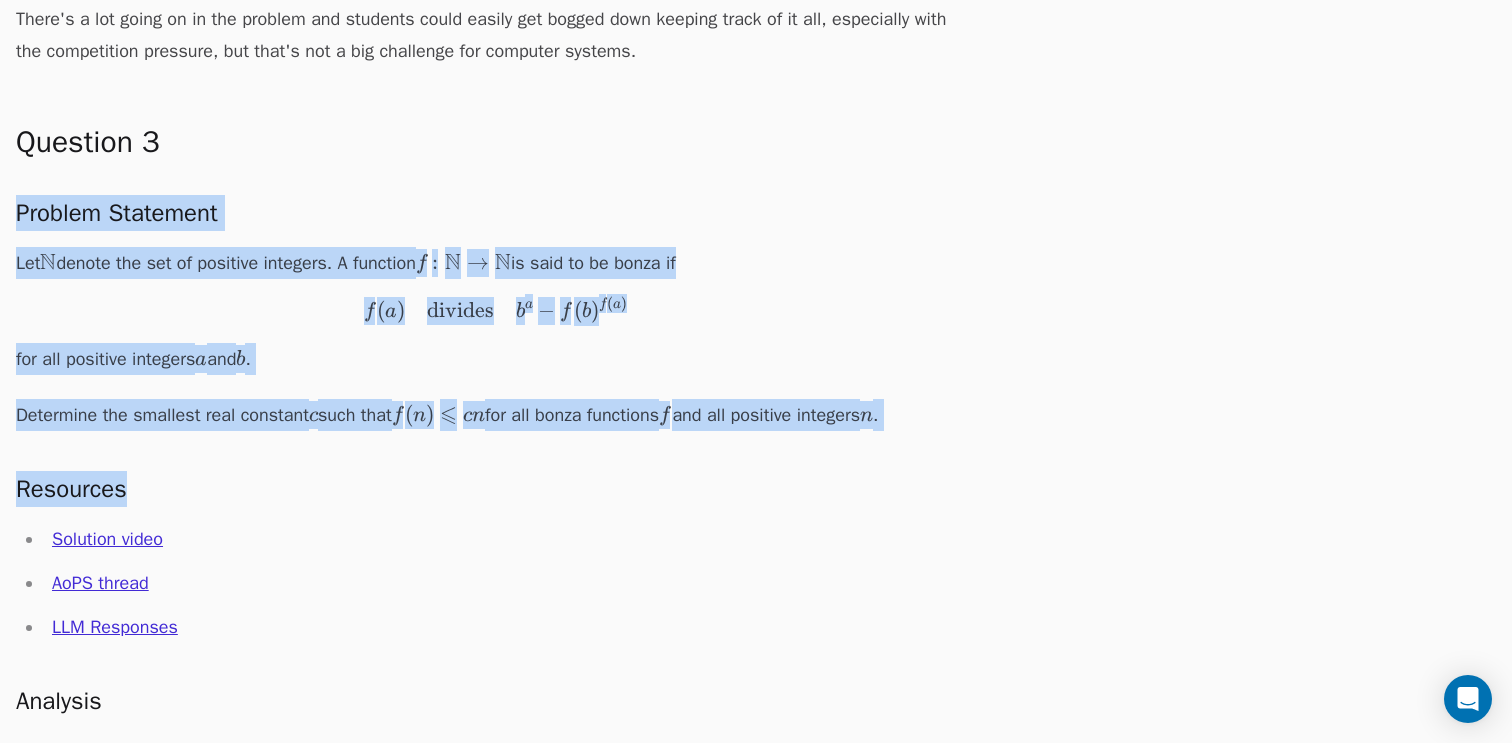 drag, startPoint x: 594, startPoint y: 221, endPoint x: 583, endPoint y: 471, distance: 250.24188 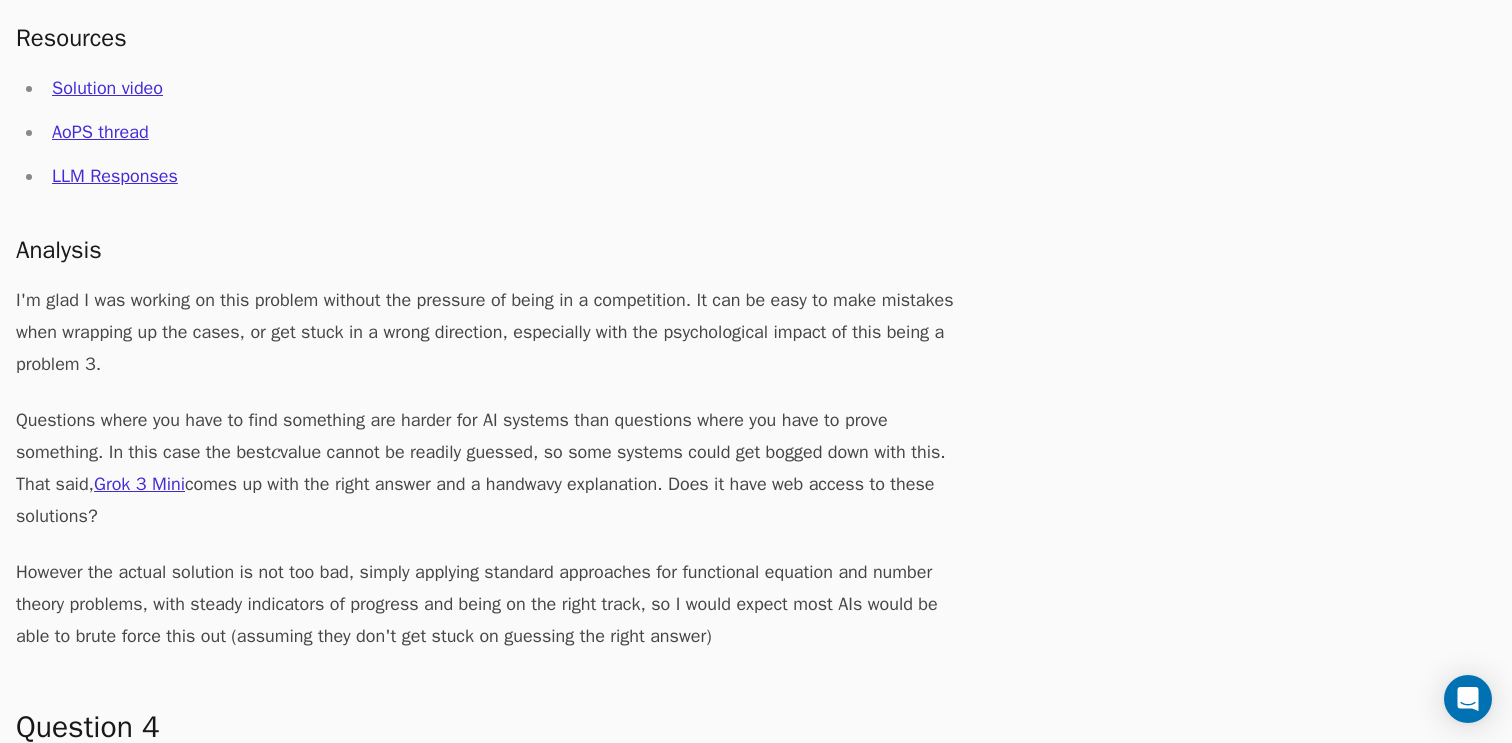 scroll, scrollTop: 3585, scrollLeft: 0, axis: vertical 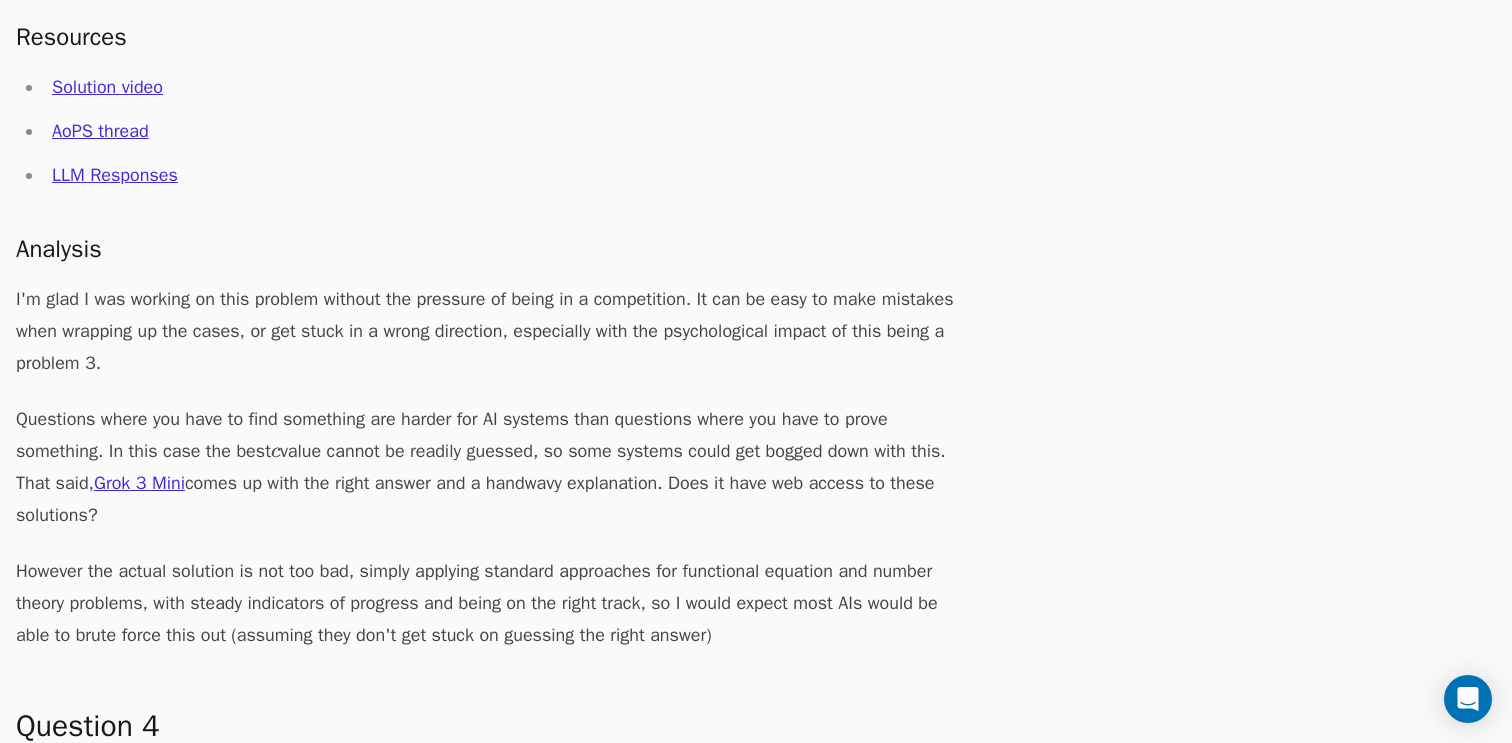 click on "Questions where you have to find something are harder for AI systems than questions where you have to prove something.  In this case the best  c c c  value cannot be readily guessed, so some systems could get bogged down with this.  That said,  Grok 3 Mini  comes up with the right answer and a handwavy explanation.  Does it have web access to these solutions?" at bounding box center [496, 467] 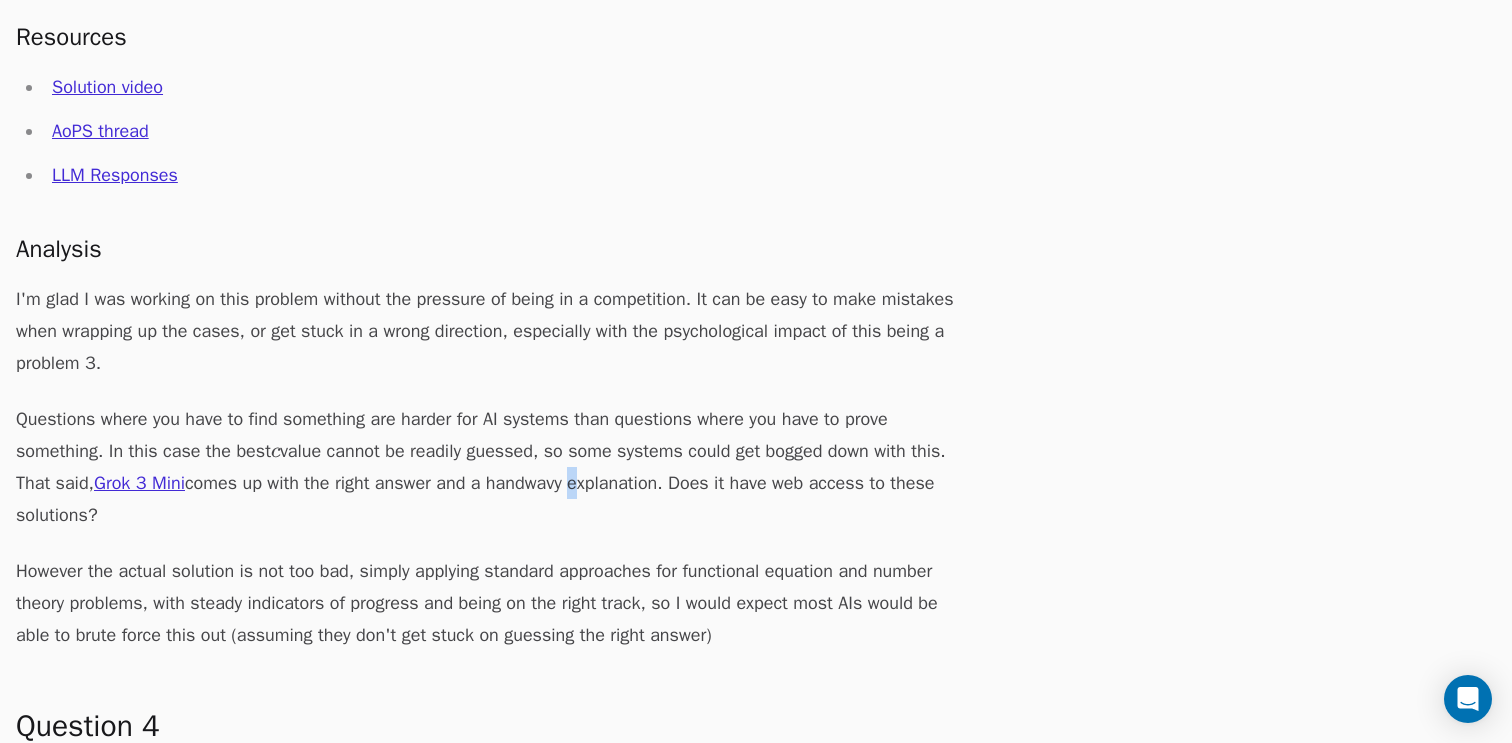click on "Questions where you have to find something are harder for AI systems than questions where you have to prove something.  In this case the best  c c c  value cannot be readily guessed, so some systems could get bogged down with this.  That said,  Grok 3 Mini  comes up with the right answer and a handwavy explanation.  Does it have web access to these solutions?" at bounding box center [496, 467] 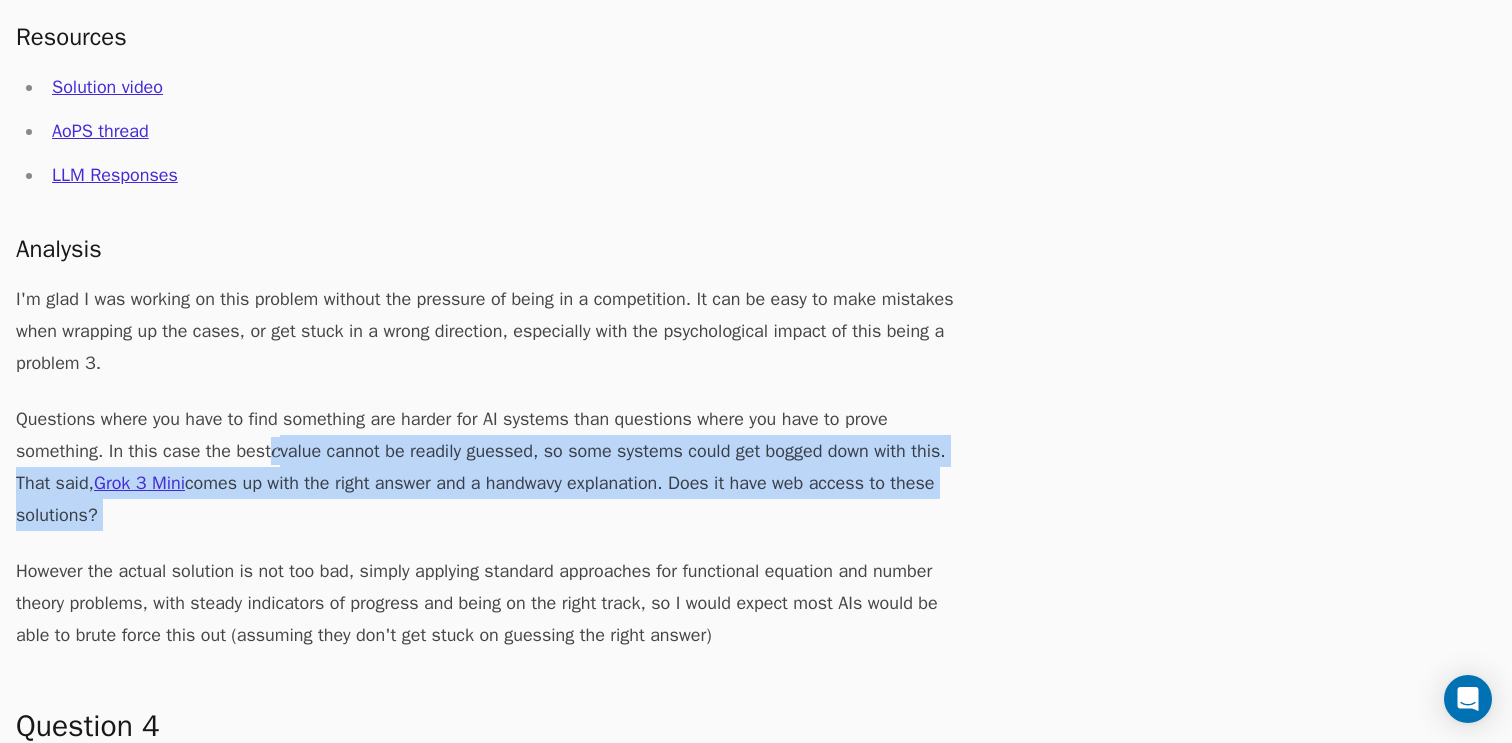 click on "Questions where you have to find something are harder for AI systems than questions where you have to prove something.  In this case the best  c c c  value cannot be readily guessed, so some systems could get bogged down with this.  That said,  Grok 3 Mini  comes up with the right answer and a handwavy explanation.  Does it have web access to these solutions?" at bounding box center (496, 467) 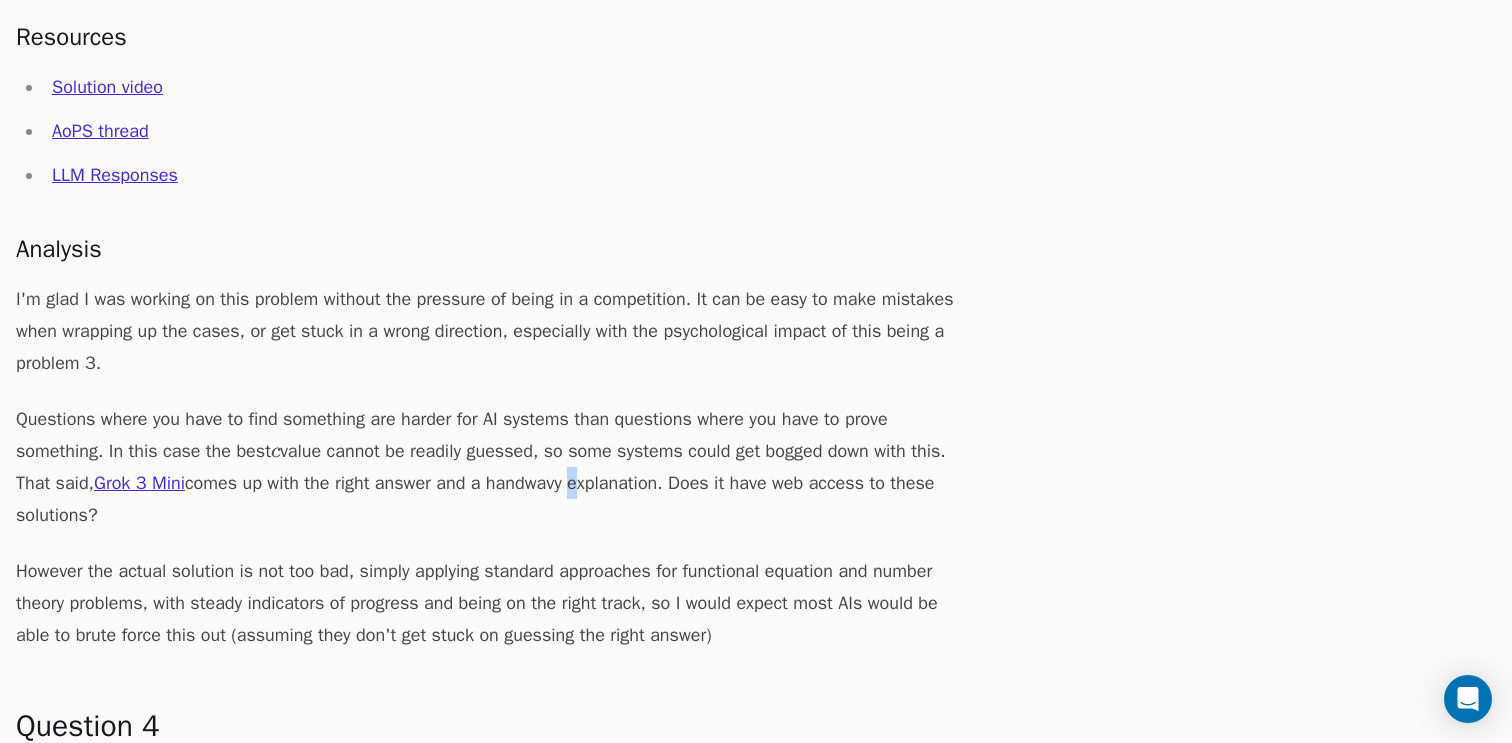 click on "Questions where you have to find something are harder for AI systems than questions where you have to prove something.  In this case the best  c c c  value cannot be readily guessed, so some systems could get bogged down with this.  That said,  Grok 3 Mini  comes up with the right answer and a handwavy explanation.  Does it have web access to these solutions?" at bounding box center (496, 467) 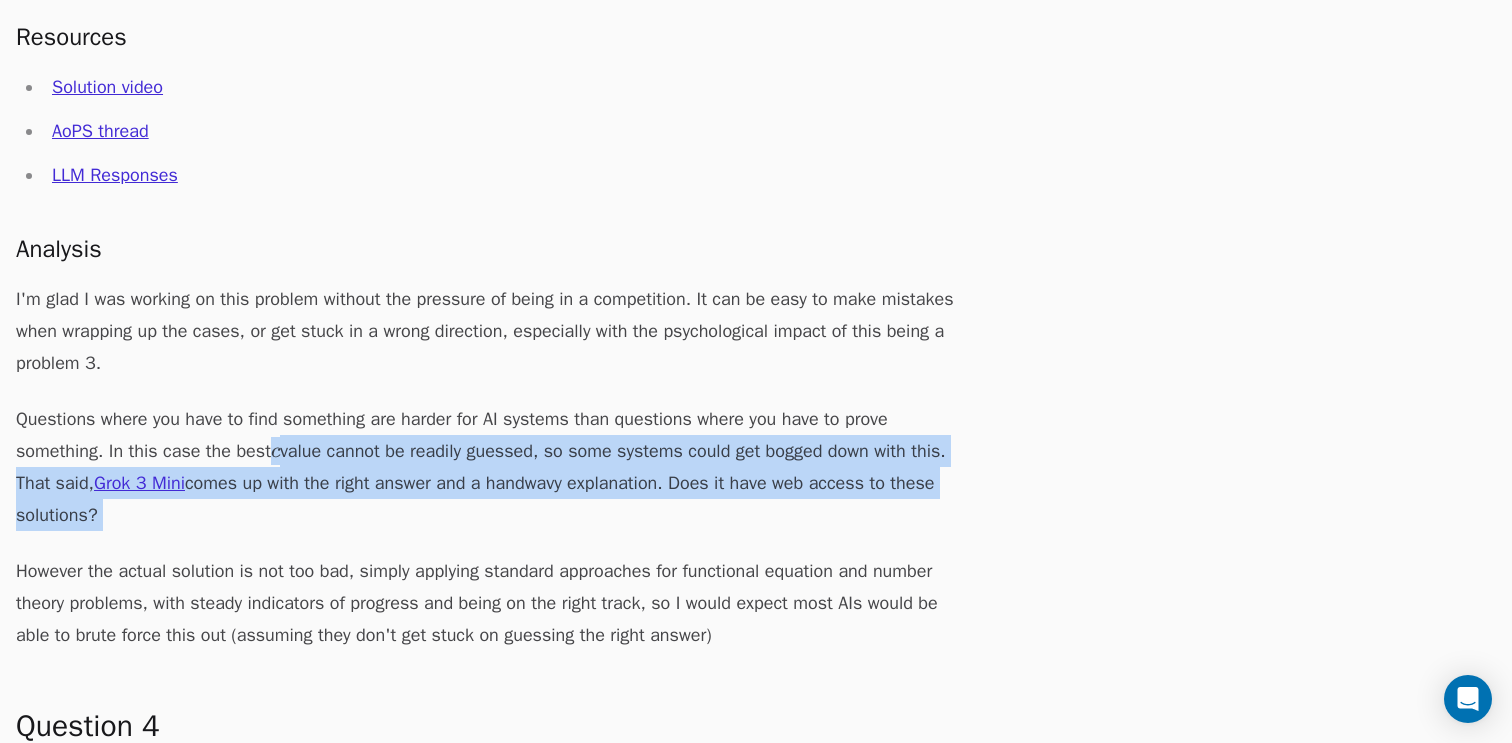 click on "Questions where you have to find something are harder for AI systems than questions where you have to prove something.  In this case the best  c c c  value cannot be readily guessed, so some systems could get bogged down with this.  That said,  Grok 3 Mini  comes up with the right answer and a handwavy explanation.  Does it have web access to these solutions?" at bounding box center [496, 467] 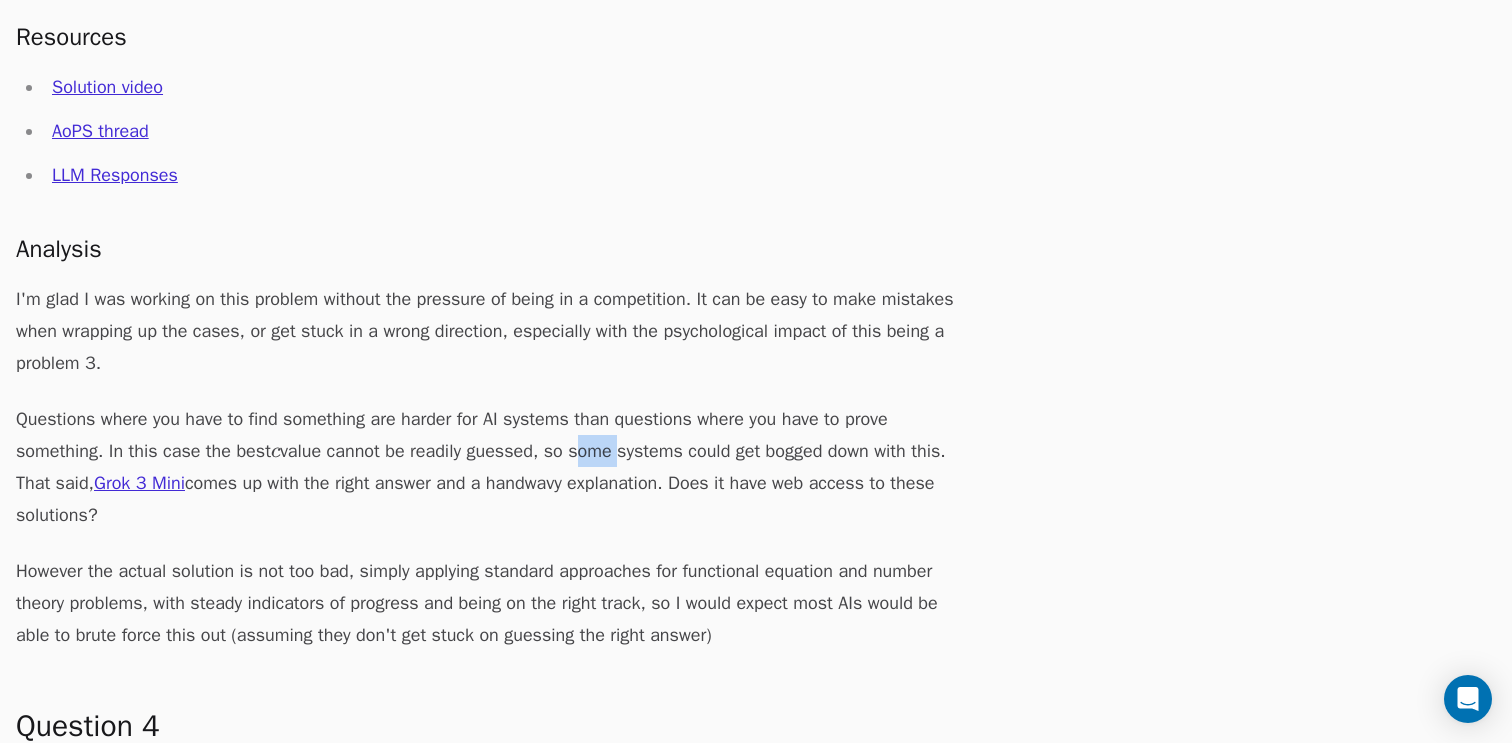 click on "Questions where you have to find something are harder for AI systems than questions where you have to prove something.  In this case the best  c c c  value cannot be readily guessed, so some systems could get bogged down with this.  That said,  Grok 3 Mini  comes up with the right answer and a handwavy explanation.  Does it have web access to these solutions?" at bounding box center (496, 467) 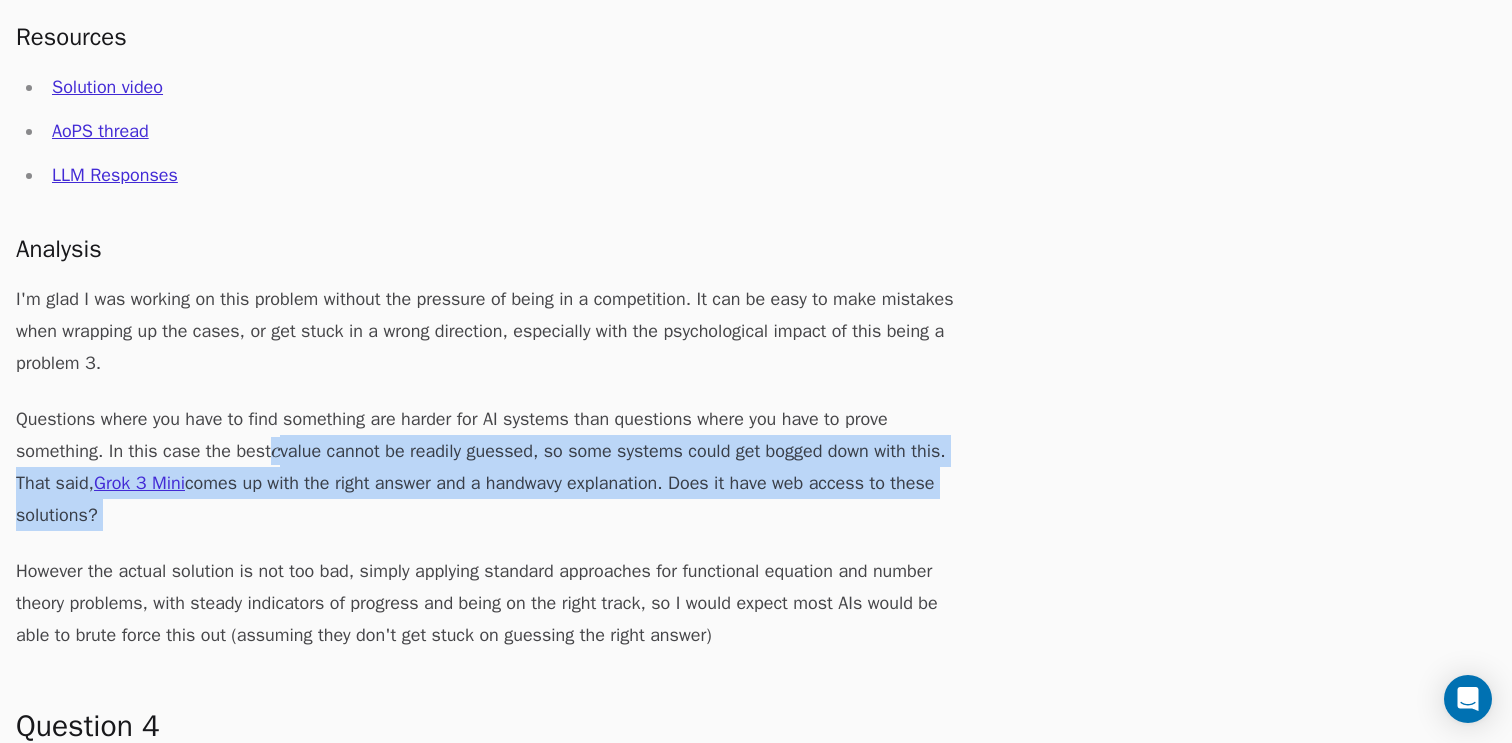 click on "Questions where you have to find something are harder for AI systems than questions where you have to prove something.  In this case the best  c c c  value cannot be readily guessed, so some systems could get bogged down with this.  That said,  Grok 3 Mini  comes up with the right answer and a handwavy explanation.  Does it have web access to these solutions?" at bounding box center [496, 467] 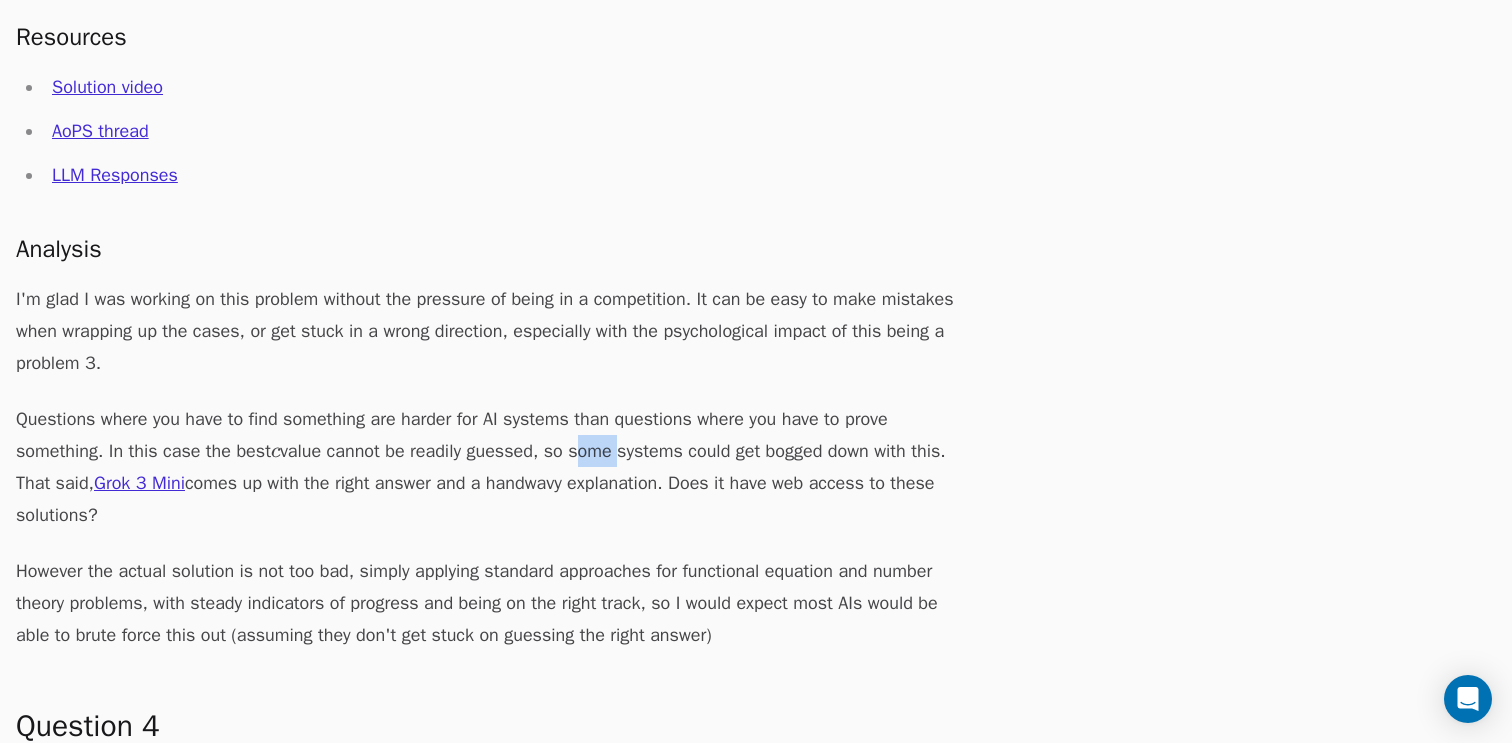 click on "Questions where you have to find something are harder for AI systems than questions where you have to prove something.  In this case the best  c c c  value cannot be readily guessed, so some systems could get bogged down with this.  That said,  Grok 3 Mini  comes up with the right answer and a handwavy explanation.  Does it have web access to these solutions?" at bounding box center (496, 467) 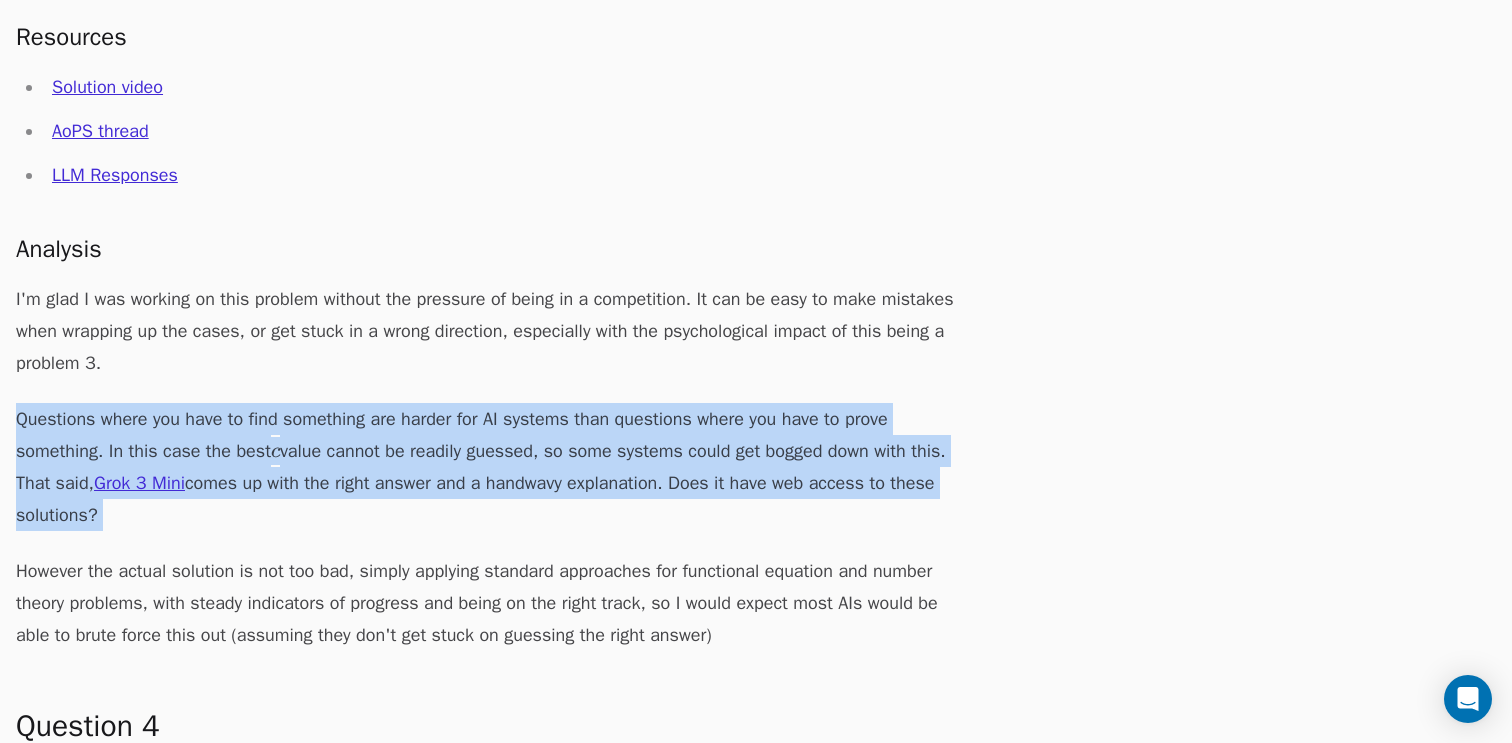 drag, startPoint x: 583, startPoint y: 451, endPoint x: 580, endPoint y: 425, distance: 26.172504 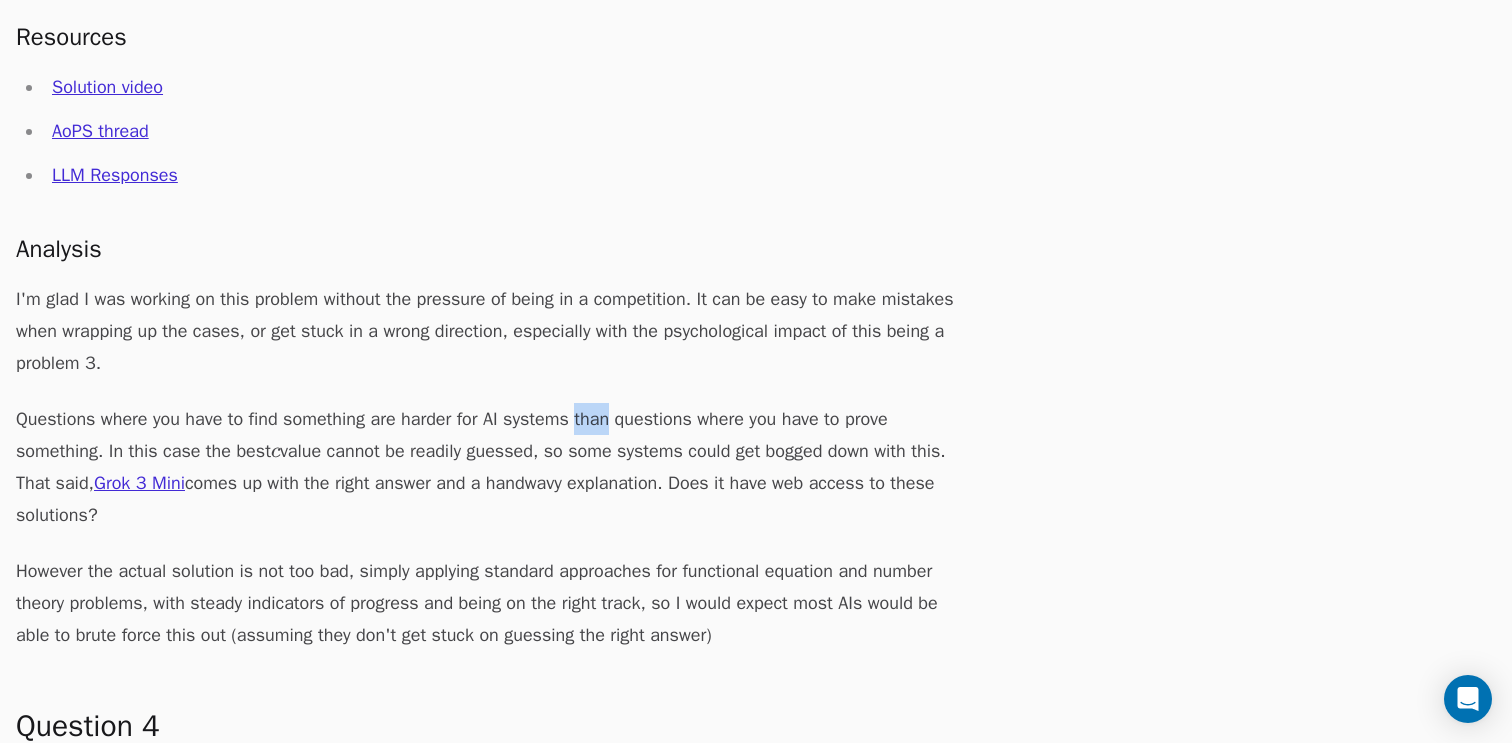 click on "Questions where you have to find something are harder for AI systems than questions where you have to prove something.  In this case the best  c c c  value cannot be readily guessed, so some systems could get bogged down with this.  That said,  Grok 3 Mini  comes up with the right answer and a handwavy explanation.  Does it have web access to these solutions?" at bounding box center [496, 467] 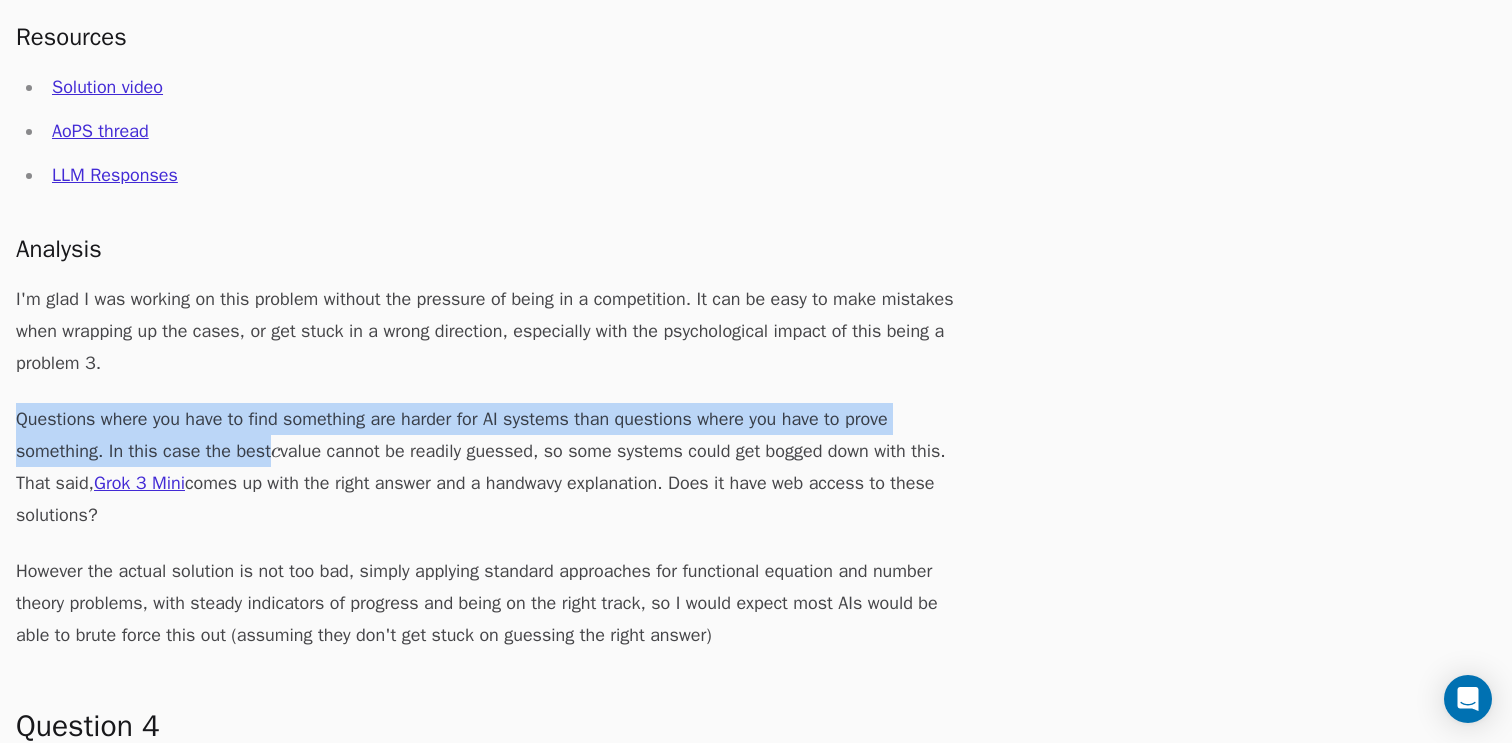 click on "Questions where you have to find something are harder for AI systems than questions where you have to prove something.  In this case the best  c c c  value cannot be readily guessed, so some systems could get bogged down with this.  That said,  Grok 3 Mini  comes up with the right answer and a handwavy explanation.  Does it have web access to these solutions?" at bounding box center [496, 467] 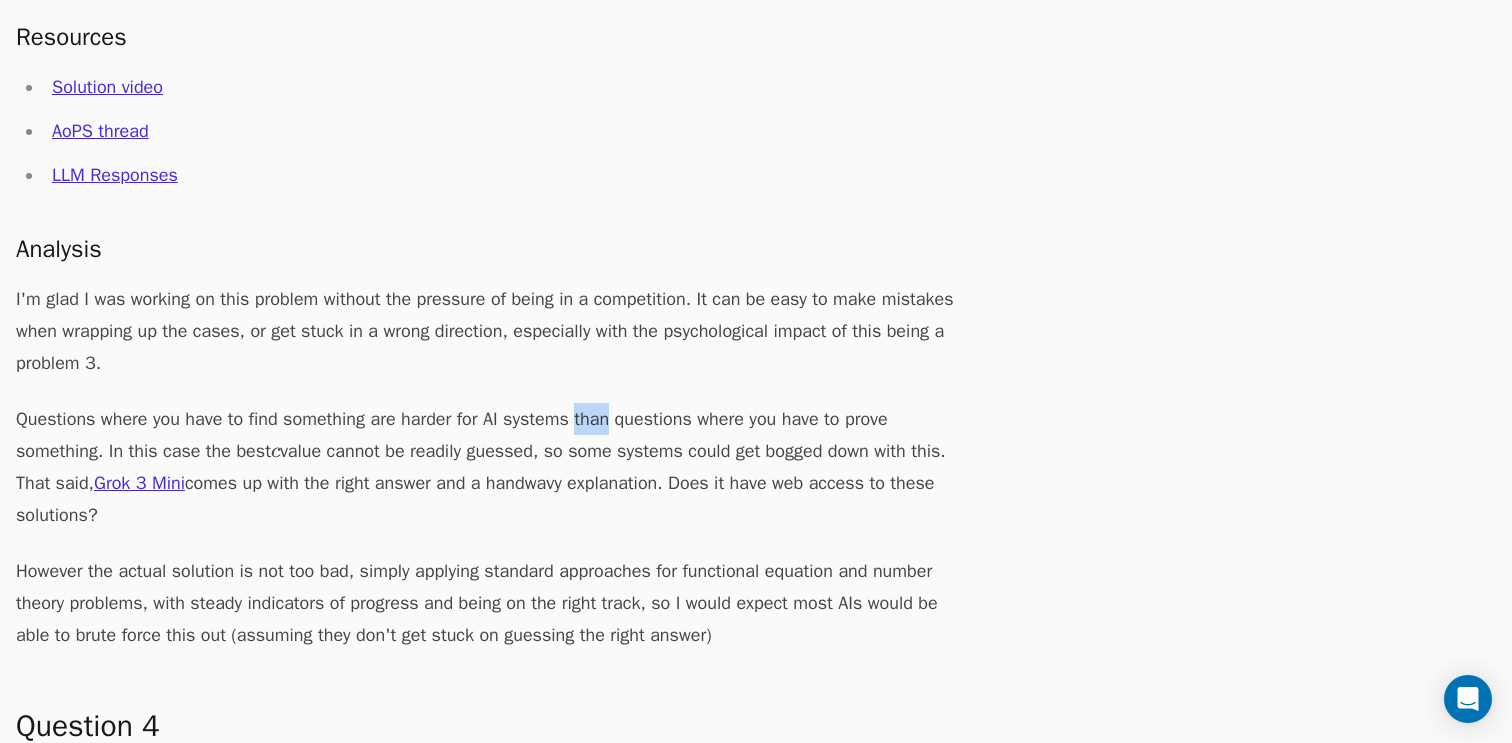 click on "Questions where you have to find something are harder for AI systems than questions where you have to prove something.  In this case the best  c c c  value cannot be readily guessed, so some systems could get bogged down with this.  That said,  Grok 3 Mini  comes up with the right answer and a handwavy explanation.  Does it have web access to these solutions?" at bounding box center (496, 467) 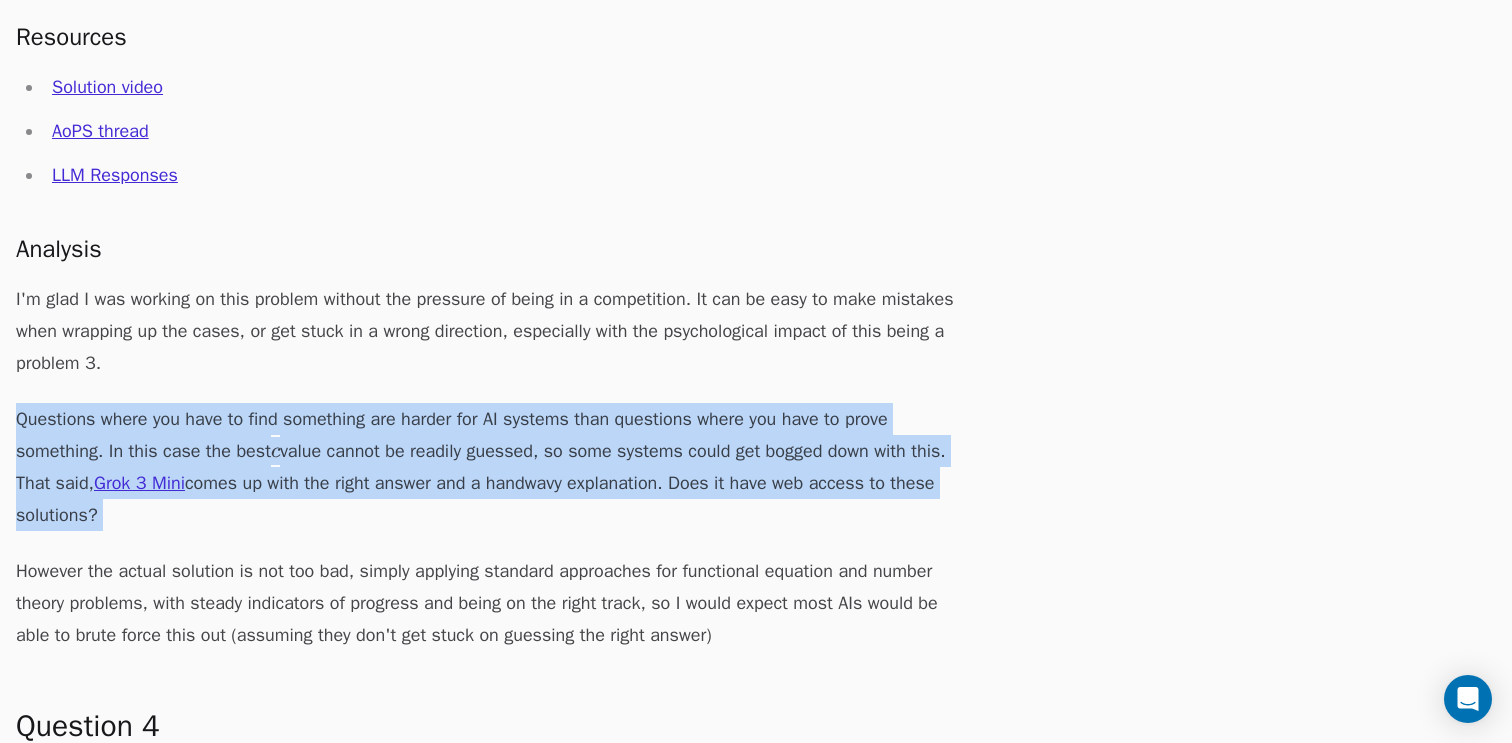 drag, startPoint x: 580, startPoint y: 425, endPoint x: 592, endPoint y: 447, distance: 25.059929 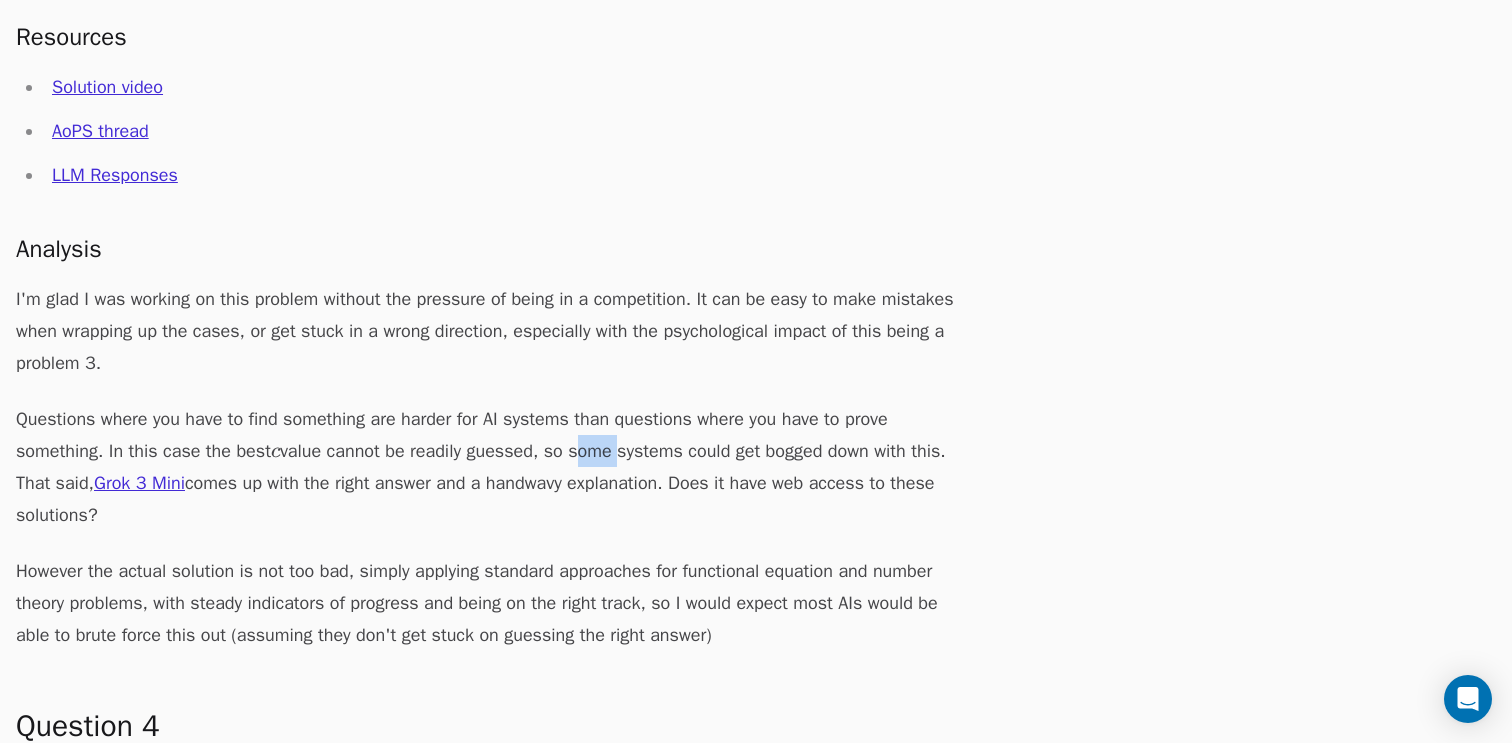 click on "Questions where you have to find something are harder for AI systems than questions where you have to prove something.  In this case the best  c c c  value cannot be readily guessed, so some systems could get bogged down with this.  That said,  Grok 3 Mini  comes up with the right answer and a handwavy explanation.  Does it have web access to these solutions?" at bounding box center [496, 467] 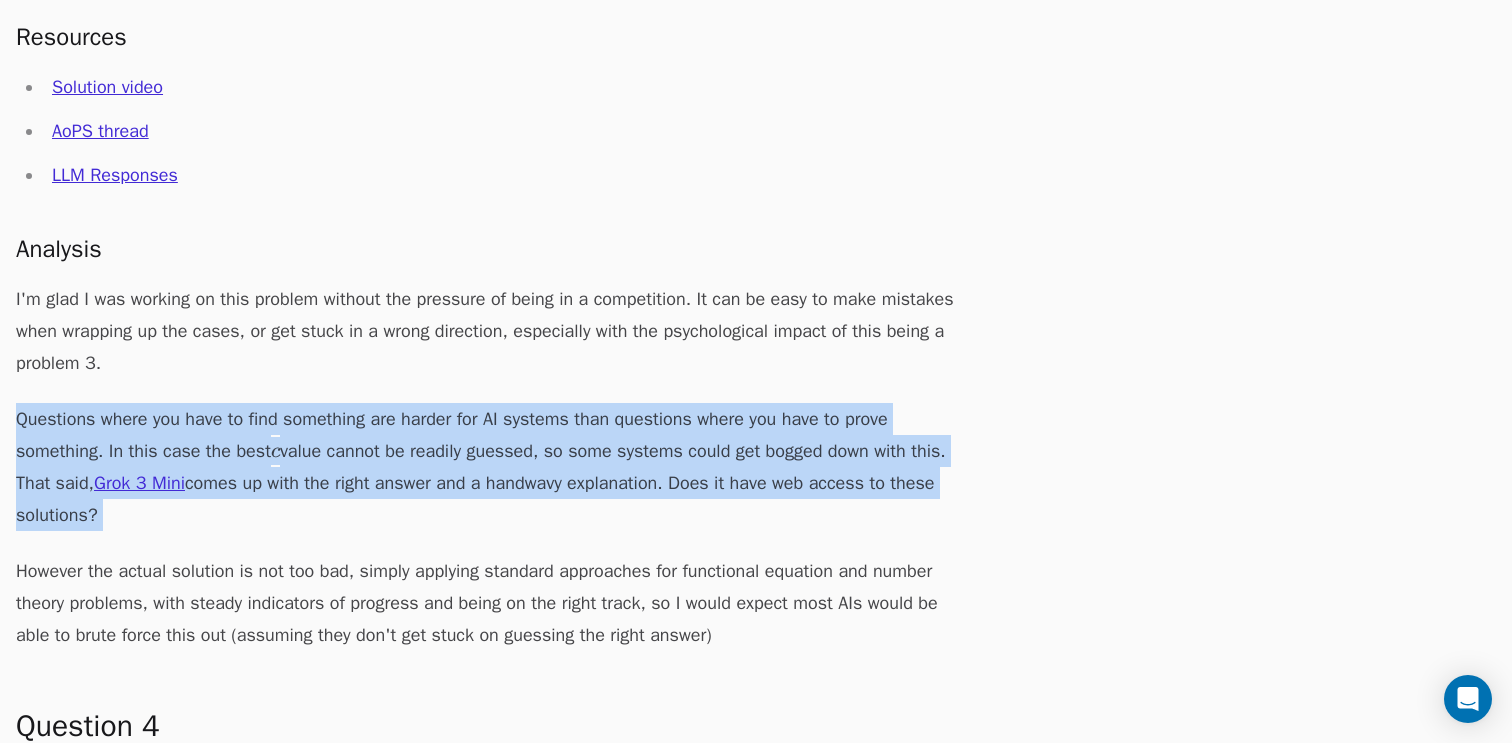 drag, startPoint x: 592, startPoint y: 447, endPoint x: 564, endPoint y: 418, distance: 40.311287 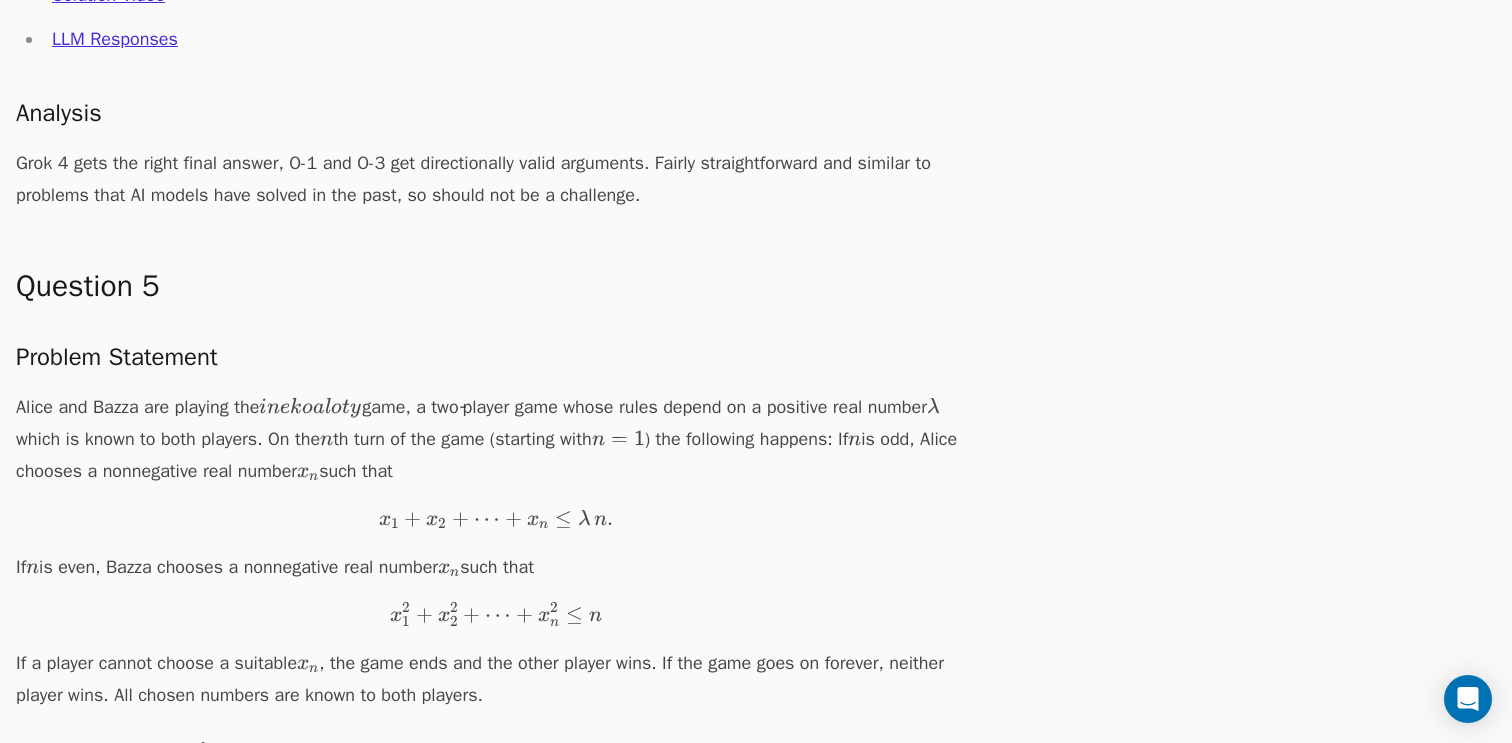 scroll, scrollTop: 4755, scrollLeft: 0, axis: vertical 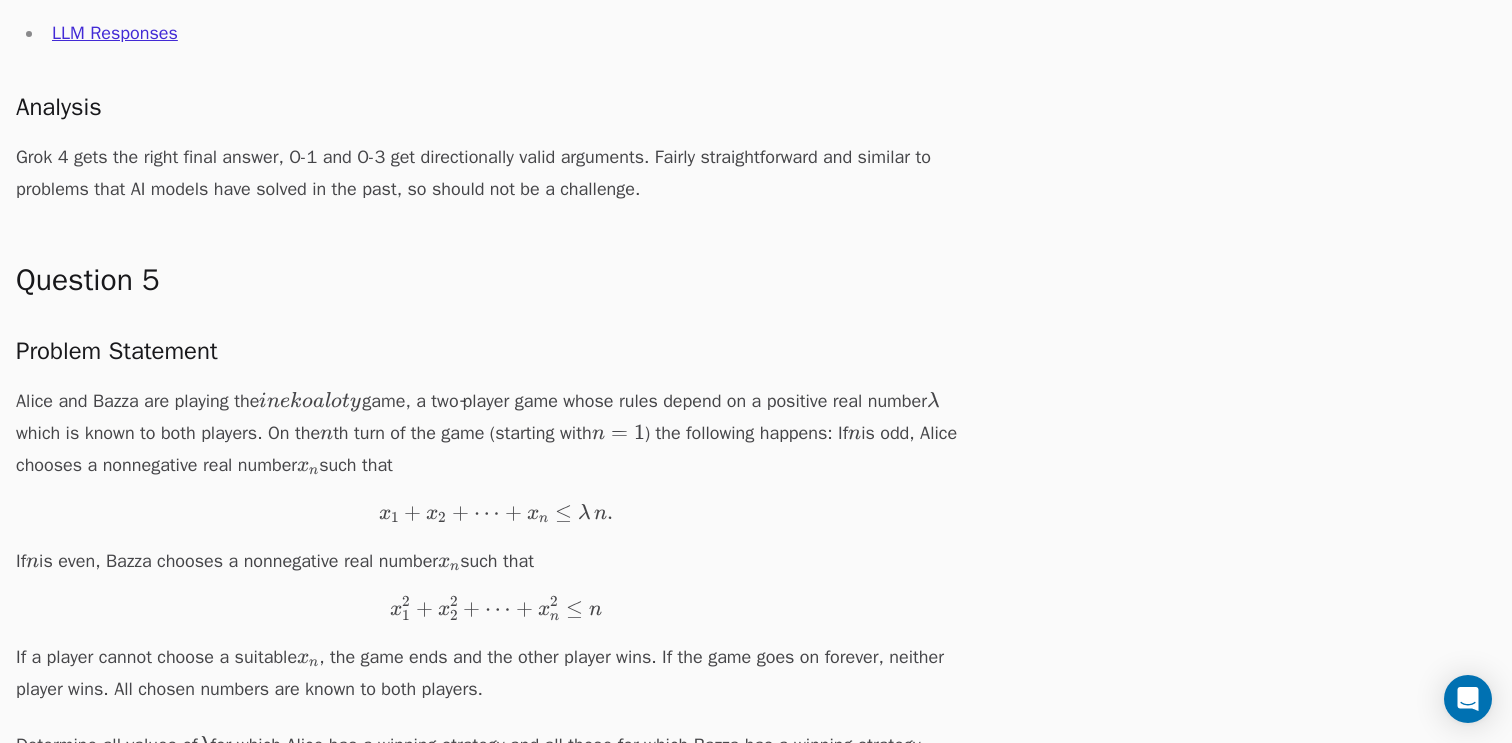 click on "Alice and Bazza are playing the  i n e k o a l o t y inekoaloty in e k o a l o t y  game, a two‑player game whose rules depend on a positive real number  λ \lambda λ  which is known to both players. On the  n n n th turn of the game (starting with  n = 1 n=1 n = 1 ) the following happens:
If  n n n  is odd, Alice chooses a nonnegative real number  x n x_n x n ​  such that
x 1 + x 2 + ⋯ + x n ≤ λ   n . x_1 + x_2 + \cdots + x_n \le \lambda\,n. x 1 ​ + x 2 ​ + ⋯ + x n ​ ≤ λ n .
If  n n n  is even, Bazza chooses a nonnegative real number  x n x_n x n ​  such that
x 1 2 + x 2 2 + ⋯ + x n 2 ≤ n x_1^2 + x_2^2 + \cdots + x_n^2 \le n x 1 2 ​ + x 2 2 ​ + ⋯ + x n 2 ​ ≤ n
If a player cannot choose a suitable  x n x_n x n ​ , the game ends and the other player wins. If the game goes on forever, neither player wins. All chosen numbers are known to both players." at bounding box center (496, 545) 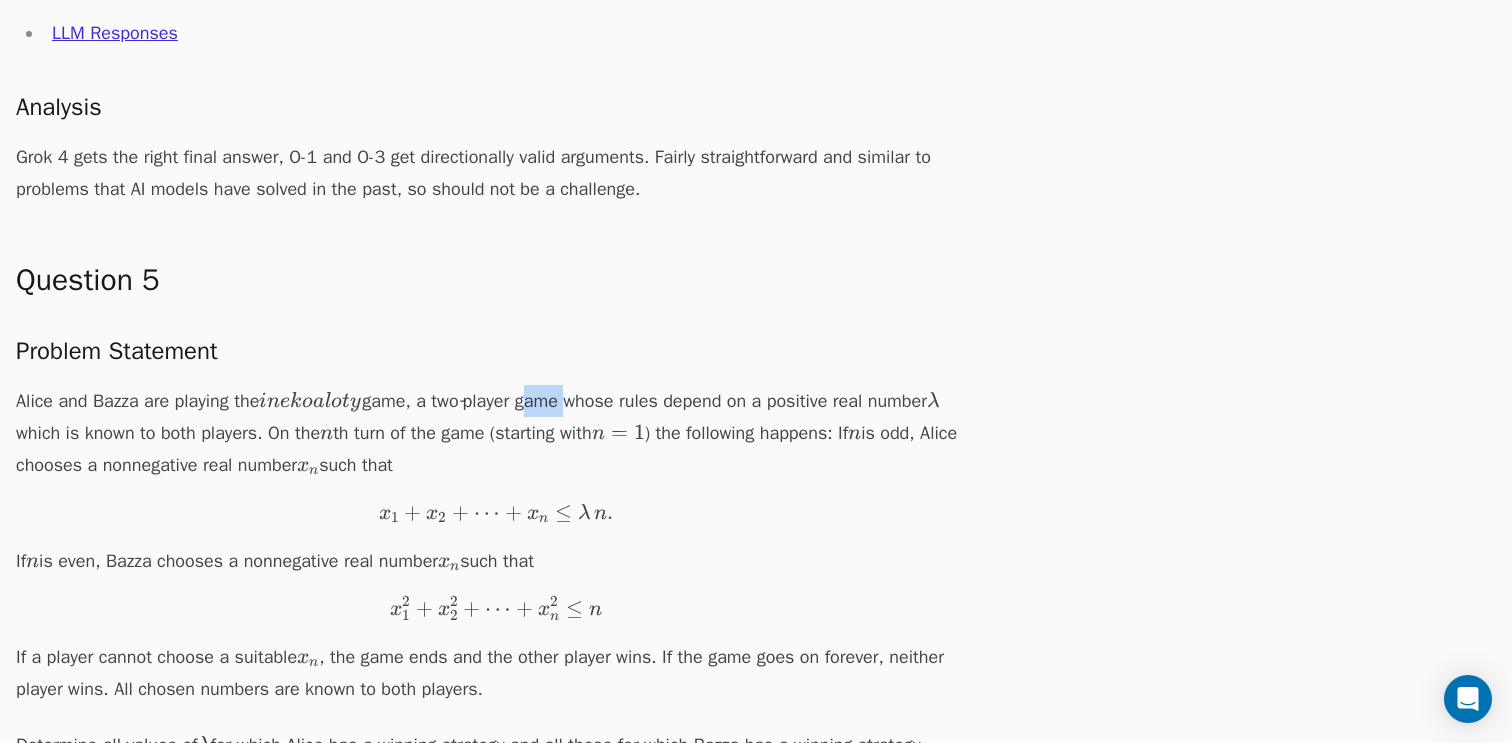 click on "Alice and Bazza are playing the  i n e k o a l o t y inekoaloty in e k o a l o t y  game, a two‑player game whose rules depend on a positive real number  λ \lambda λ  which is known to both players. On the  n n n th turn of the game (starting with  n = 1 n=1 n = 1 ) the following happens:
If  n n n  is odd, Alice chooses a nonnegative real number  x n x_n x n ​  such that
x 1 + x 2 + ⋯ + x n ≤ λ   n . x_1 + x_2 + \cdots + x_n \le \lambda\,n. x 1 ​ + x 2 ​ + ⋯ + x n ​ ≤ λ n .
If  n n n  is even, Bazza chooses a nonnegative real number  x n x_n x n ​  such that
x 1 2 + x 2 2 + ⋯ + x n 2 ≤ n x_1^2 + x_2^2 + \cdots + x_n^2 \le n x 1 2 ​ + x 2 2 ​ + ⋯ + x n 2 ​ ≤ n
If a player cannot choose a suitable  x n x_n x n ​ , the game ends and the other player wins. If the game goes on forever, neither player wins. All chosen numbers are known to both players." at bounding box center (496, 545) 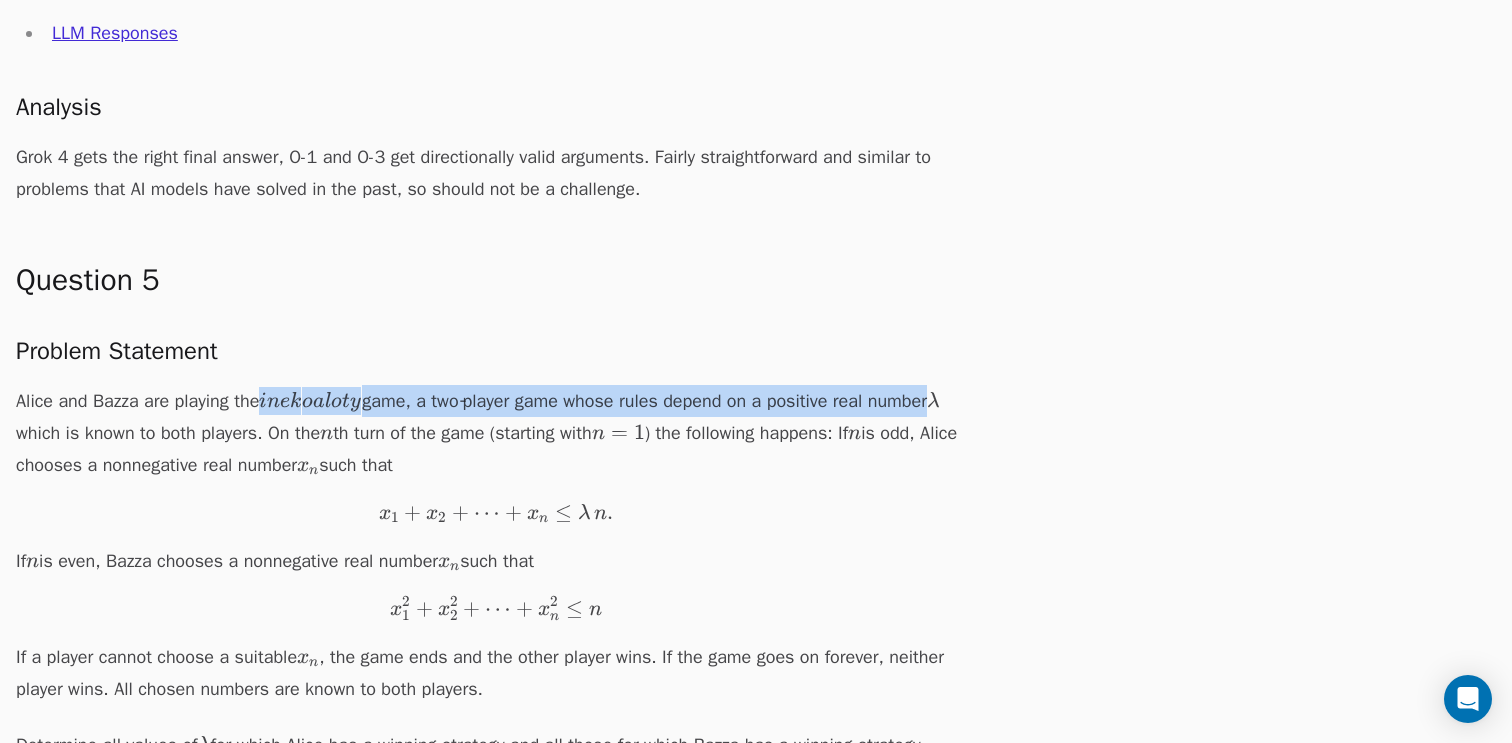 click on "Alice and Bazza are playing the  i n e k o a l o t y inekoaloty in e k o a l o t y  game, a two‑player game whose rules depend on a positive real number  λ \lambda λ  which is known to both players. On the  n n n th turn of the game (starting with  n = 1 n=1 n = 1 ) the following happens:
If  n n n  is odd, Alice chooses a nonnegative real number  x n x_n x n ​  such that
x 1 + x 2 + ⋯ + x n ≤ λ   n . x_1 + x_2 + \cdots + x_n \le \lambda\,n. x 1 ​ + x 2 ​ + ⋯ + x n ​ ≤ λ n .
If  n n n  is even, Bazza chooses a nonnegative real number  x n x_n x n ​  such that
x 1 2 + x 2 2 + ⋯ + x n 2 ≤ n x_1^2 + x_2^2 + \cdots + x_n^2 \le n x 1 2 ​ + x 2 2 ​ + ⋯ + x n 2 ​ ≤ n
If a player cannot choose a suitable  x n x_n x n ​ , the game ends and the other player wins. If the game goes on forever, neither player wins. All chosen numbers are known to both players." at bounding box center (496, 545) 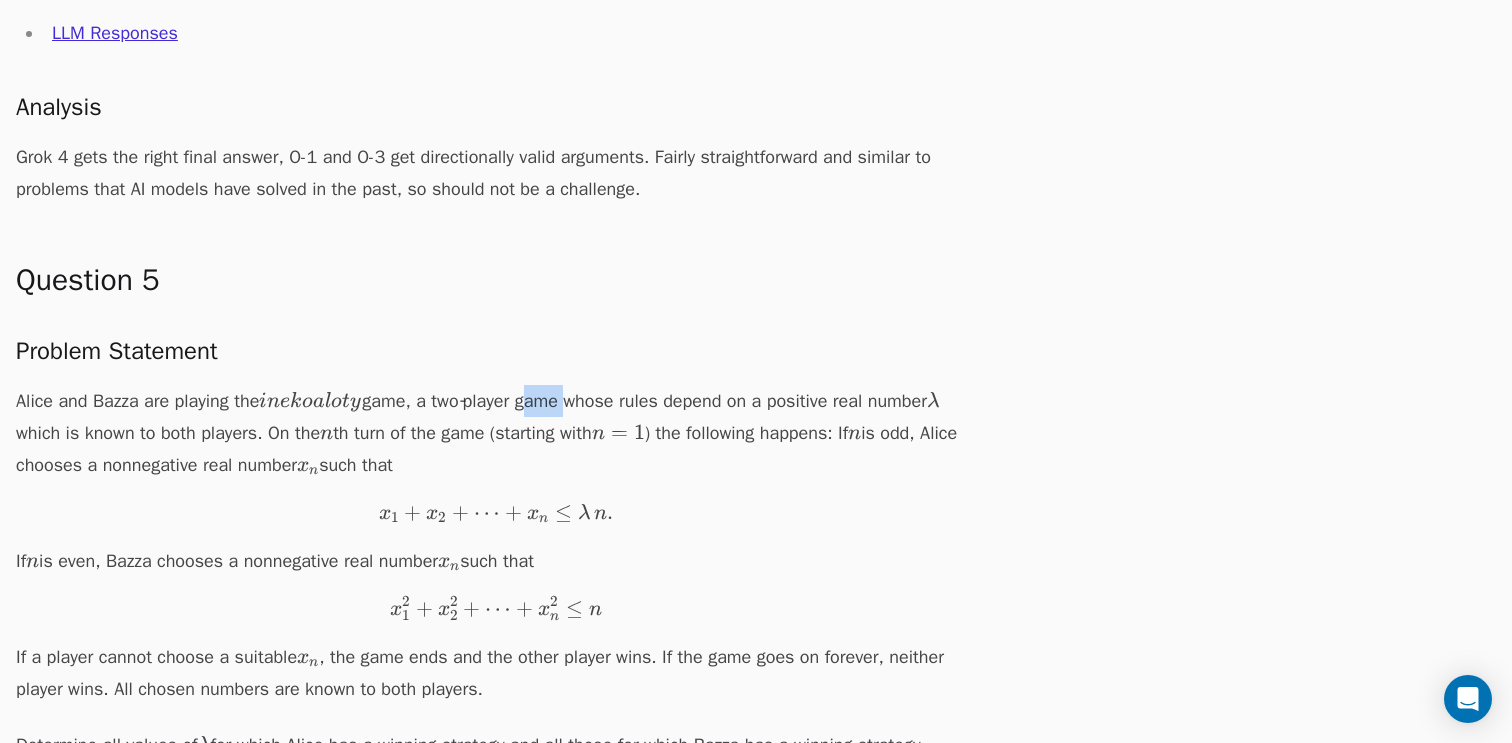 click on "Alice and Bazza are playing the  i n e k o a l o t y inekoaloty in e k o a l o t y  game, a two‑player game whose rules depend on a positive real number  λ \lambda λ  which is known to both players. On the  n n n th turn of the game (starting with  n = 1 n=1 n = 1 ) the following happens:
If  n n n  is odd, Alice chooses a nonnegative real number  x n x_n x n ​  such that
x 1 + x 2 + ⋯ + x n ≤ λ   n . x_1 + x_2 + \cdots + x_n \le \lambda\,n. x 1 ​ + x 2 ​ + ⋯ + x n ​ ≤ λ n .
If  n n n  is even, Bazza chooses a nonnegative real number  x n x_n x n ​  such that
x 1 2 + x 2 2 + ⋯ + x n 2 ≤ n x_1^2 + x_2^2 + \cdots + x_n^2 \le n x 1 2 ​ + x 2 2 ​ + ⋯ + x n 2 ​ ≤ n
If a player cannot choose a suitable  x n x_n x n ​ , the game ends and the other player wins. If the game goes on forever, neither player wins. All chosen numbers are known to both players." at bounding box center [496, 545] 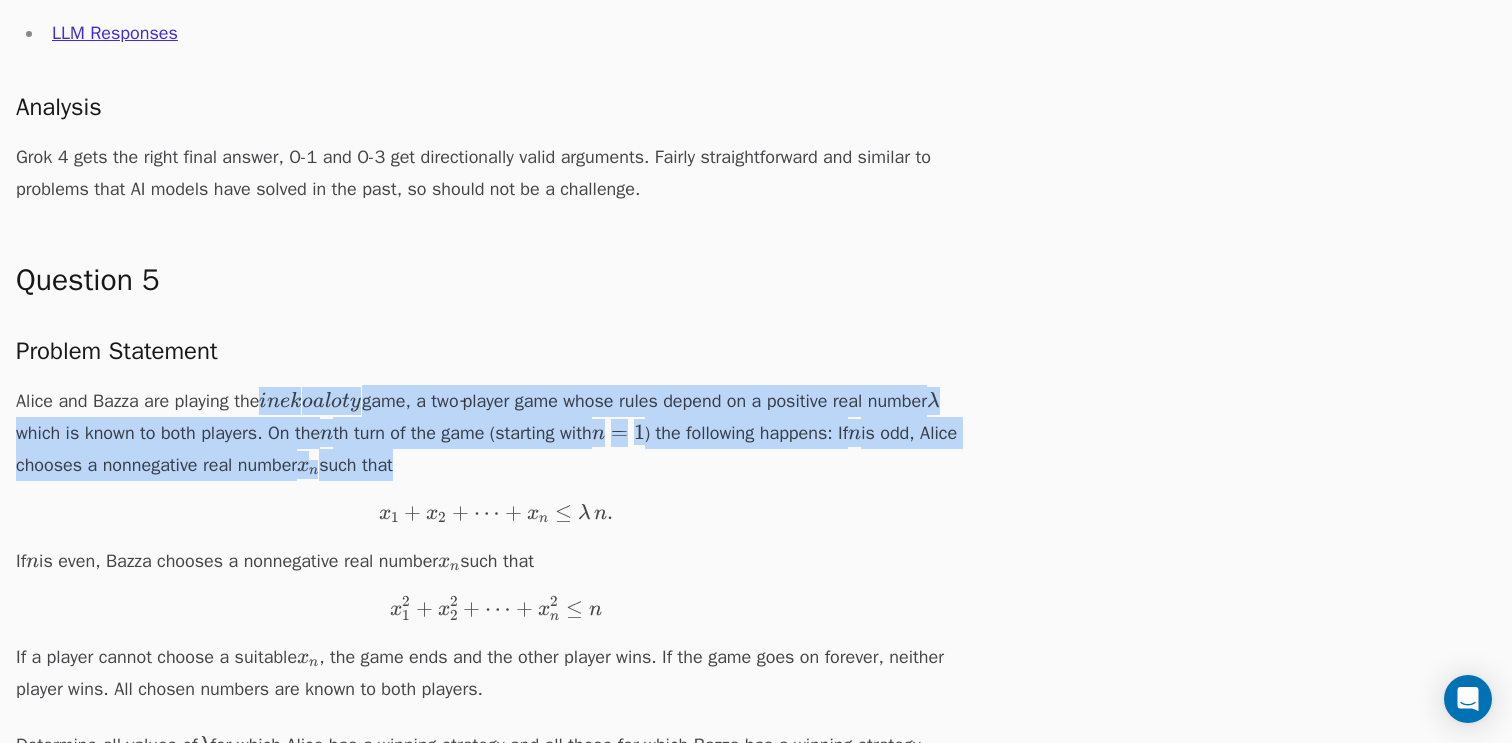 drag, startPoint x: 572, startPoint y: 397, endPoint x: 582, endPoint y: 465, distance: 68.73136 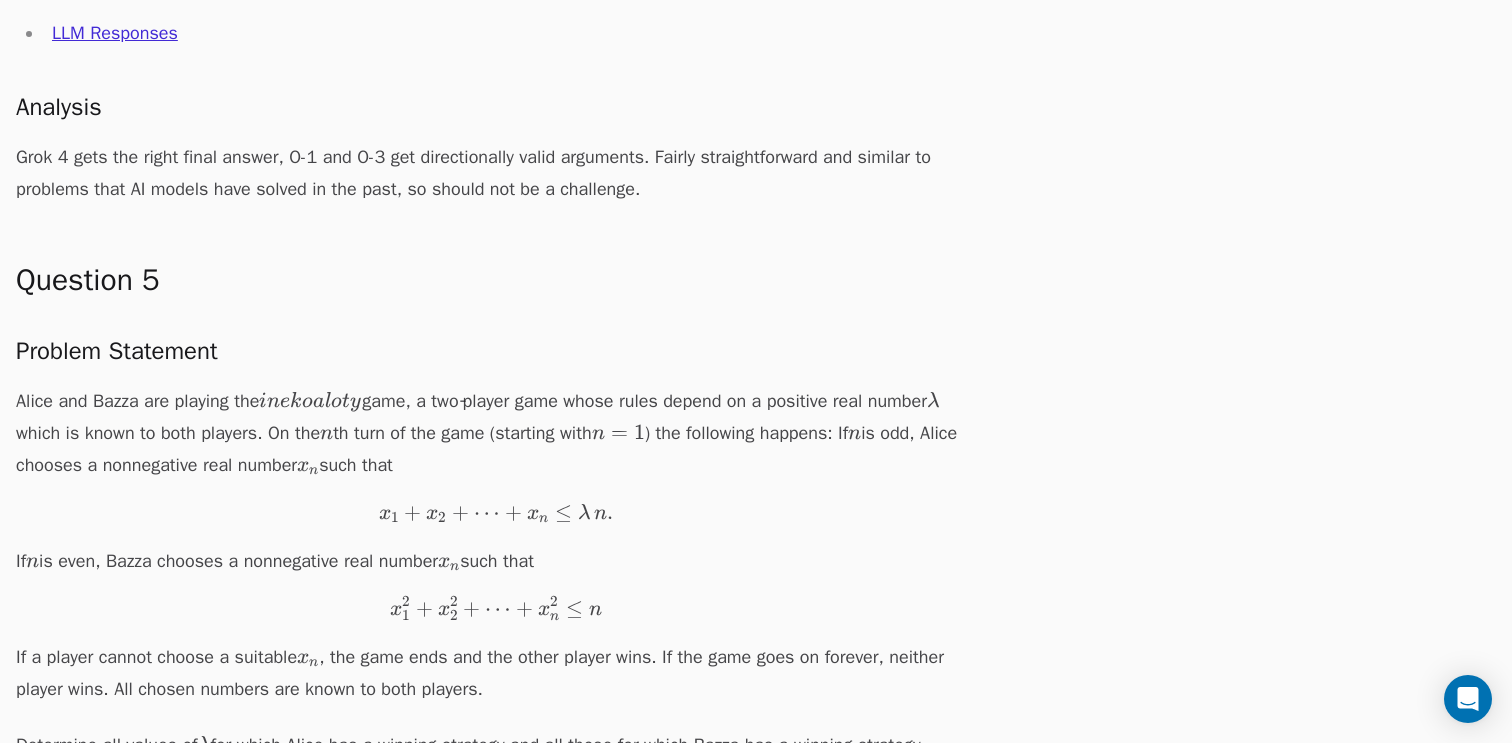click on "Alice and Bazza are playing the  i n e k o a l o t y inekoaloty in e k o a l o t y  game, a two‑player game whose rules depend on a positive real number  λ \lambda λ  which is known to both players. On the  n n n th turn of the game (starting with  n = 1 n=1 n = 1 ) the following happens:
If  n n n  is odd, Alice chooses a nonnegative real number  x n x_n x n ​  such that
x 1 + x 2 + ⋯ + x n ≤ λ   n . x_1 + x_2 + \cdots + x_n \le \lambda\,n. x 1 ​ + x 2 ​ + ⋯ + x n ​ ≤ λ n .
If  n n n  is even, Bazza chooses a nonnegative real number  x n x_n x n ​  such that
x 1 2 + x 2 2 + ⋯ + x n 2 ≤ n x_1^2 + x_2^2 + \cdots + x_n^2 \le n x 1 2 ​ + x 2 2 ​ + ⋯ + x n 2 ​ ≤ n
If a player cannot choose a suitable  x n x_n x n ​ , the game ends and the other player wins. If the game goes on forever, neither player wins. All chosen numbers are known to both players." at bounding box center [496, 545] 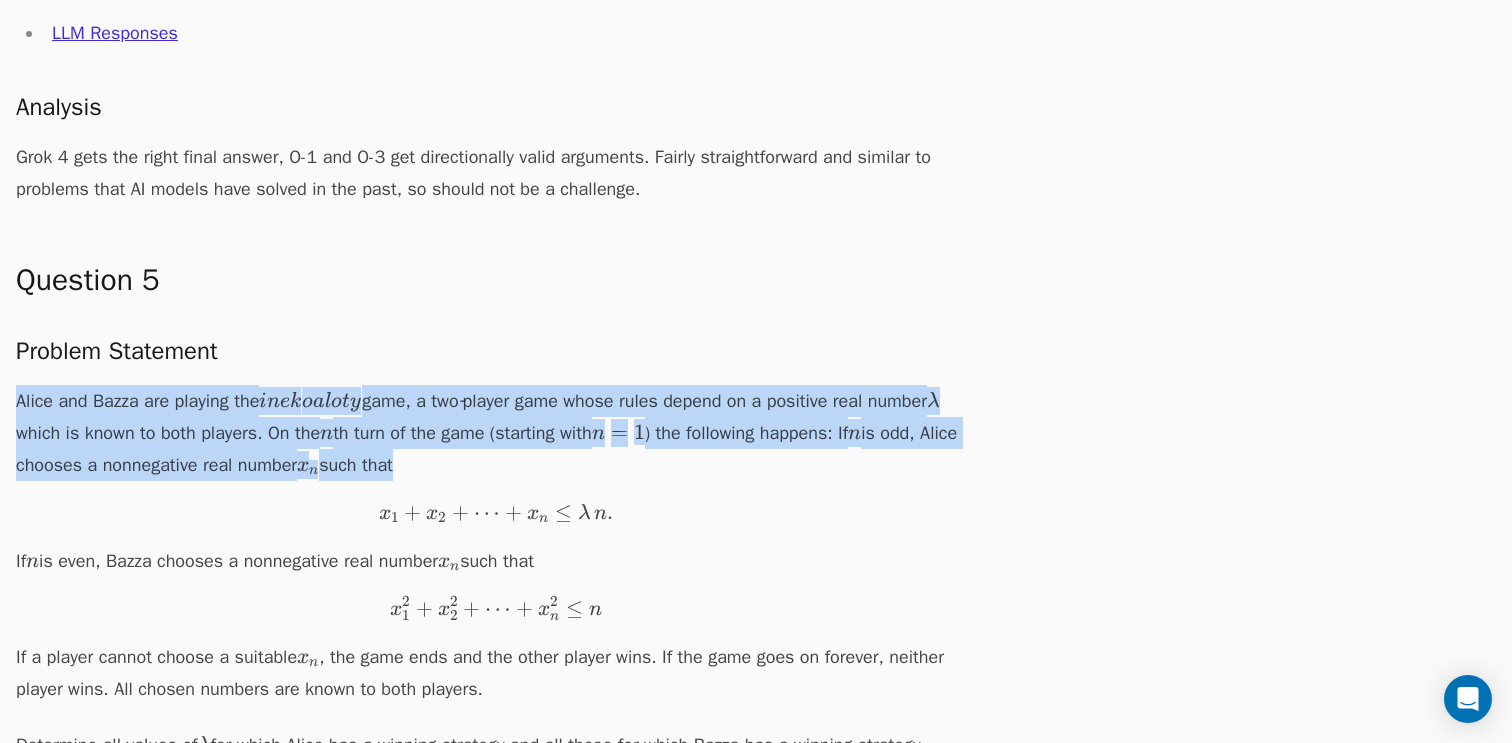 drag, startPoint x: 582, startPoint y: 465, endPoint x: 558, endPoint y: 375, distance: 93.14505 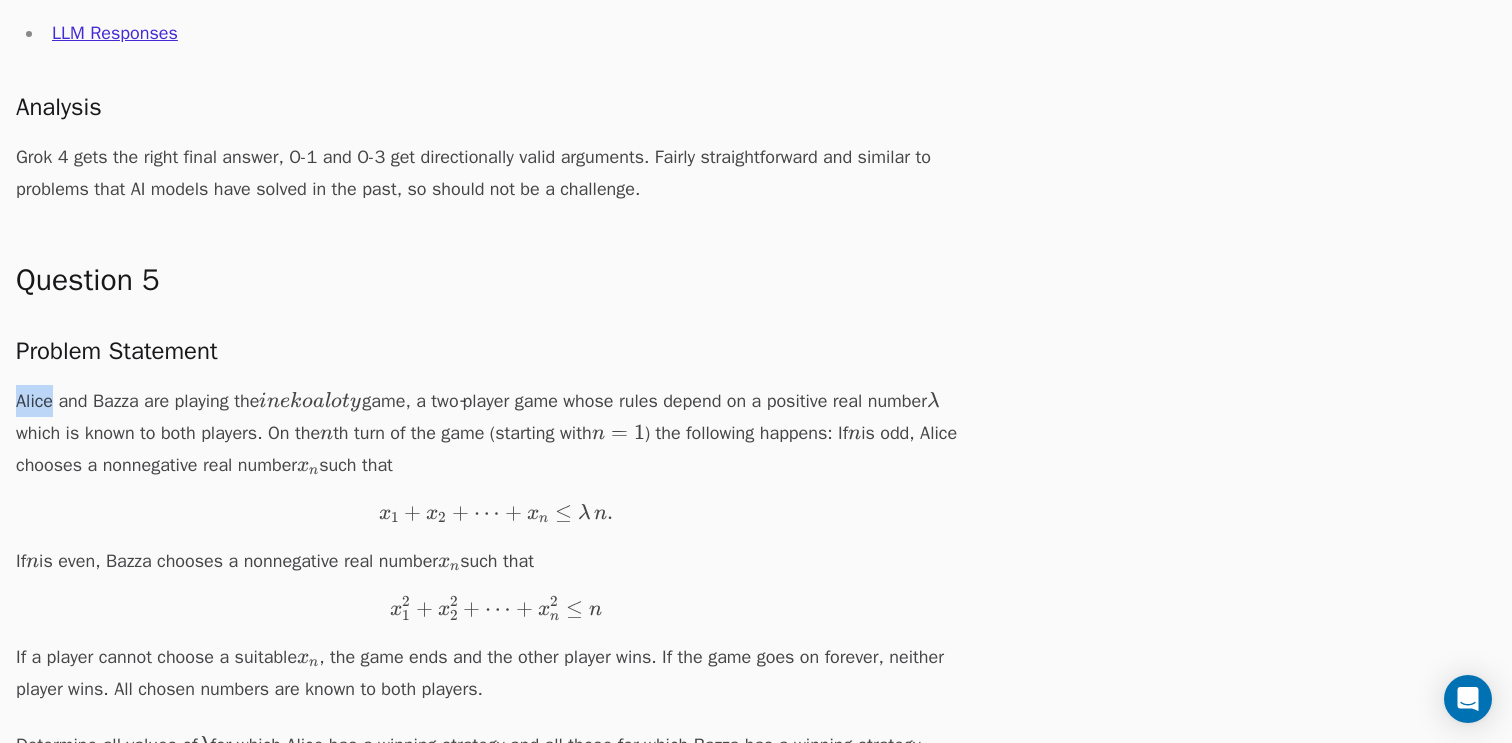 click on "Question 5
Problem Statement
Alice and Bazza are playing the  i n e k o a l o t y inekoaloty in e k o a l o t y  game, a two‑player game whose rules depend on a positive real number  λ \lambda λ  which is known to both players. On the  n n n th turn of the game (starting with  n = 1 n=1 n = 1 ) the following happens:
If  n n n  is odd, Alice chooses a nonnegative real number  x n x_n x n ​  such that
x 1 + x 2 + ⋯ + x n ≤ λ   n . x_1 + x_2 + \cdots + x_n \le \lambda\,n. x 1 ​ + x 2 ​ + ⋯ + x n ​ ≤ λ n .
If  n n n  is even, Bazza chooses a nonnegative real number  x n x_n x n ​  such that
x 1 2 + x 2 2 + ⋯ + x n 2 ≤ n x_1^2 + x_2^2 + \cdots + x_n^2 \le n x 1 2 ​ + x 2 2 ​ + ⋯ + x n 2 ​ ≤ n
If a player cannot choose a suitable  x n x_n x n ​ , the game ends and the other player wins. If the game goes on forever, neither player wins. All chosen numbers are known to both players.
Determine all values of  λ \lambda λ
Resources
AoPS thread
Solution Video" at bounding box center (496, 711) 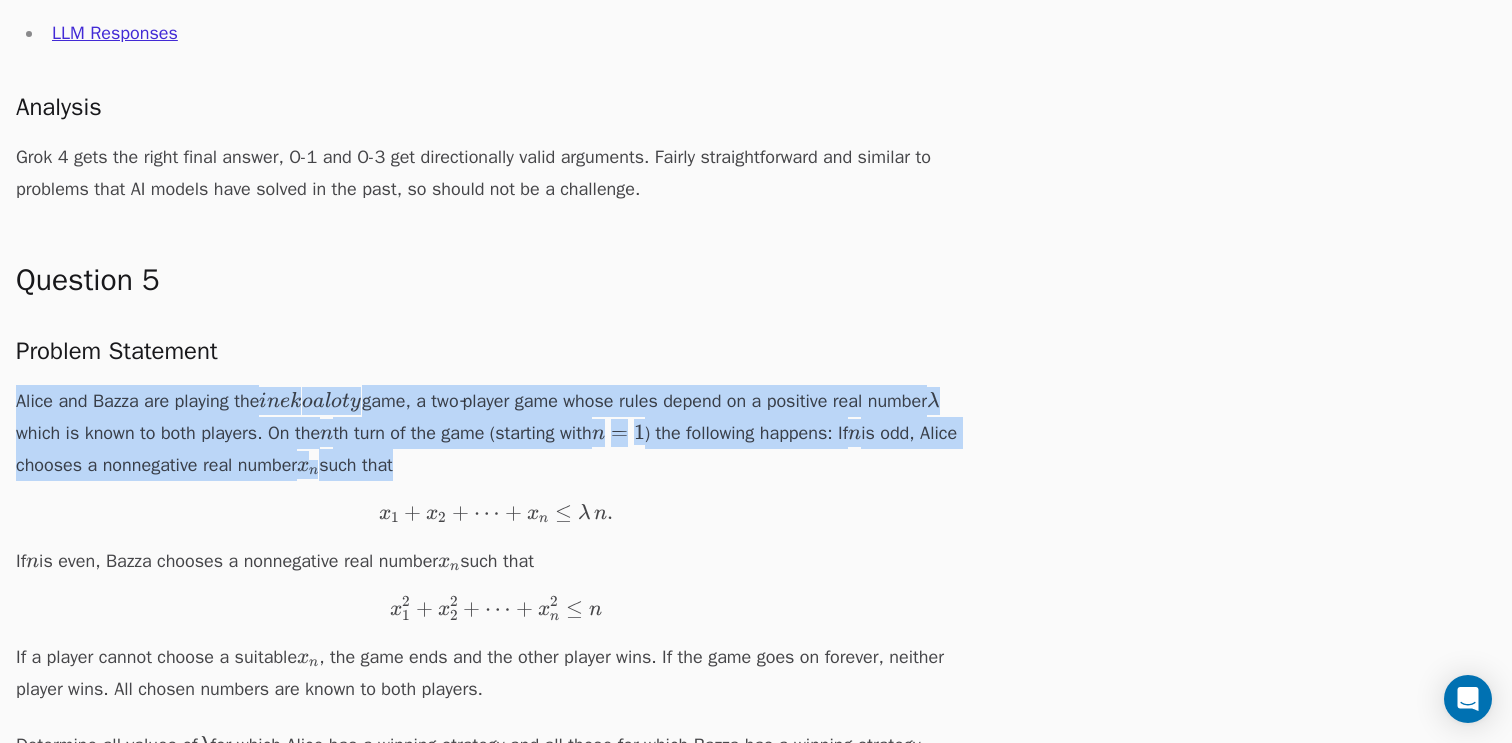 drag, startPoint x: 558, startPoint y: 375, endPoint x: 577, endPoint y: 461, distance: 88.07383 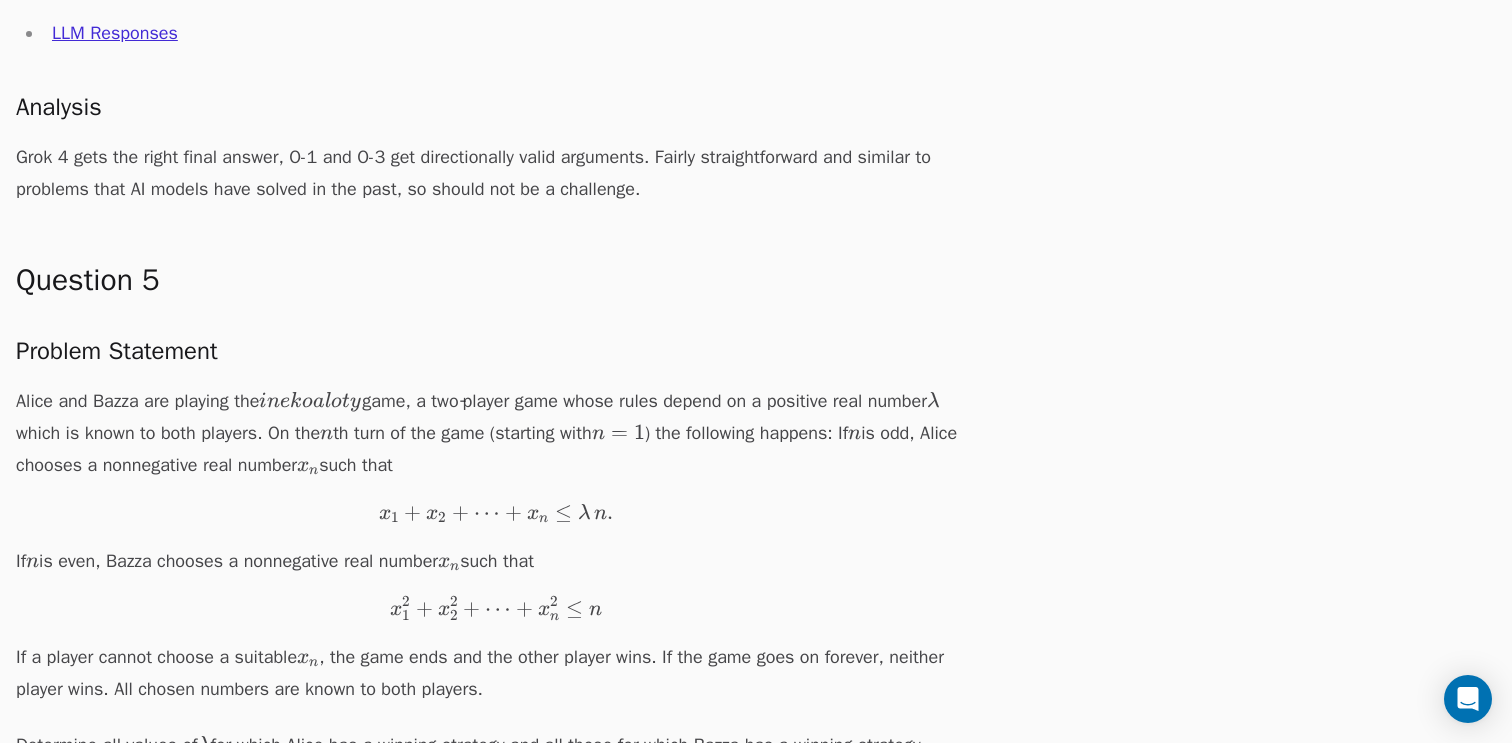 click on "Alice and Bazza are playing the  i n e k o a l o t y inekoaloty in e k o a l o t y  game, a two‑player game whose rules depend on a positive real number  λ \lambda λ  which is known to both players. On the  n n n th turn of the game (starting with  n = 1 n=1 n = 1 ) the following happens:
If  n n n  is odd, Alice chooses a nonnegative real number  x n x_n x n ​  such that
x 1 + x 2 + ⋯ + x n ≤ λ   n . x_1 + x_2 + \cdots + x_n \le \lambda\,n. x 1 ​ + x 2 ​ + ⋯ + x n ​ ≤ λ n .
If  n n n  is even, Bazza chooses a nonnegative real number  x n x_n x n ​  such that
x 1 2 + x 2 2 + ⋯ + x n 2 ≤ n x_1^2 + x_2^2 + \cdots + x_n^2 \le n x 1 2 ​ + x 2 2 ​ + ⋯ + x n 2 ​ ≤ n
If a player cannot choose a suitable  x n x_n x n ​ , the game ends and the other player wins. If the game goes on forever, neither player wins. All chosen numbers are known to both players." at bounding box center (496, 545) 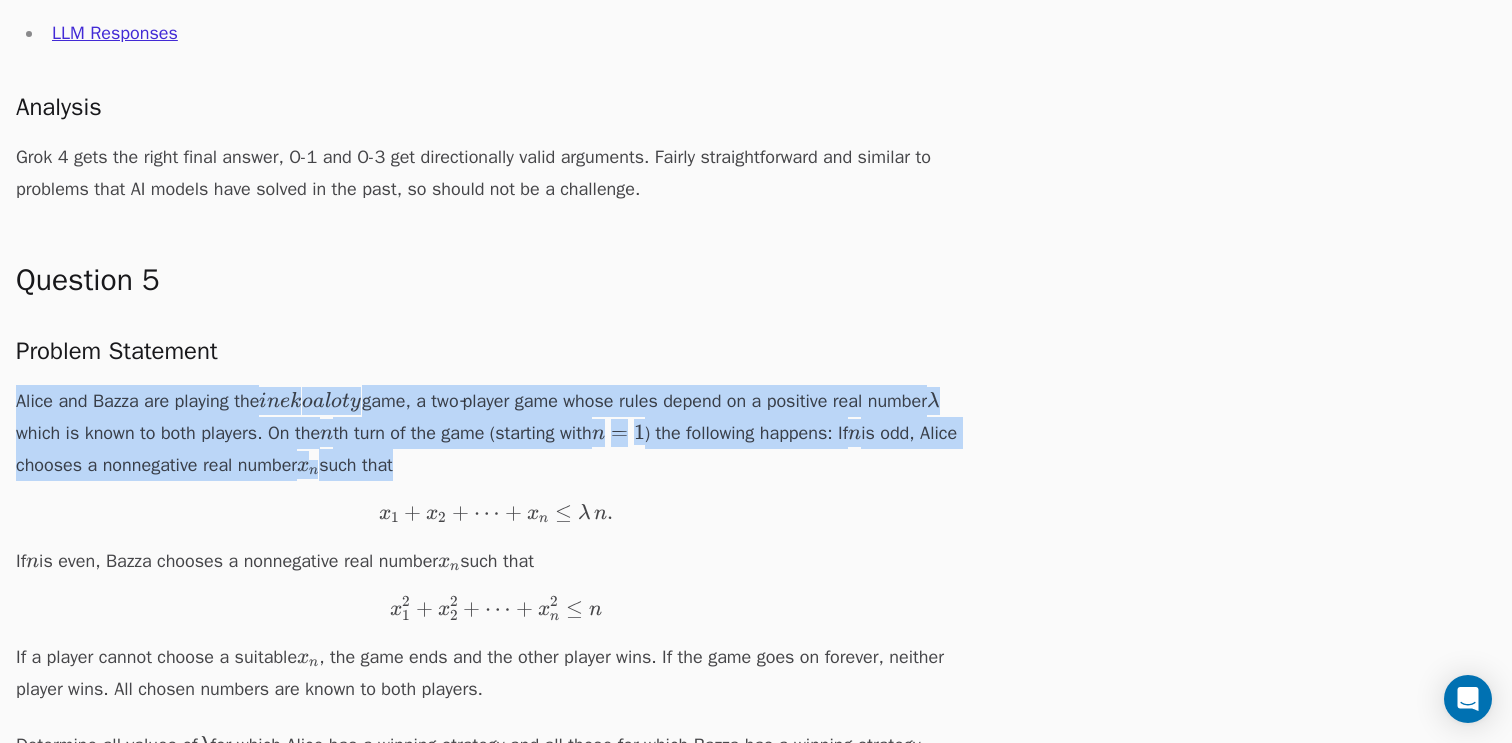 drag, startPoint x: 577, startPoint y: 461, endPoint x: 567, endPoint y: 380, distance: 81.61495 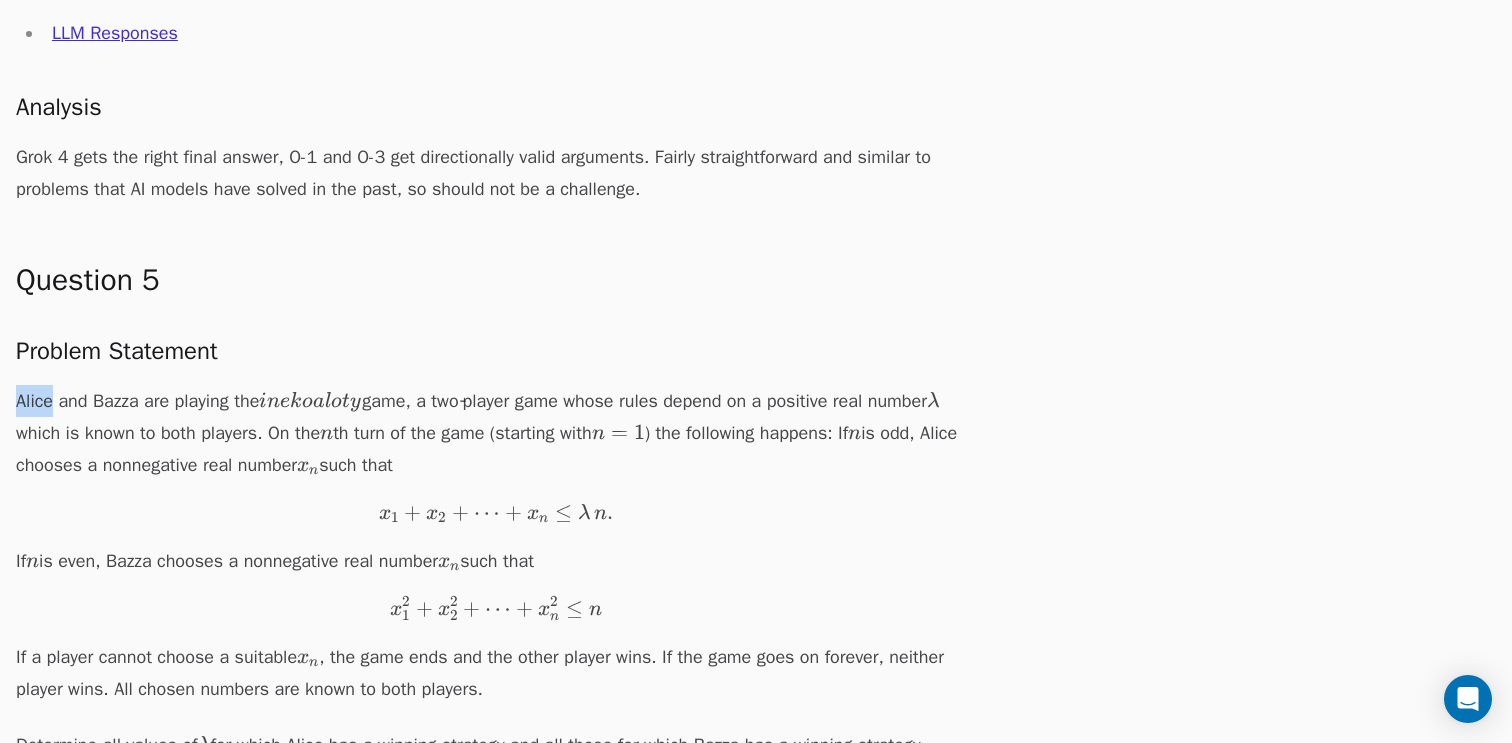 click on "Question 5
Problem Statement
Alice and Bazza are playing the  i n e k o a l o t y inekoaloty in e k o a l o t y  game, a two‑player game whose rules depend on a positive real number  λ \lambda λ  which is known to both players. On the  n n n th turn of the game (starting with  n = 1 n=1 n = 1 ) the following happens:
If  n n n  is odd, Alice chooses a nonnegative real number  x n x_n x n ​  such that
x 1 + x 2 + ⋯ + x n ≤ λ   n . x_1 + x_2 + \cdots + x_n \le \lambda\,n. x 1 ​ + x 2 ​ + ⋯ + x n ​ ≤ λ n .
If  n n n  is even, Bazza chooses a nonnegative real number  x n x_n x n ​  such that
x 1 2 + x 2 2 + ⋯ + x n 2 ≤ n x_1^2 + x_2^2 + \cdots + x_n^2 \le n x 1 2 ​ + x 2 2 ​ + ⋯ + x n 2 ​ ≤ n
If a player cannot choose a suitable  x n x_n x n ​ , the game ends and the other player wins. If the game goes on forever, neither player wins. All chosen numbers are known to both players.
Determine all values of  λ \lambda λ
Resources
AoPS thread
Solution Video" at bounding box center (496, 711) 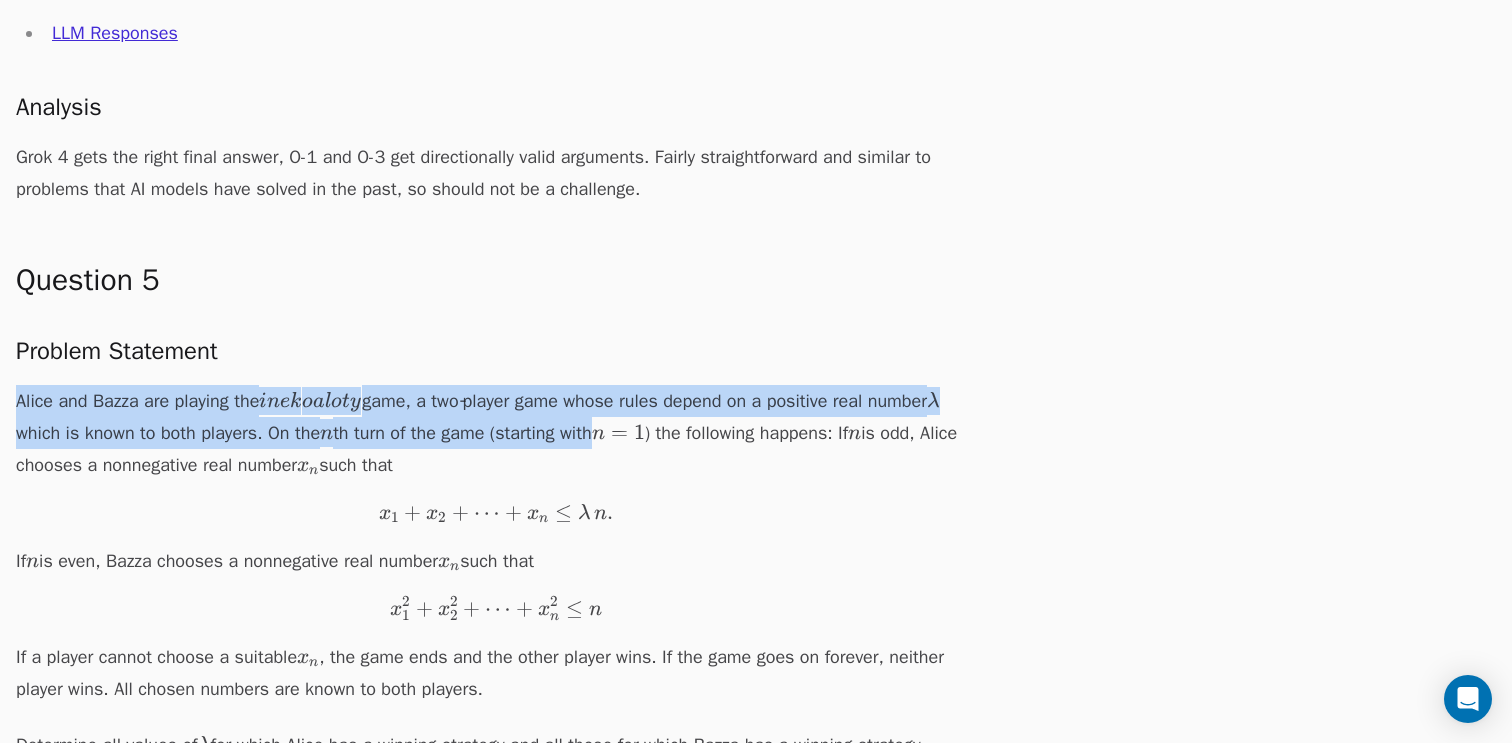 drag, startPoint x: 567, startPoint y: 380, endPoint x: 567, endPoint y: 447, distance: 67 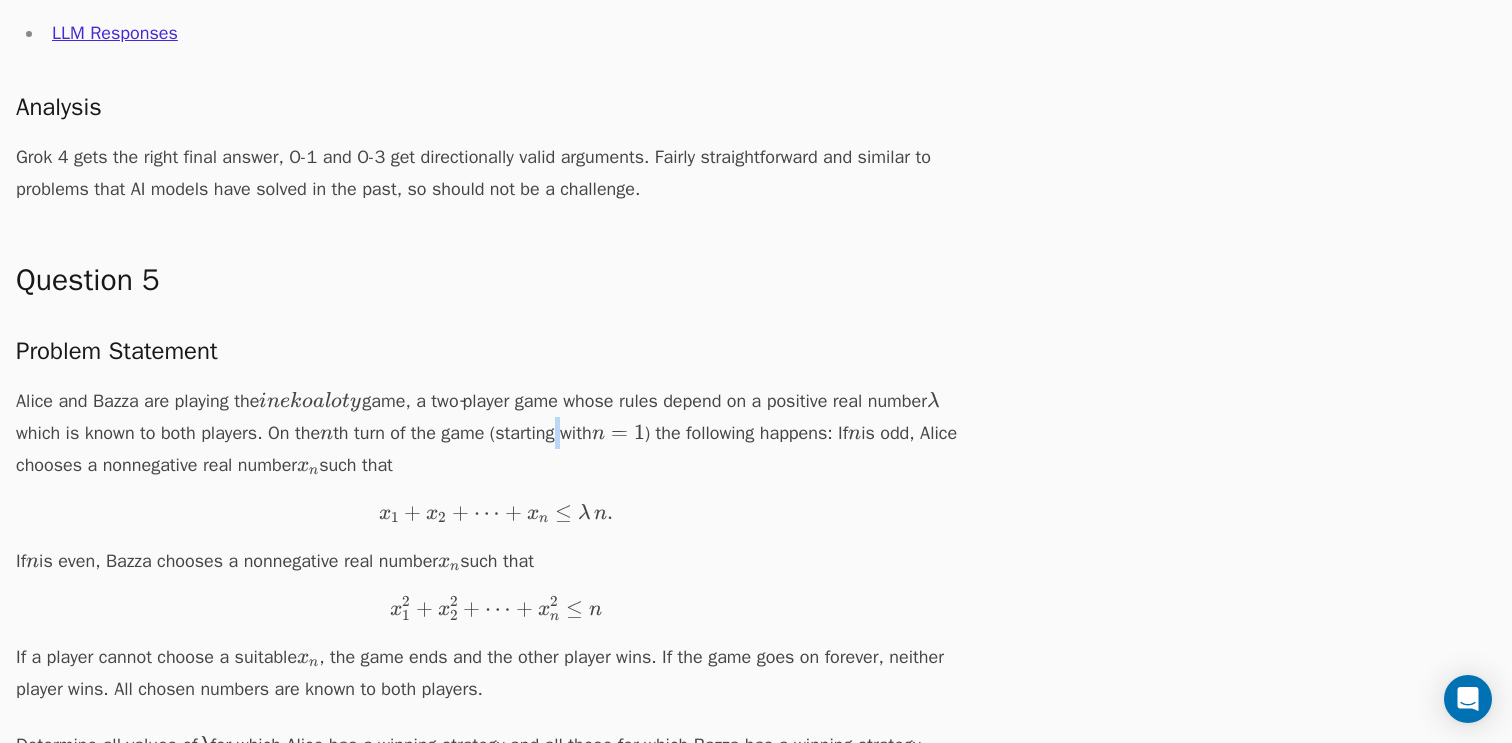 click on "Alice and Bazza are playing the  i n e k o a l o t y inekoaloty in e k o a l o t y  game, a two‑player game whose rules depend on a positive real number  λ \lambda λ  which is known to both players. On the  n n n th turn of the game (starting with  n = 1 n=1 n = 1 ) the following happens:
If  n n n  is odd, Alice chooses a nonnegative real number  x n x_n x n ​  such that
x 1 + x 2 + ⋯ + x n ≤ λ   n . x_1 + x_2 + \cdots + x_n \le \lambda\,n. x 1 ​ + x 2 ​ + ⋯ + x n ​ ≤ λ n .
If  n n n  is even, Bazza chooses a nonnegative real number  x n x_n x n ​  such that
x 1 2 + x 2 2 + ⋯ + x n 2 ≤ n x_1^2 + x_2^2 + \cdots + x_n^2 \le n x 1 2 ​ + x 2 2 ​ + ⋯ + x n 2 ​ ≤ n
If a player cannot choose a suitable  x n x_n x n ​ , the game ends and the other player wins. If the game goes on forever, neither player wins. All chosen numbers are known to both players." at bounding box center [496, 545] 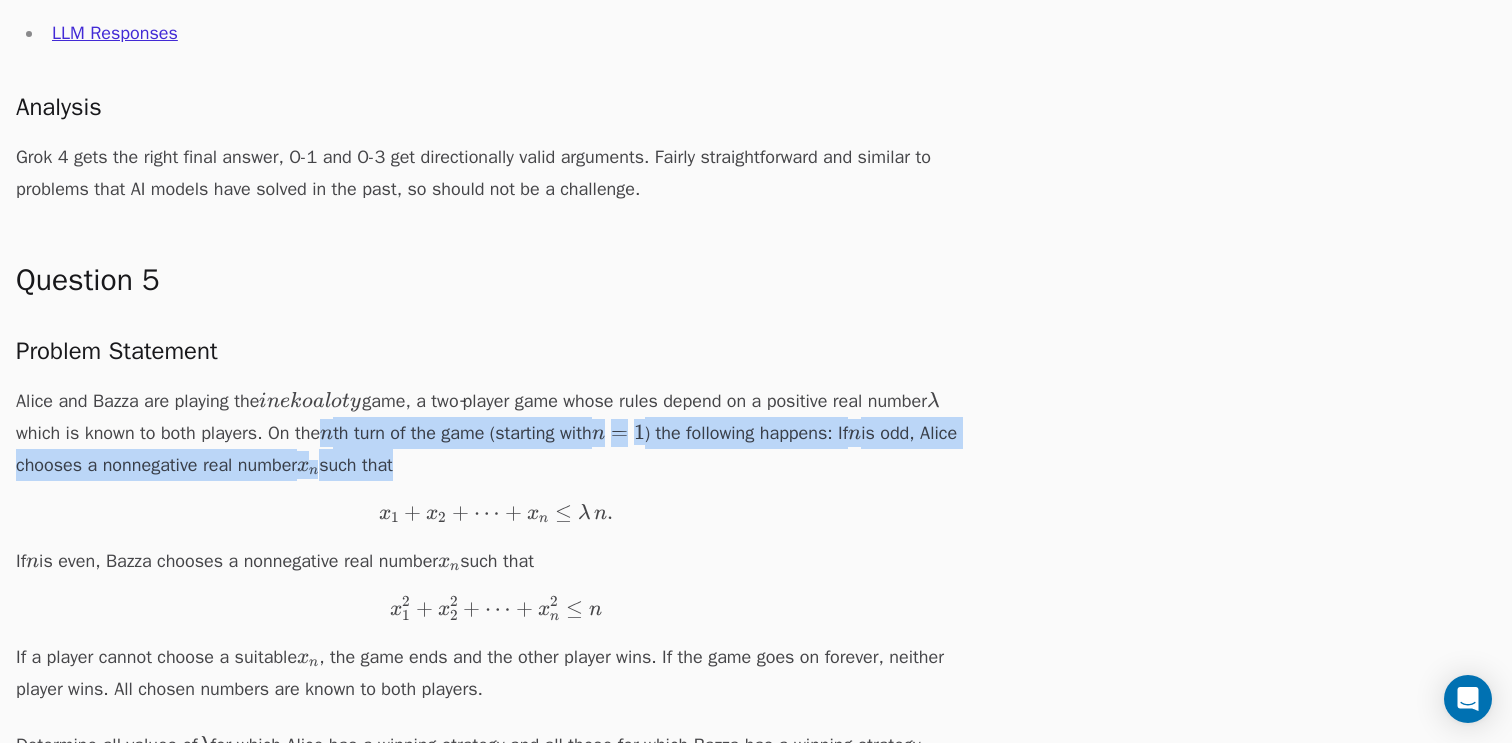 drag, startPoint x: 567, startPoint y: 447, endPoint x: 577, endPoint y: 463, distance: 18.867962 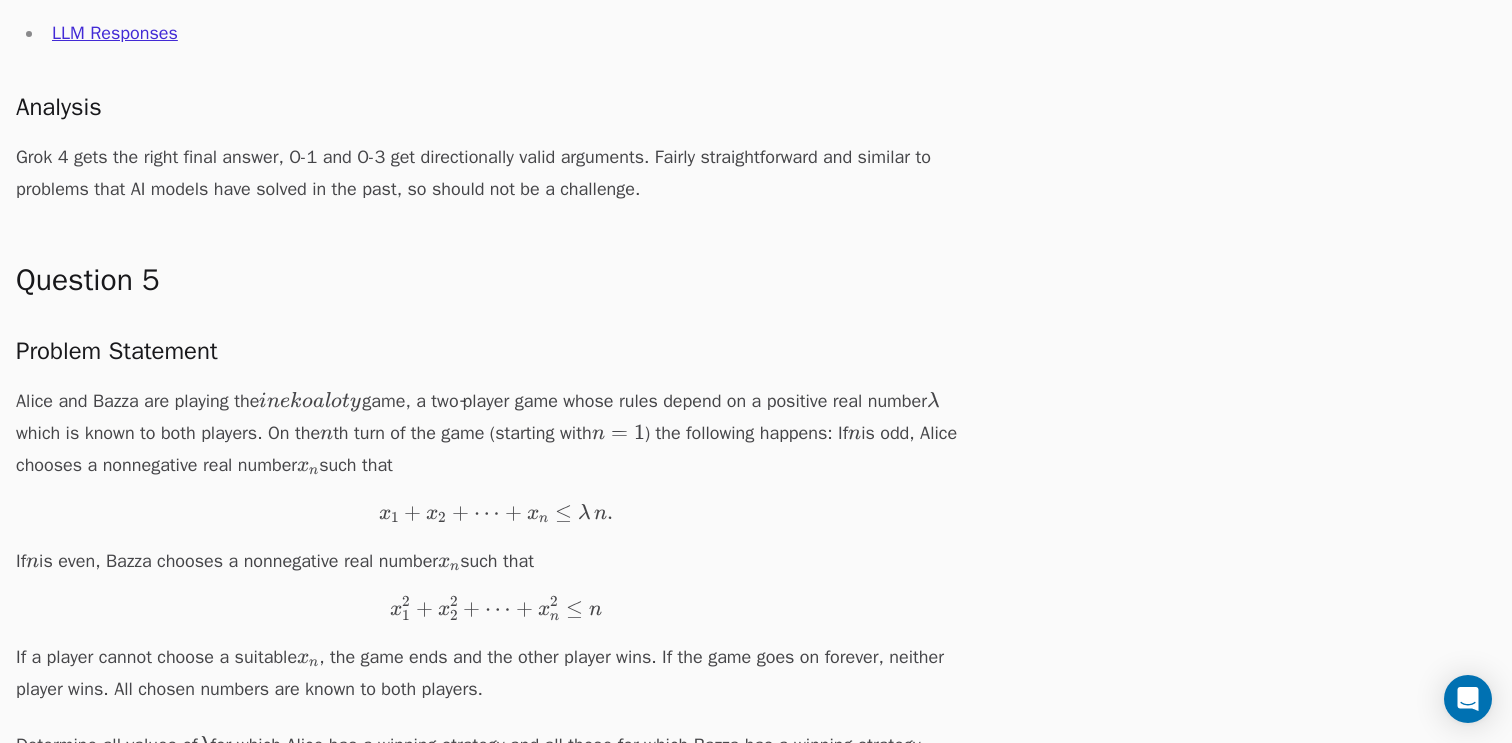 click on "Alice and Bazza are playing the  i n e k o a l o t y inekoaloty in e k o a l o t y  game, a two‑player game whose rules depend on a positive real number  λ \lambda λ  which is known to both players. On the  n n n th turn of the game (starting with  n = 1 n=1 n = 1 ) the following happens:
If  n n n  is odd, Alice chooses a nonnegative real number  x n x_n x n ​  such that
x 1 + x 2 + ⋯ + x n ≤ λ   n . x_1 + x_2 + \cdots + x_n \le \lambda\,n. x 1 ​ + x 2 ​ + ⋯ + x n ​ ≤ λ n .
If  n n n  is even, Bazza chooses a nonnegative real number  x n x_n x n ​  such that
x 1 2 + x 2 2 + ⋯ + x n 2 ≤ n x_1^2 + x_2^2 + \cdots + x_n^2 \le n x 1 2 ​ + x 2 2 ​ + ⋯ + x n 2 ​ ≤ n
If a player cannot choose a suitable  x n x_n x n ​ , the game ends and the other player wins. If the game goes on forever, neither player wins. All chosen numbers are known to both players." at bounding box center [496, 545] 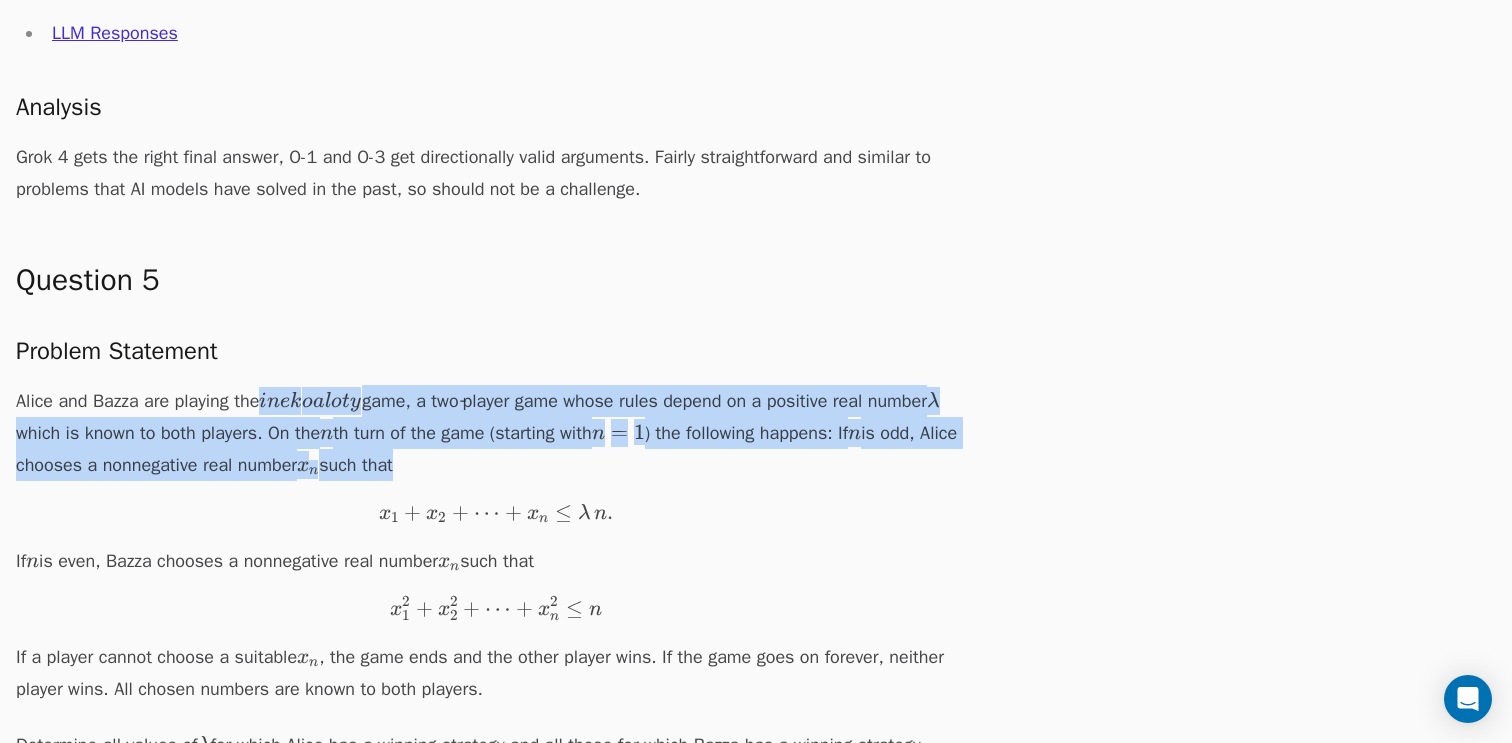 drag, startPoint x: 577, startPoint y: 463, endPoint x: 566, endPoint y: 394, distance: 69.87131 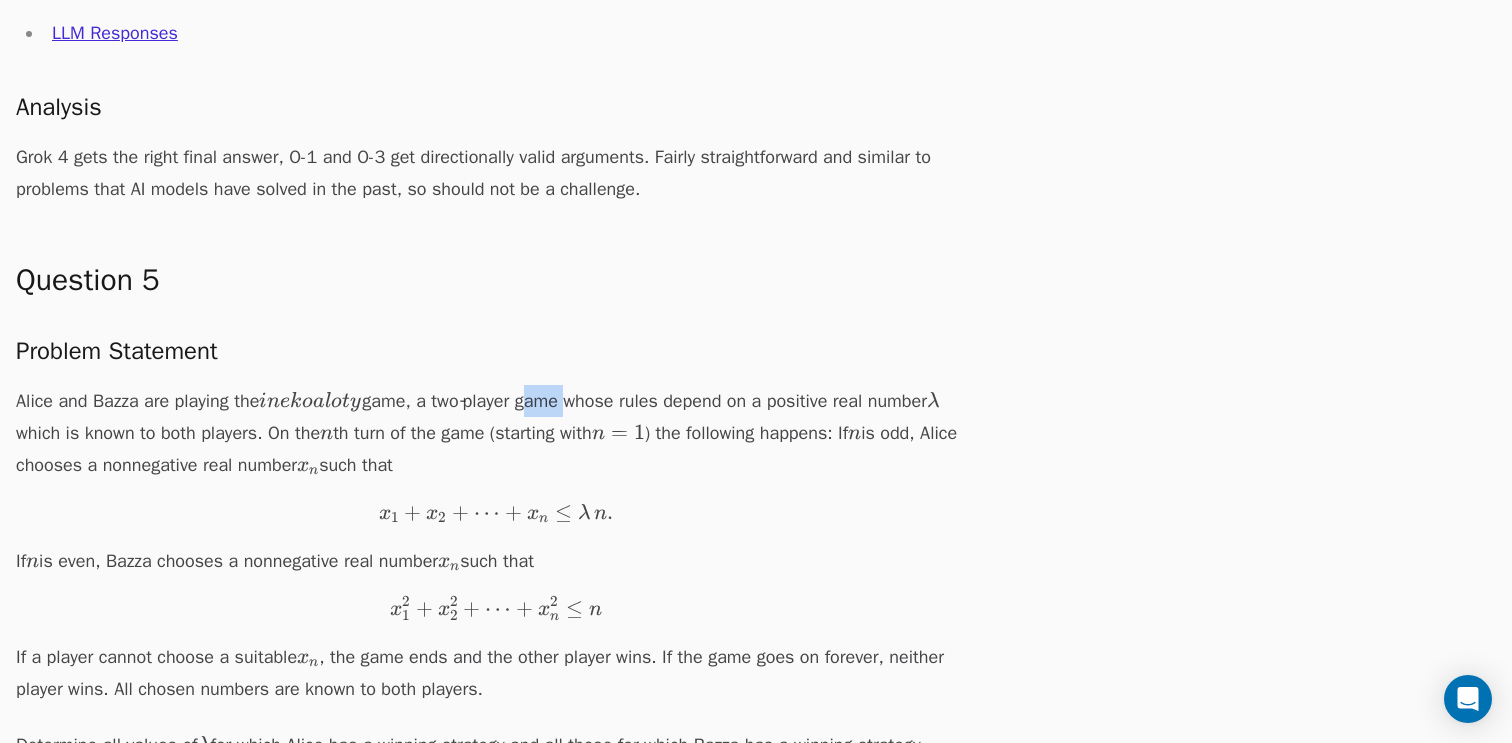 click on "Alice and Bazza are playing the  i n e k o a l o t y inekoaloty in e k o a l o t y  game, a two‑player game whose rules depend on a positive real number  λ \lambda λ  which is known to both players. On the  n n n th turn of the game (starting with  n = 1 n=1 n = 1 ) the following happens:
If  n n n  is odd, Alice chooses a nonnegative real number  x n x_n x n ​  such that
x 1 + x 2 + ⋯ + x n ≤ λ   n . x_1 + x_2 + \cdots + x_n \le \lambda\,n. x 1 ​ + x 2 ​ + ⋯ + x n ​ ≤ λ n .
If  n n n  is even, Bazza chooses a nonnegative real number  x n x_n x n ​  such that
x 1 2 + x 2 2 + ⋯ + x n 2 ≤ n x_1^2 + x_2^2 + \cdots + x_n^2 \le n x 1 2 ​ + x 2 2 ​ + ⋯ + x n 2 ​ ≤ n
If a player cannot choose a suitable  x n x_n x n ​ , the game ends and the other player wins. If the game goes on forever, neither player wins. All chosen numbers are known to both players." at bounding box center [496, 545] 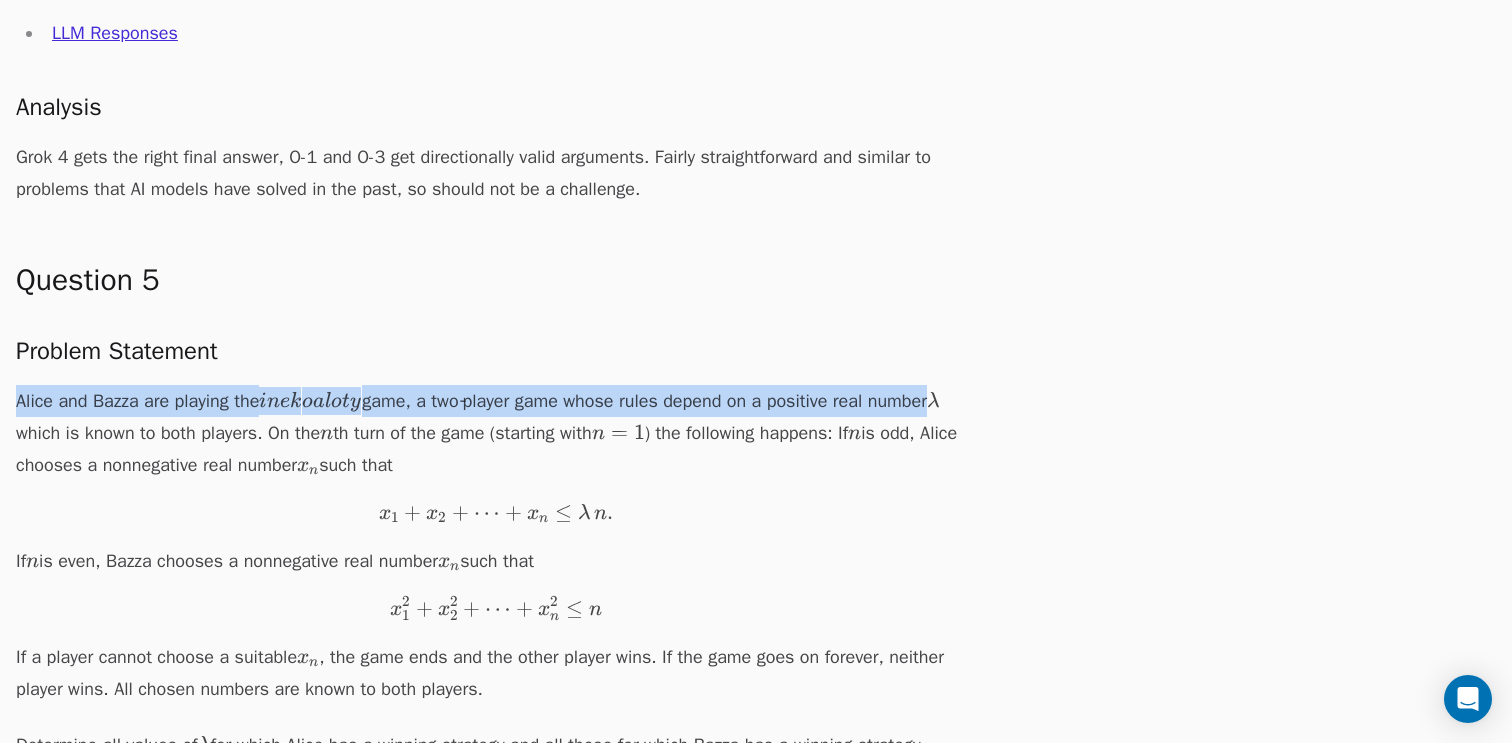 drag, startPoint x: 566, startPoint y: 394, endPoint x: 551, endPoint y: 368, distance: 30.016663 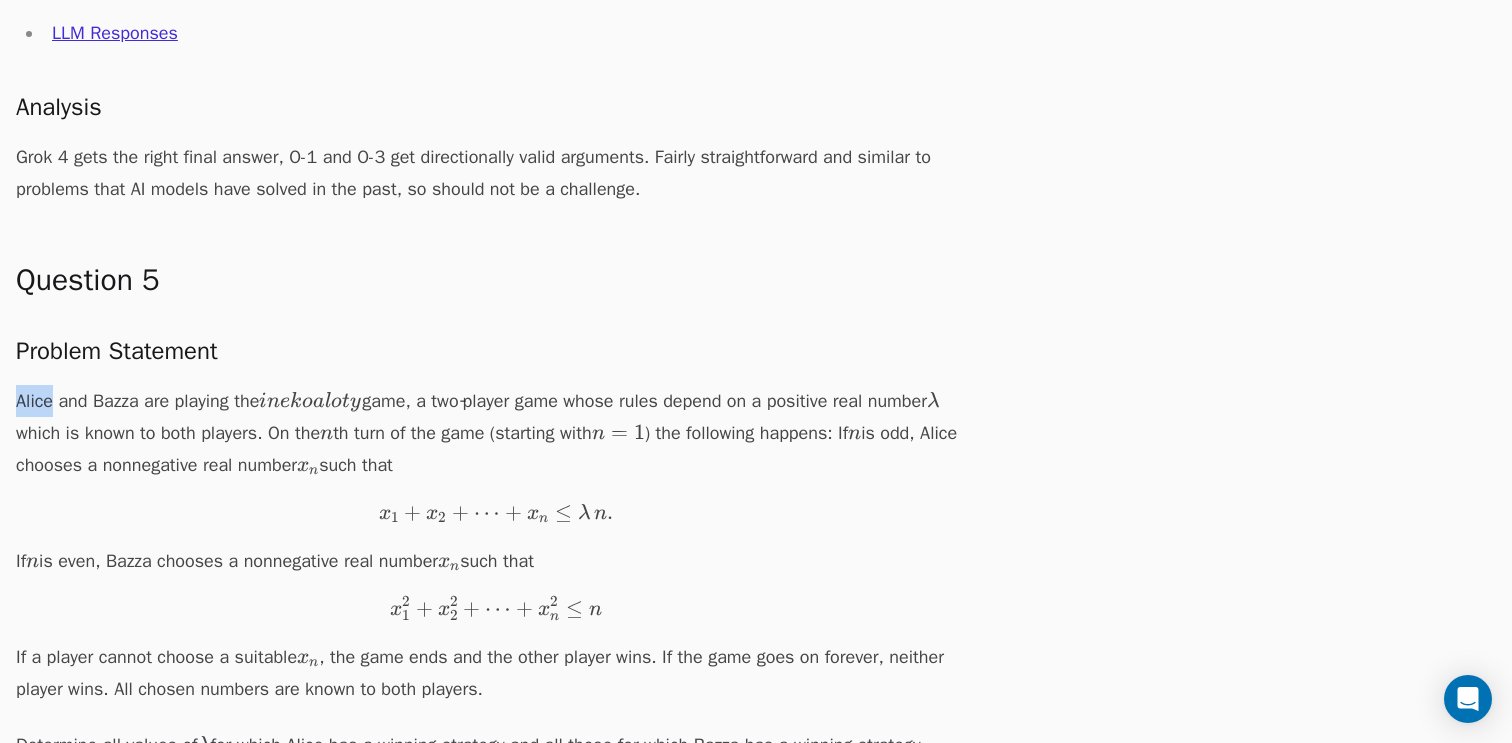click on "Question 5
Problem Statement
Alice and Bazza are playing the  i n e k o a l o t y inekoaloty in e k o a l o t y  game, a two‑player game whose rules depend on a positive real number  λ \lambda λ  which is known to both players. On the  n n n th turn of the game (starting with  n = 1 n=1 n = 1 ) the following happens:
If  n n n  is odd, Alice chooses a nonnegative real number  x n x_n x n ​  such that
x 1 + x 2 + ⋯ + x n ≤ λ   n . x_1 + x_2 + \cdots + x_n \le \lambda\,n. x 1 ​ + x 2 ​ + ⋯ + x n ​ ≤ λ n .
If  n n n  is even, Bazza chooses a nonnegative real number  x n x_n x n ​  such that
x 1 2 + x 2 2 + ⋯ + x n 2 ≤ n x_1^2 + x_2^2 + \cdots + x_n^2 \le n x 1 2 ​ + x 2 2 ​ + ⋯ + x n 2 ​ ≤ n
If a player cannot choose a suitable  x n x_n x n ​ , the game ends and the other player wins. If the game goes on forever, neither player wins. All chosen numbers are known to both players.
Determine all values of  λ \lambda λ
Resources
AoPS thread
Solution Video" at bounding box center (496, 711) 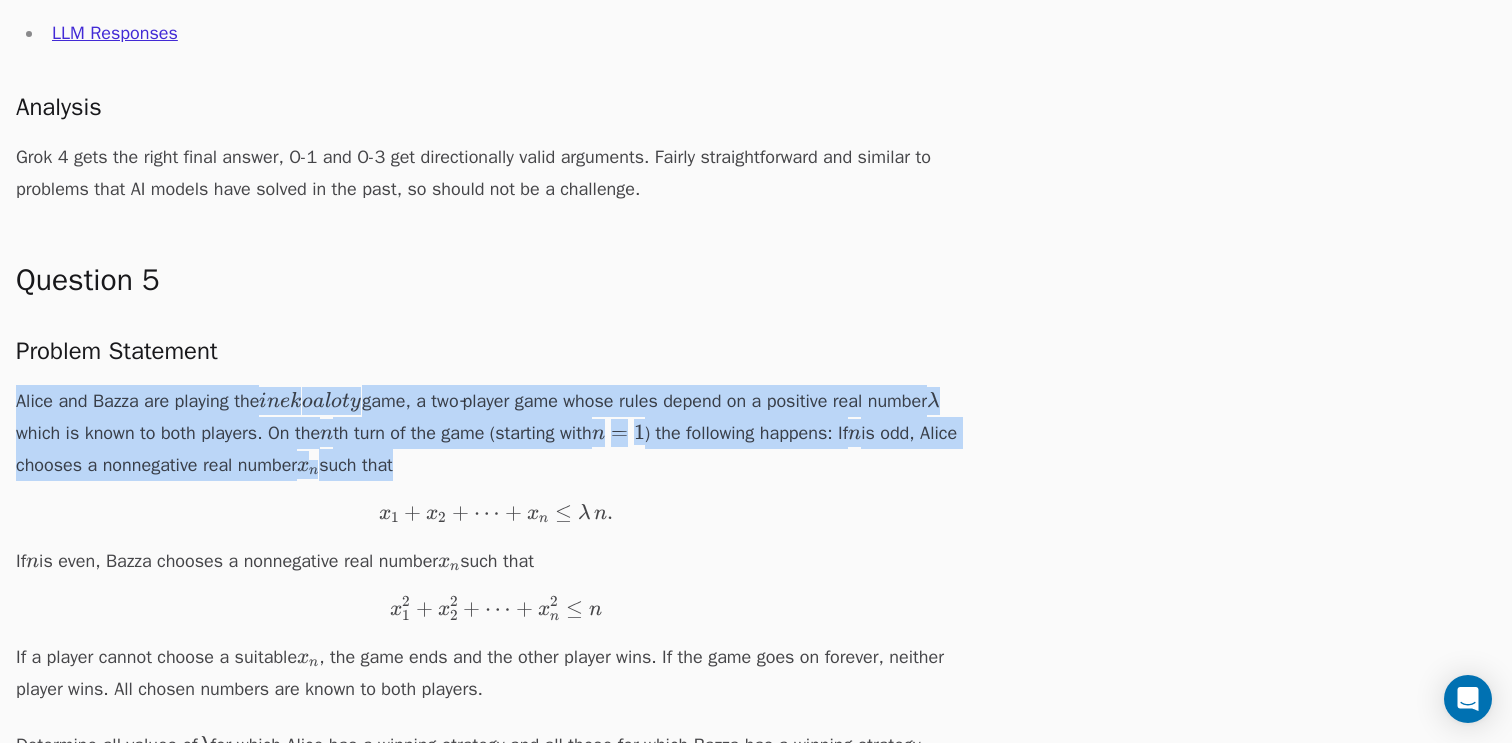 drag, startPoint x: 551, startPoint y: 368, endPoint x: 588, endPoint y: 471, distance: 109.444046 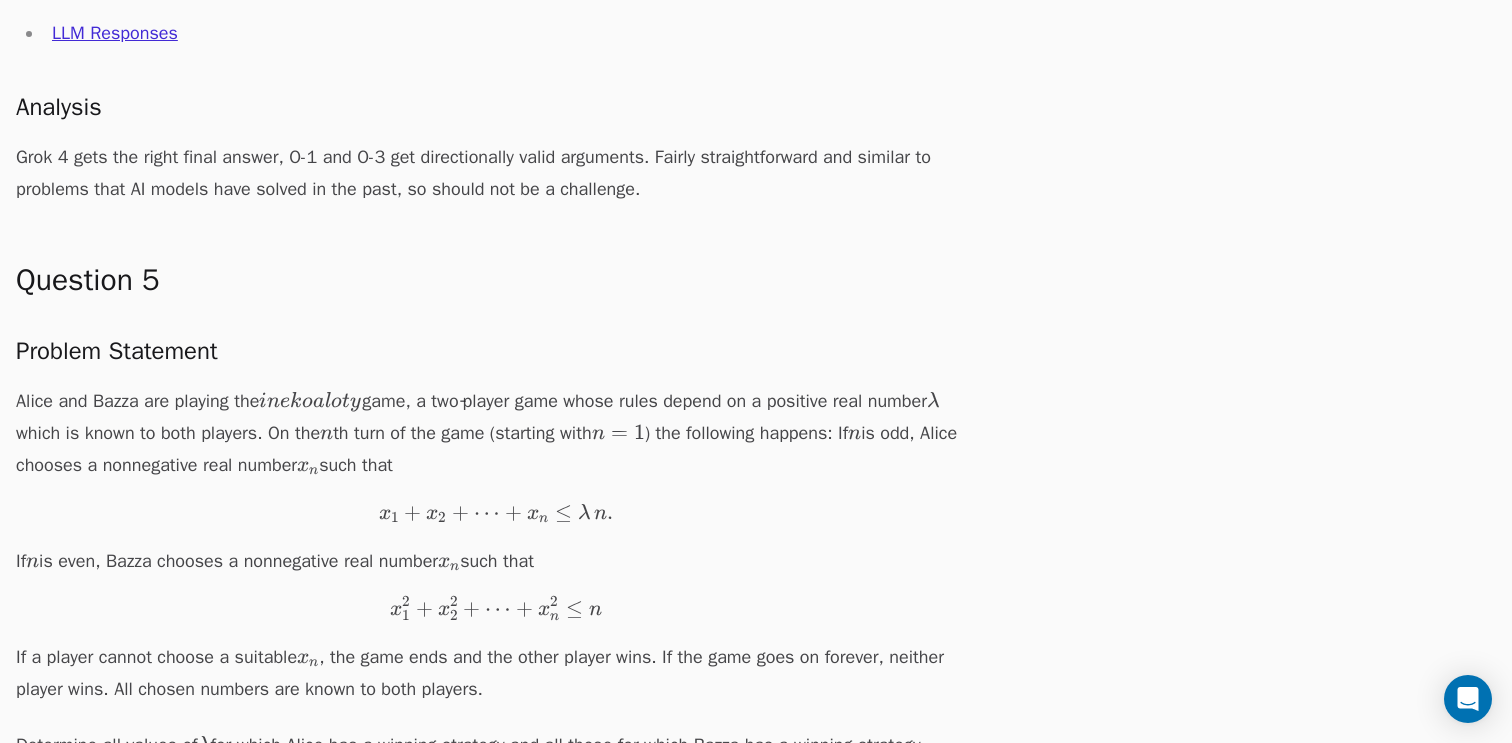 click on "Alice and Bazza are playing the  i n e k o a l o t y inekoaloty in e k o a l o t y  game, a two‑player game whose rules depend on a positive real number  λ \lambda λ  which is known to both players. On the  n n n th turn of the game (starting with  n = 1 n=1 n = 1 ) the following happens:
If  n n n  is odd, Alice chooses a nonnegative real number  x n x_n x n ​  such that
x 1 + x 2 + ⋯ + x n ≤ λ   n . x_1 + x_2 + \cdots + x_n \le \lambda\,n. x 1 ​ + x 2 ​ + ⋯ + x n ​ ≤ λ n .
If  n n n  is even, Bazza chooses a nonnegative real number  x n x_n x n ​  such that
x 1 2 + x 2 2 + ⋯ + x n 2 ≤ n x_1^2 + x_2^2 + \cdots + x_n^2 \le n x 1 2 ​ + x 2 2 ​ + ⋯ + x n 2 ​ ≤ n
If a player cannot choose a suitable  x n x_n x n ​ , the game ends and the other player wins. If the game goes on forever, neither player wins. All chosen numbers are known to both players." at bounding box center (496, 545) 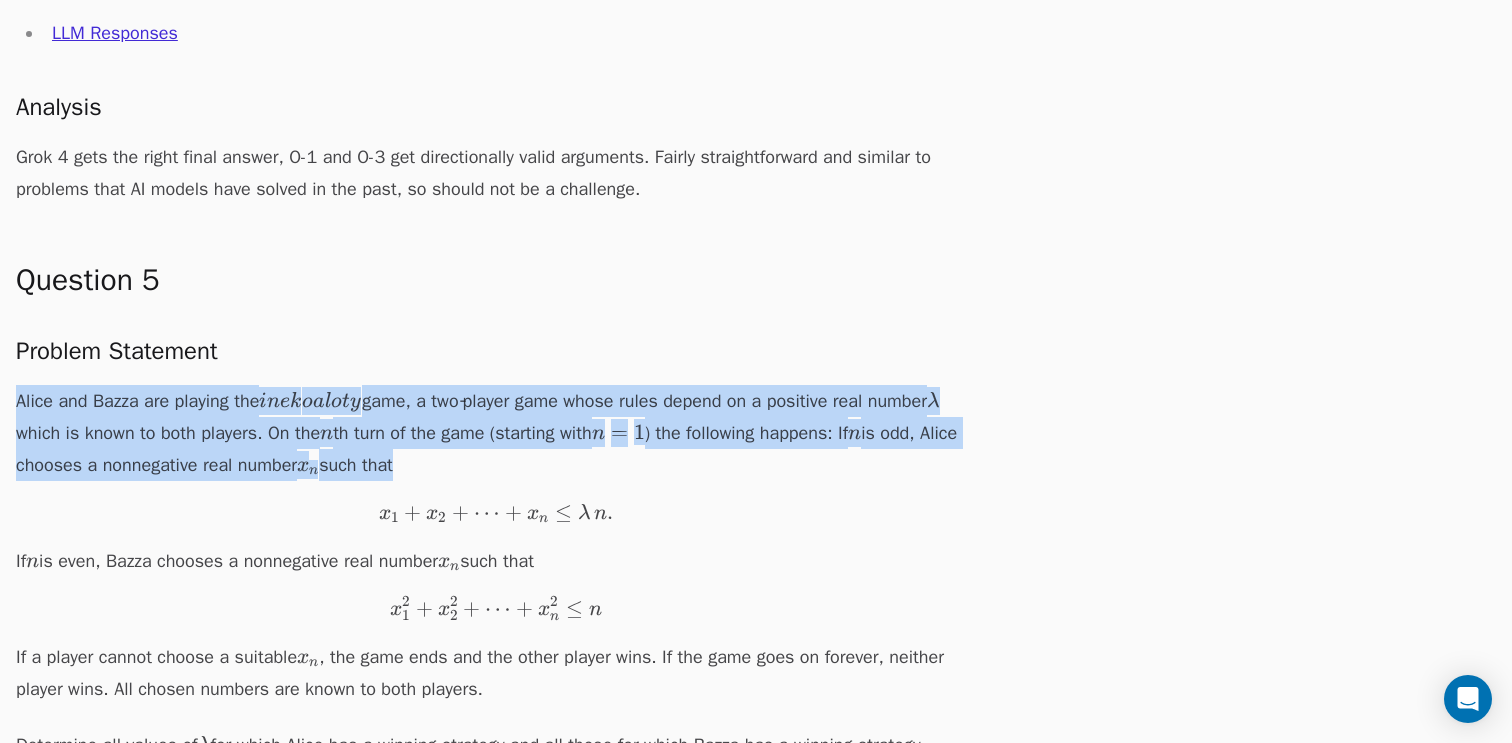 drag, startPoint x: 588, startPoint y: 471, endPoint x: 557, endPoint y: 381, distance: 95.189285 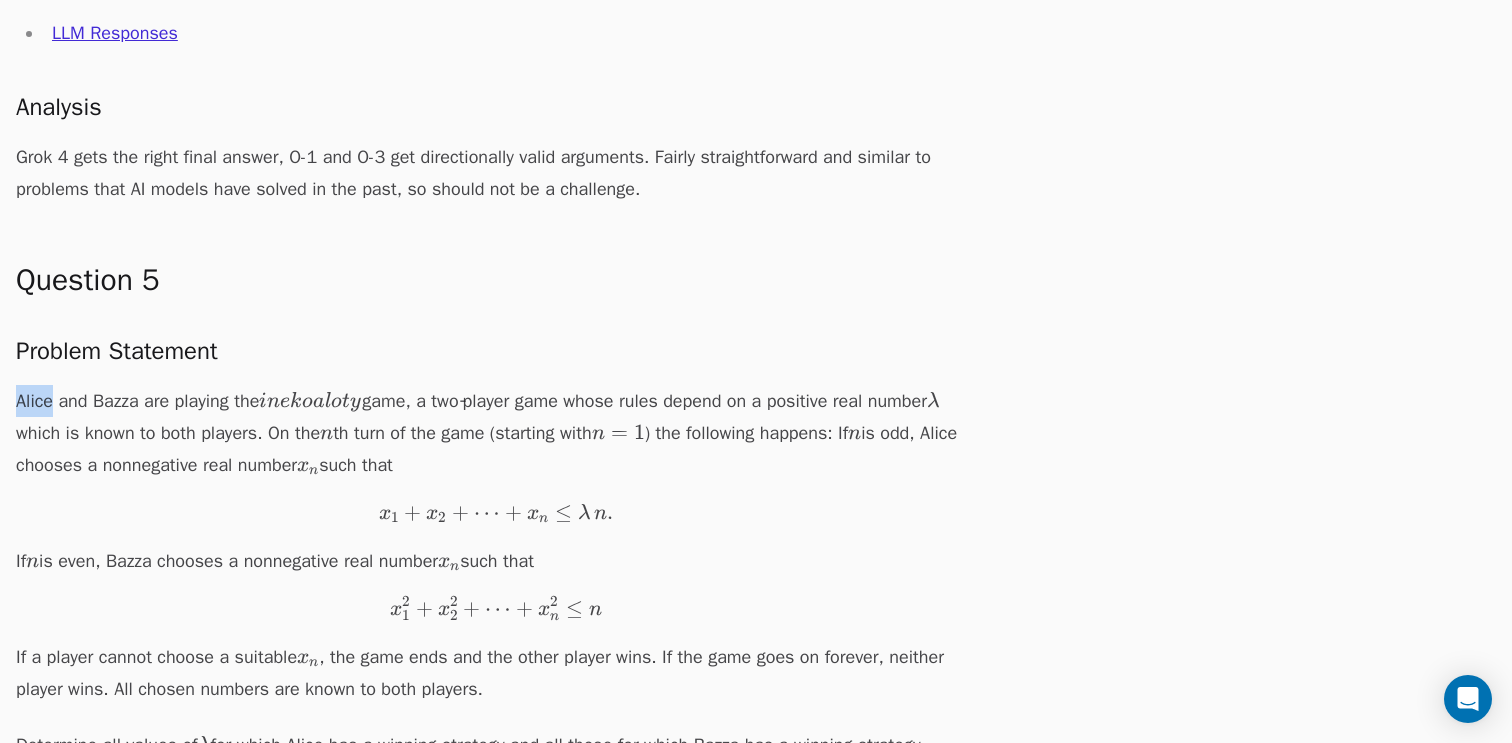 click on "Question 5
Problem Statement
Alice and Bazza are playing the  i n e k o a l o t y inekoaloty in e k o a l o t y  game, a two‑player game whose rules depend on a positive real number  λ \lambda λ  which is known to both players. On the  n n n th turn of the game (starting with  n = 1 n=1 n = 1 ) the following happens:
If  n n n  is odd, Alice chooses a nonnegative real number  x n x_n x n ​  such that
x 1 + x 2 + ⋯ + x n ≤ λ   n . x_1 + x_2 + \cdots + x_n \le \lambda\,n. x 1 ​ + x 2 ​ + ⋯ + x n ​ ≤ λ n .
If  n n n  is even, Bazza chooses a nonnegative real number  x n x_n x n ​  such that
x 1 2 + x 2 2 + ⋯ + x n 2 ≤ n x_1^2 + x_2^2 + \cdots + x_n^2 \le n x 1 2 ​ + x 2 2 ​ + ⋯ + x n 2 ​ ≤ n
If a player cannot choose a suitable  x n x_n x n ​ , the game ends and the other player wins. If the game goes on forever, neither player wins. All chosen numbers are known to both players.
Determine all values of  λ \lambda λ
Resources
AoPS thread
Solution Video" at bounding box center (496, 711) 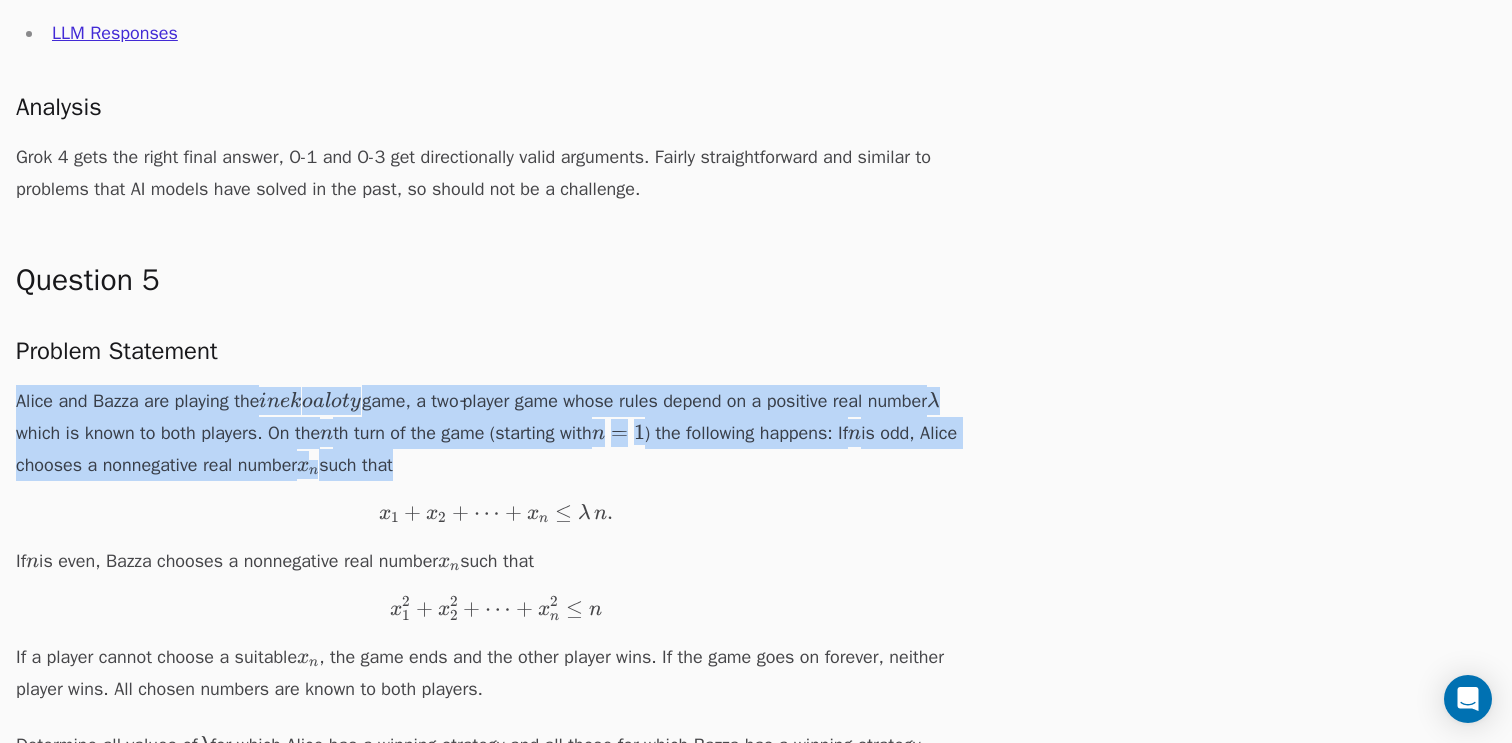 drag, startPoint x: 557, startPoint y: 381, endPoint x: 574, endPoint y: 458, distance: 78.854294 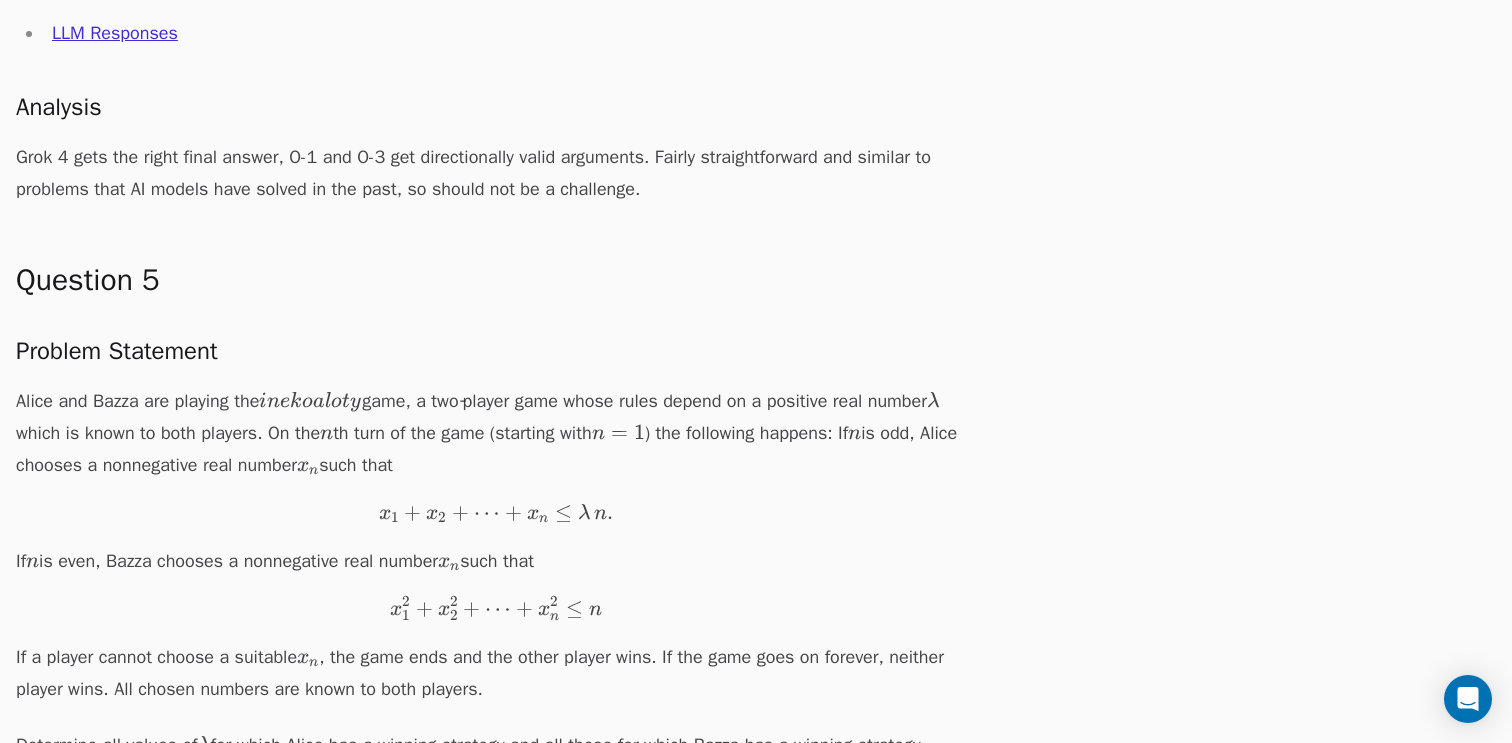click on "Alice and Bazza are playing the  i n e k o a l o t y inekoaloty in e k o a l o t y  game, a two‑player game whose rules depend on a positive real number  λ \lambda λ  which is known to both players. On the  n n n th turn of the game (starting with  n = 1 n=1 n = 1 ) the following happens:
If  n n n  is odd, Alice chooses a nonnegative real number  x n x_n x n ​  such that
x 1 + x 2 + ⋯ + x n ≤ λ   n . x_1 + x_2 + \cdots + x_n \le \lambda\,n. x 1 ​ + x 2 ​ + ⋯ + x n ​ ≤ λ n .
If  n n n  is even, Bazza chooses a nonnegative real number  x n x_n x n ​  such that
x 1 2 + x 2 2 + ⋯ + x n 2 ≤ n x_1^2 + x_2^2 + \cdots + x_n^2 \le n x 1 2 ​ + x 2 2 ​ + ⋯ + x n 2 ​ ≤ n
If a player cannot choose a suitable  x n x_n x n ​ , the game ends and the other player wins. If the game goes on forever, neither player wins. All chosen numbers are known to both players." at bounding box center [496, 545] 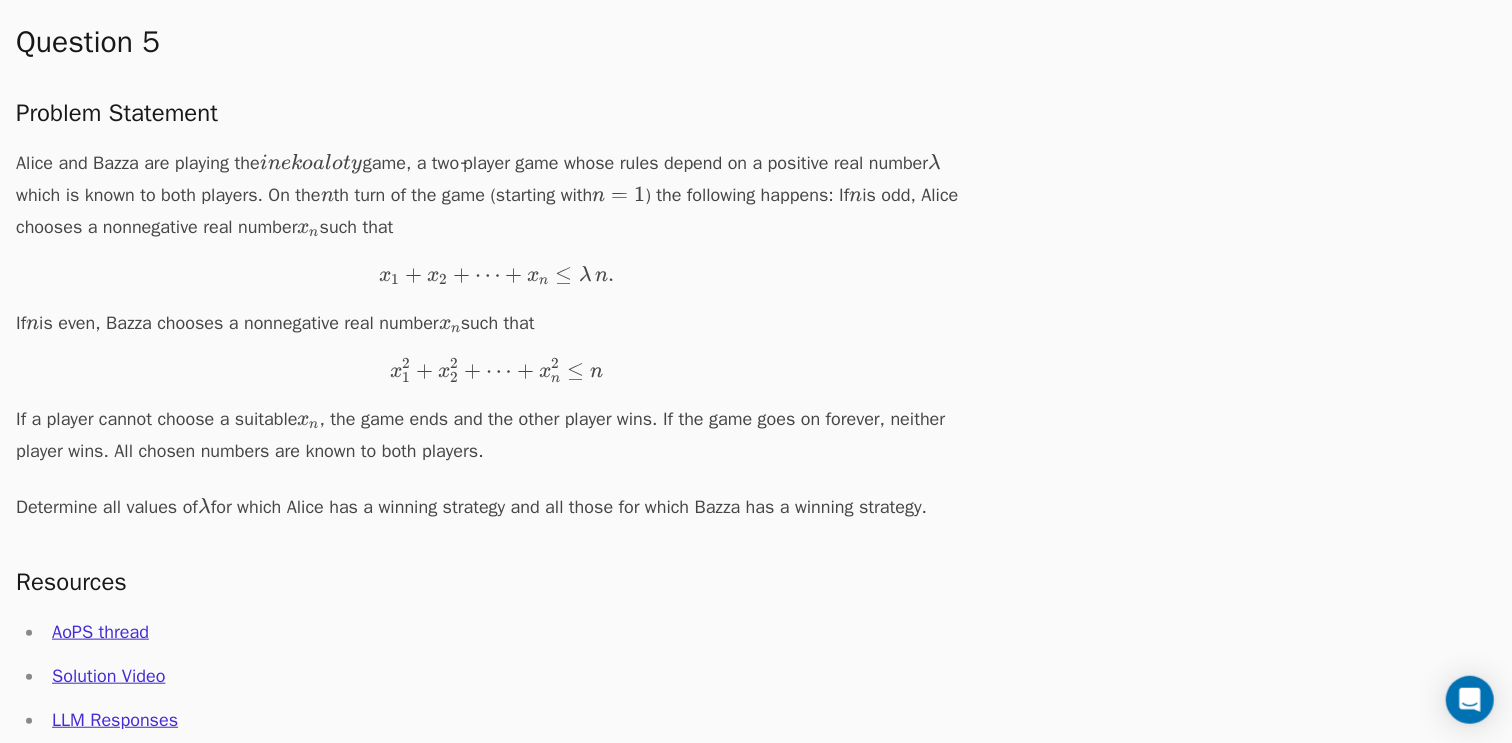 scroll, scrollTop: 4992, scrollLeft: 0, axis: vertical 